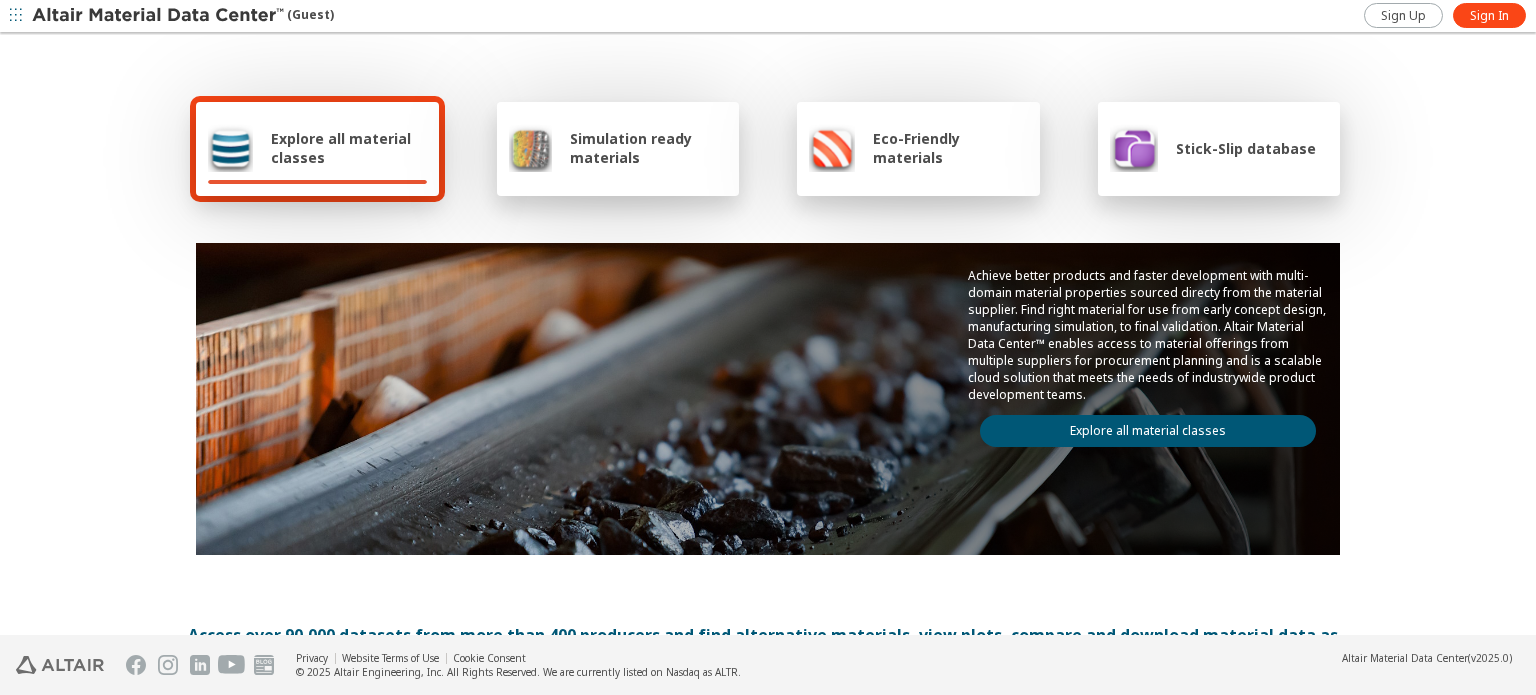 scroll, scrollTop: 0, scrollLeft: 0, axis: both 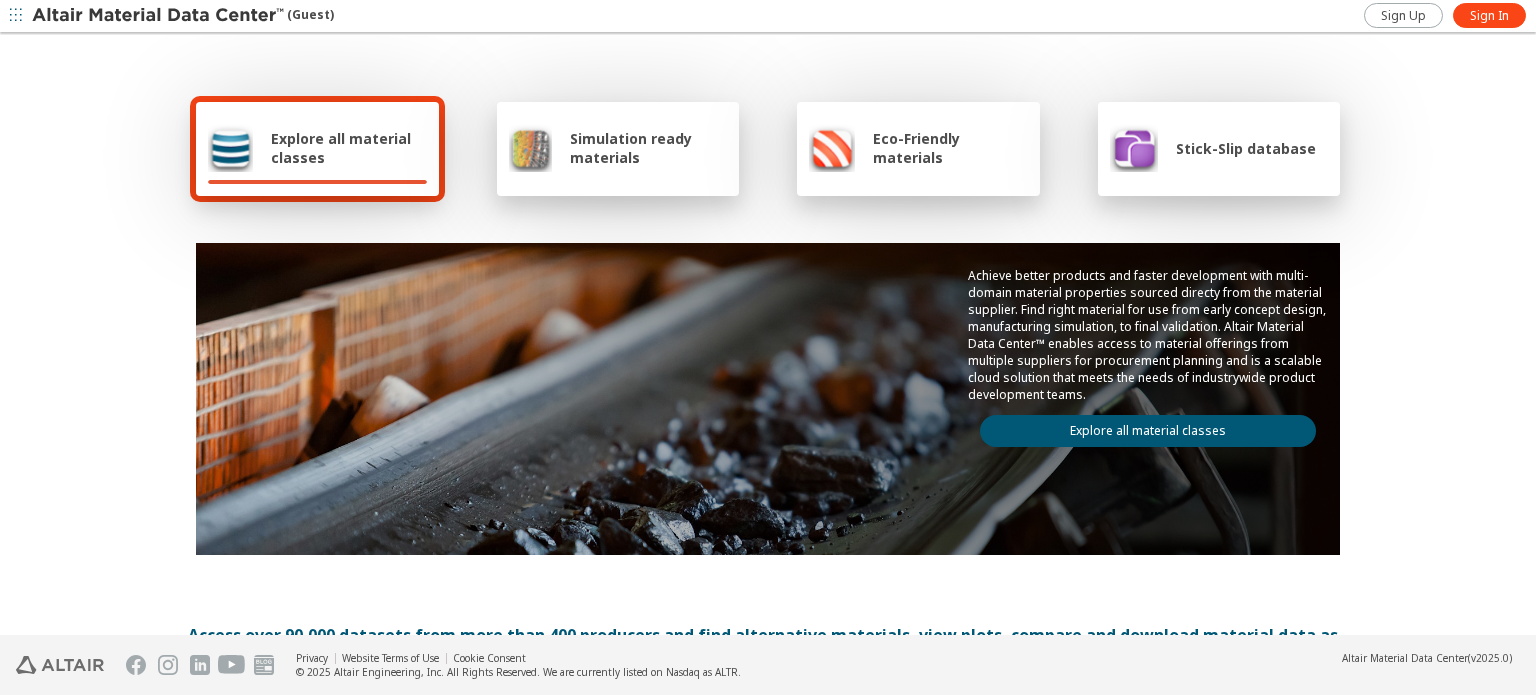 click on "Explore all material classes" at bounding box center [1148, 431] 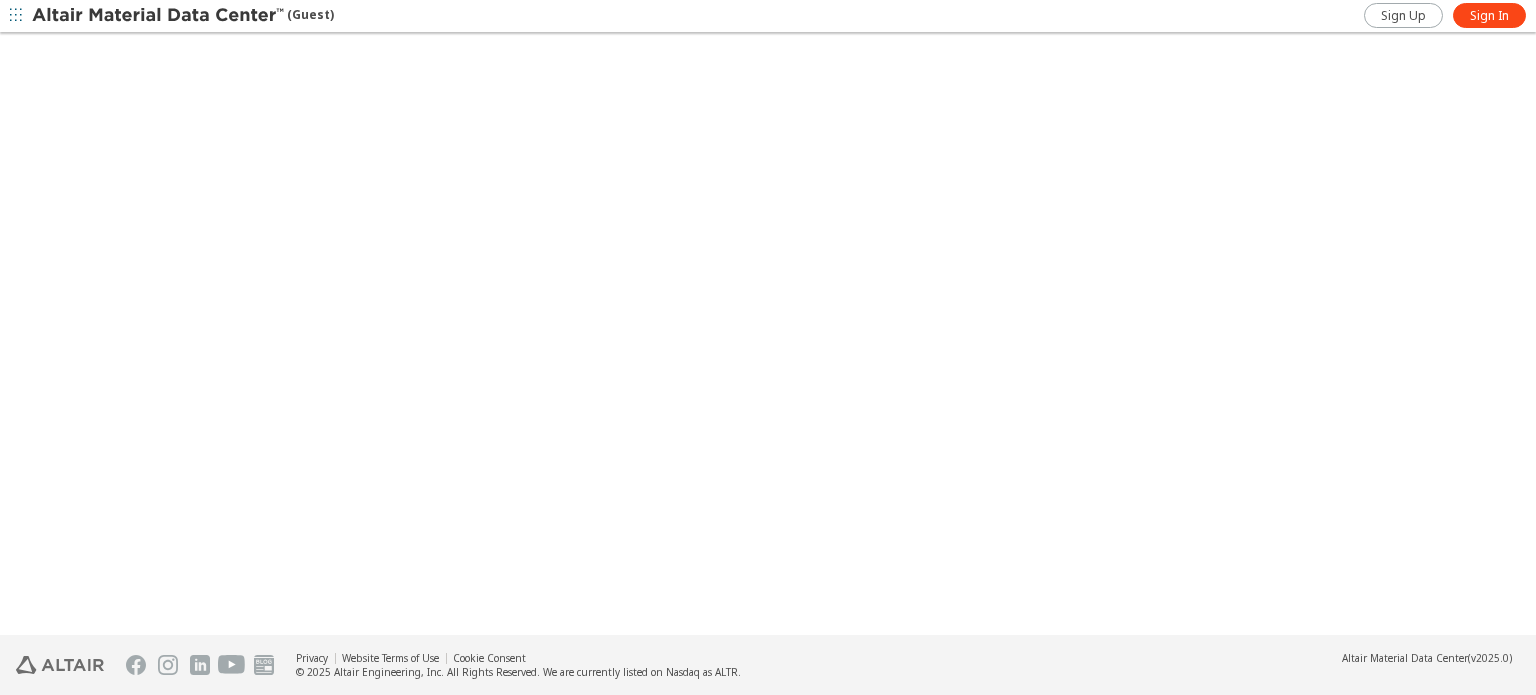 scroll, scrollTop: 0, scrollLeft: 0, axis: both 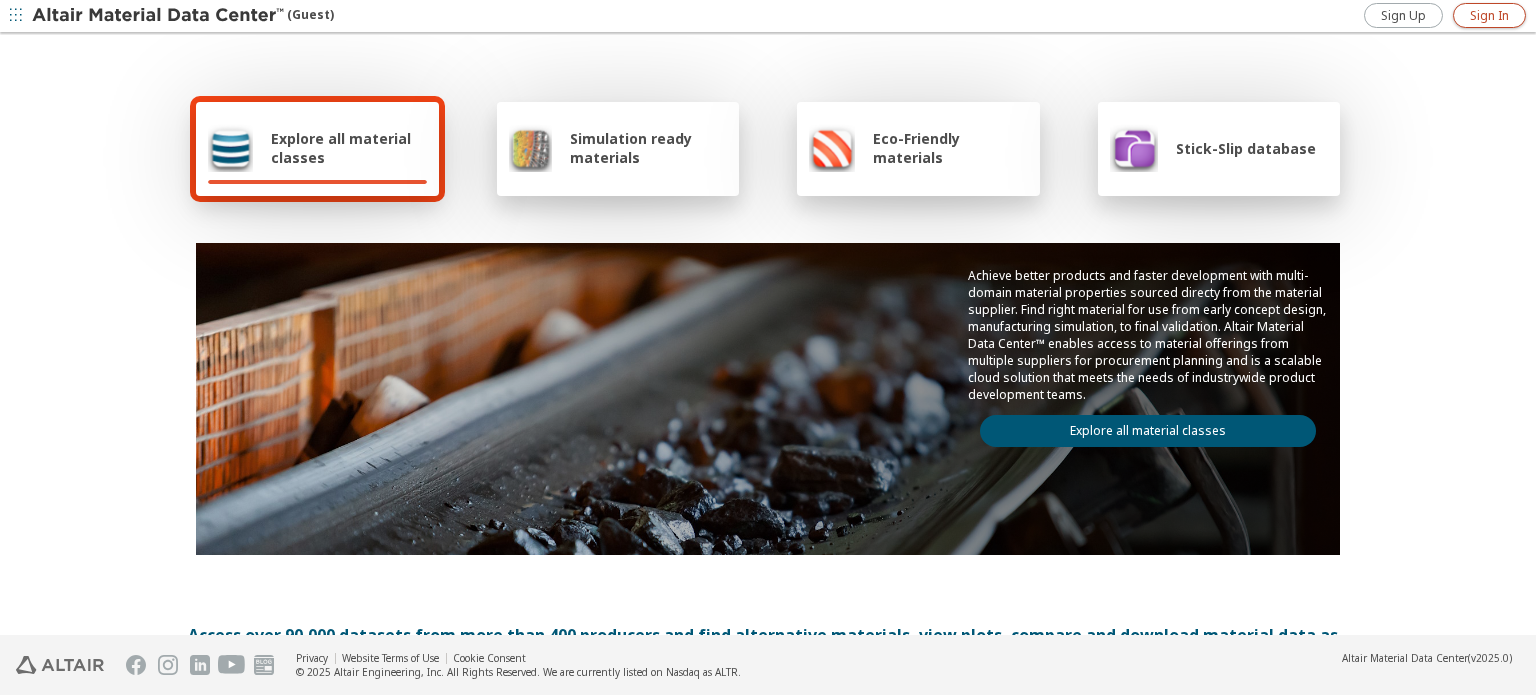 click on "Sign In" at bounding box center [1489, 16] 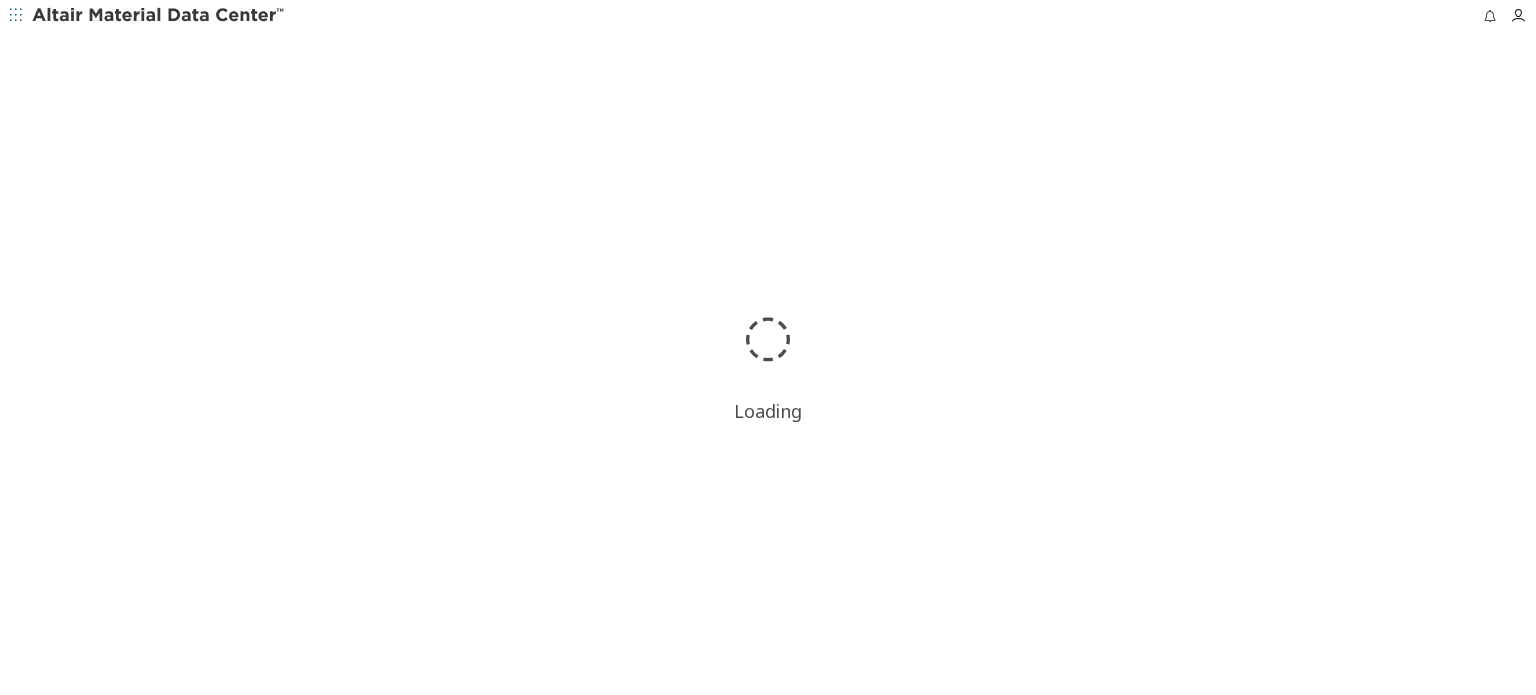 scroll, scrollTop: 0, scrollLeft: 0, axis: both 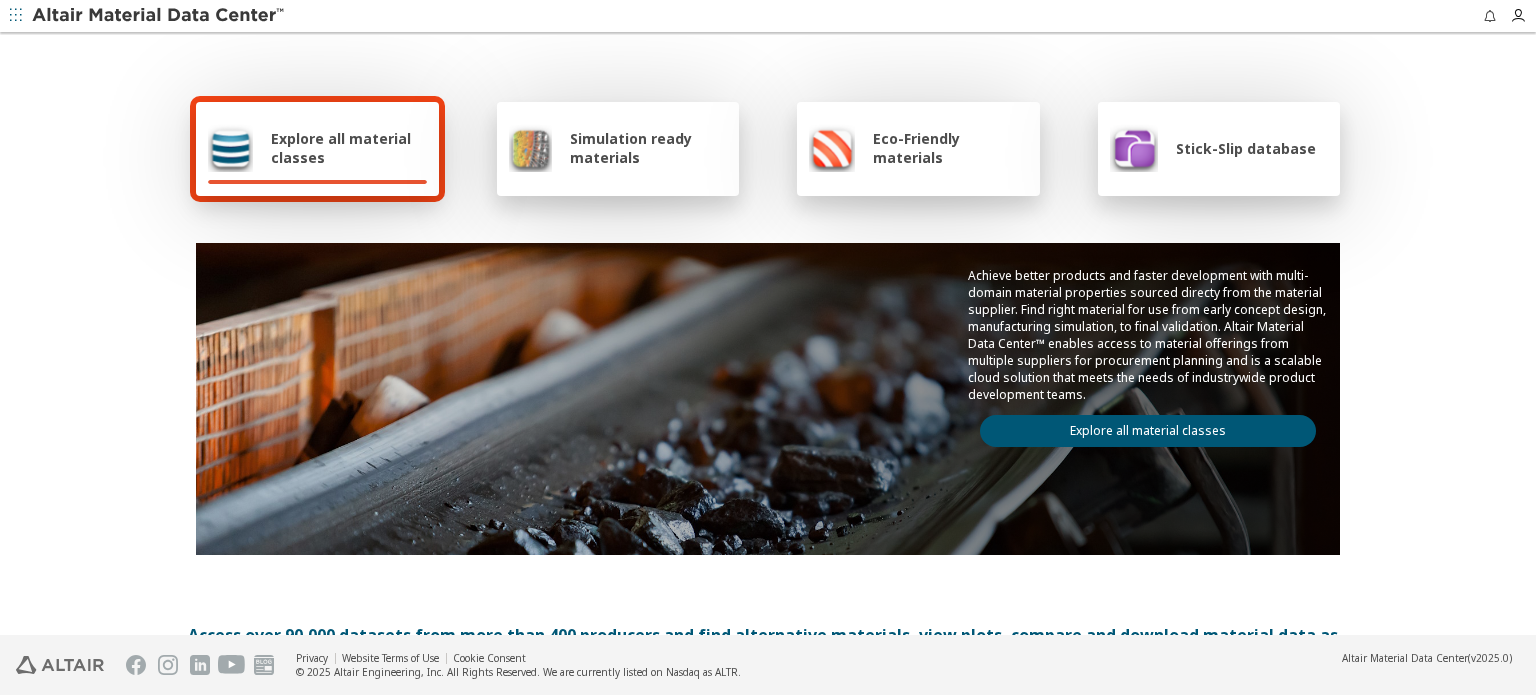 click on "Explore all material classes" at bounding box center (1148, 431) 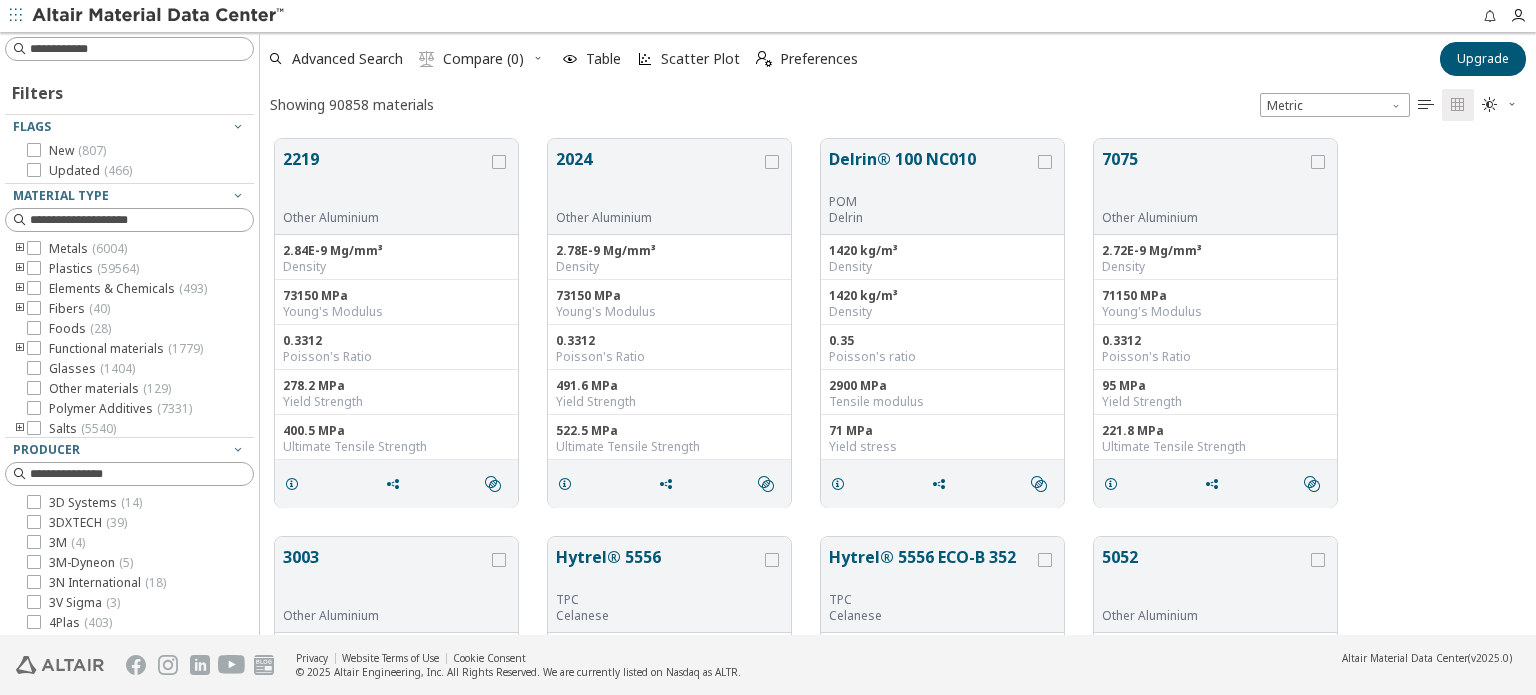 scroll, scrollTop: 0, scrollLeft: 0, axis: both 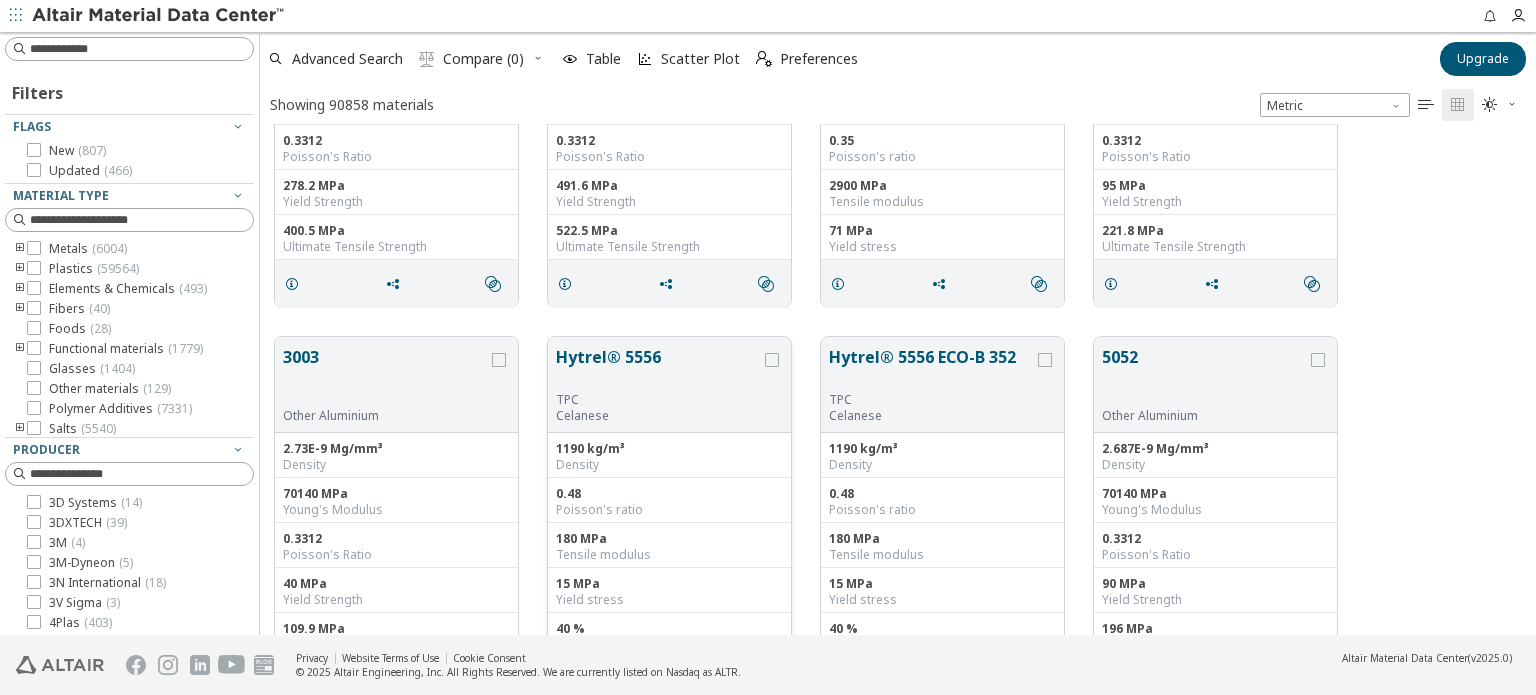 click on "Hytrel® 5556" at bounding box center (658, 368) 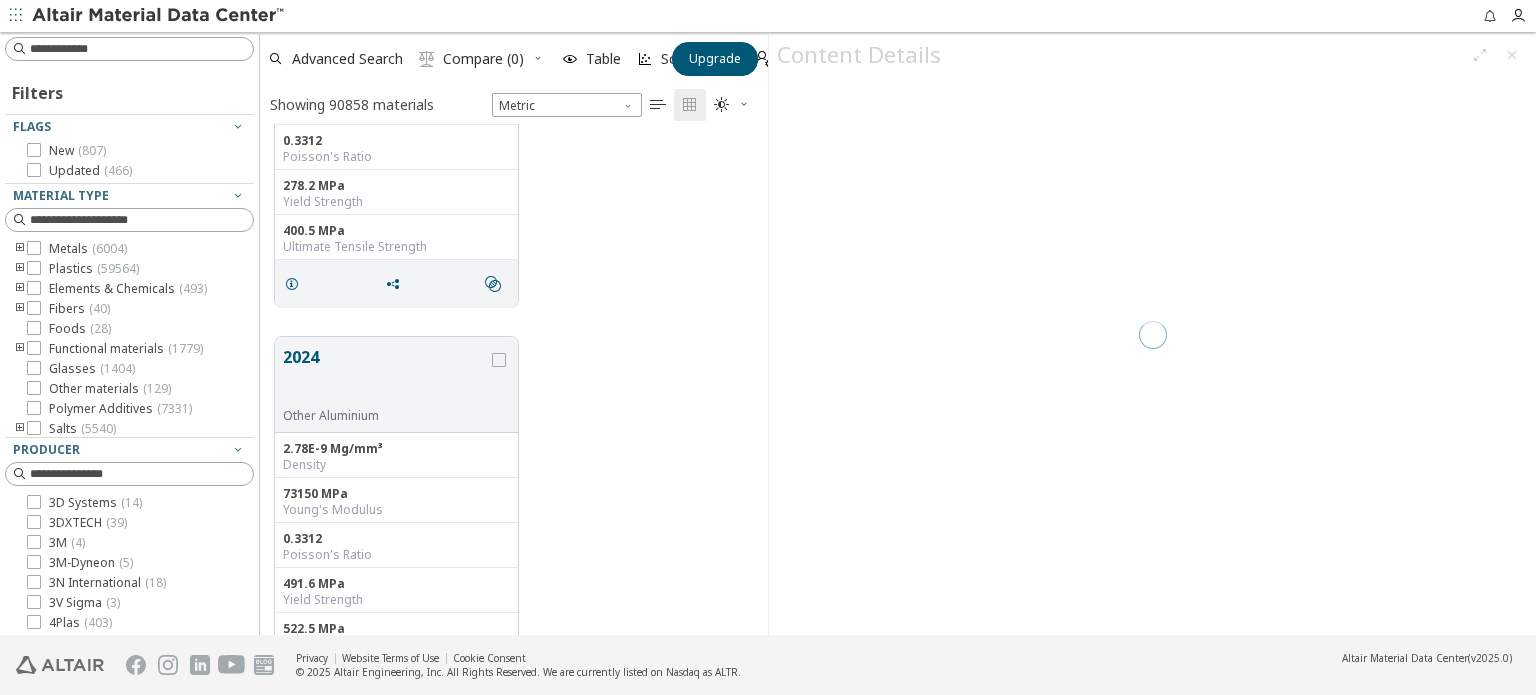 scroll, scrollTop: 496, scrollLeft: 492, axis: both 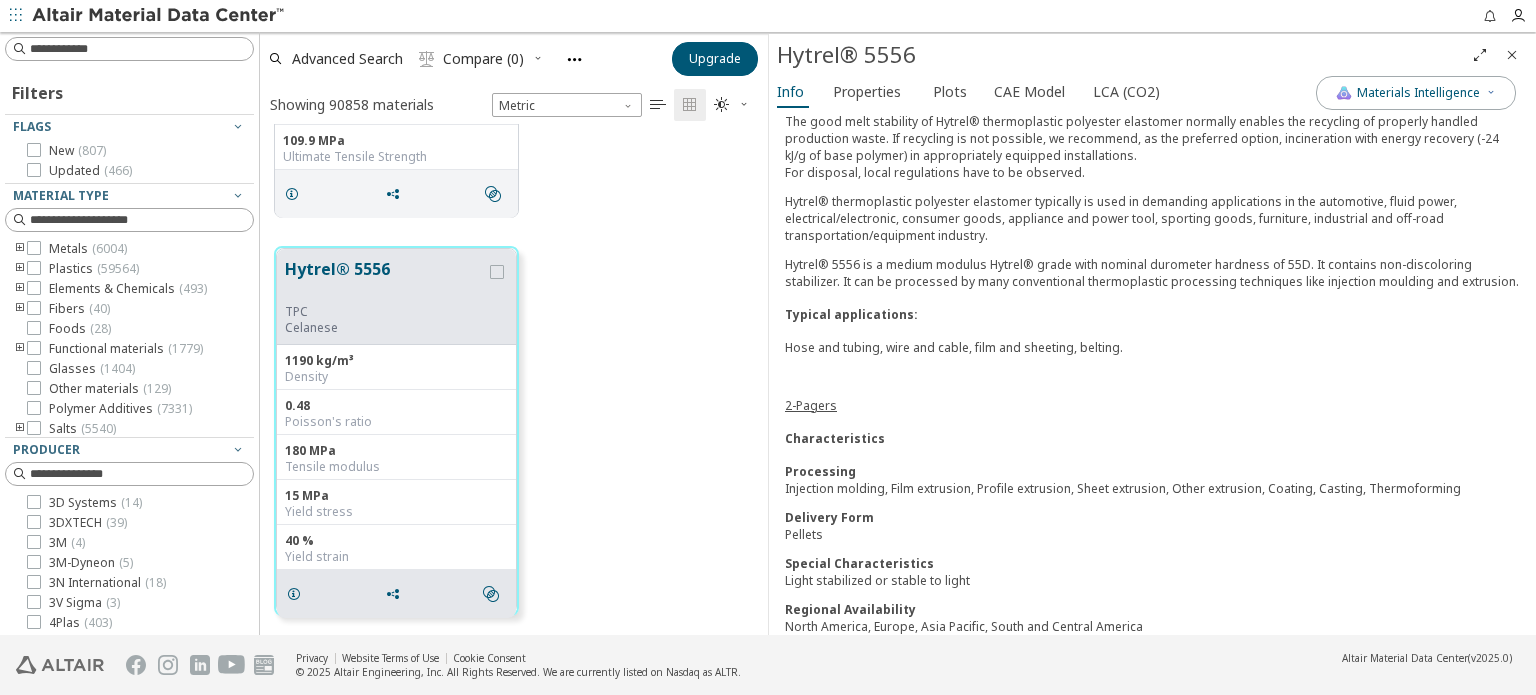 click on "Hytrel® 5556" at bounding box center (1152, 55) 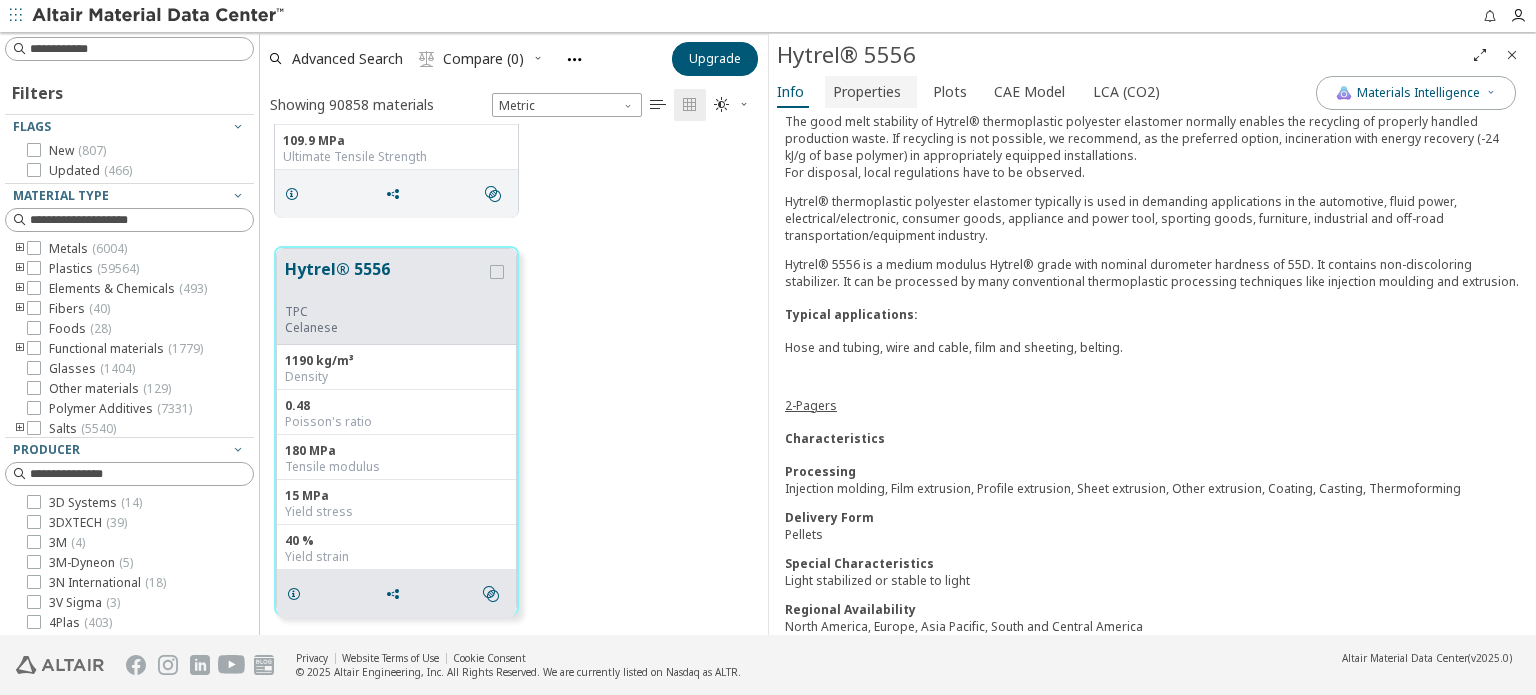 click on "Properties" at bounding box center (867, 92) 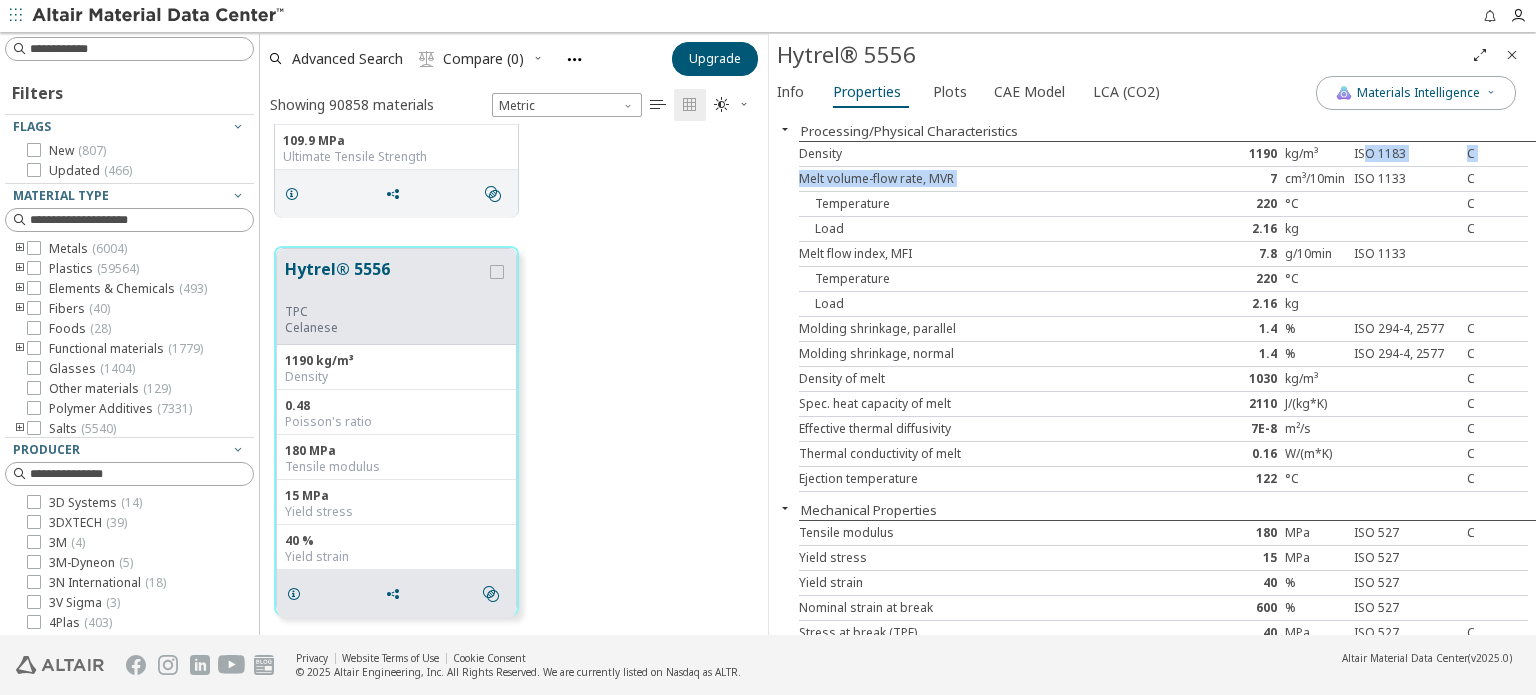 drag, startPoint x: 1356, startPoint y: 154, endPoint x: 1237, endPoint y: 175, distance: 120.83874 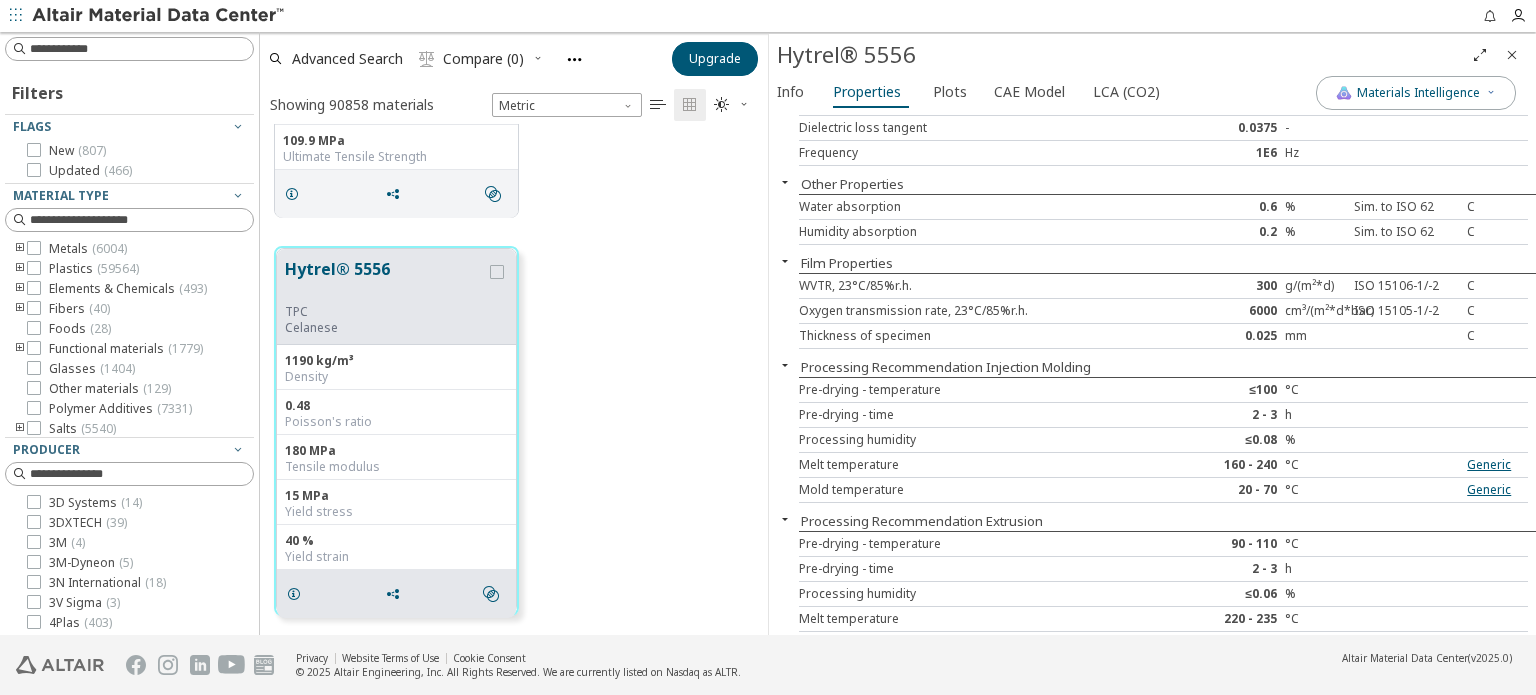 scroll, scrollTop: 1772, scrollLeft: 0, axis: vertical 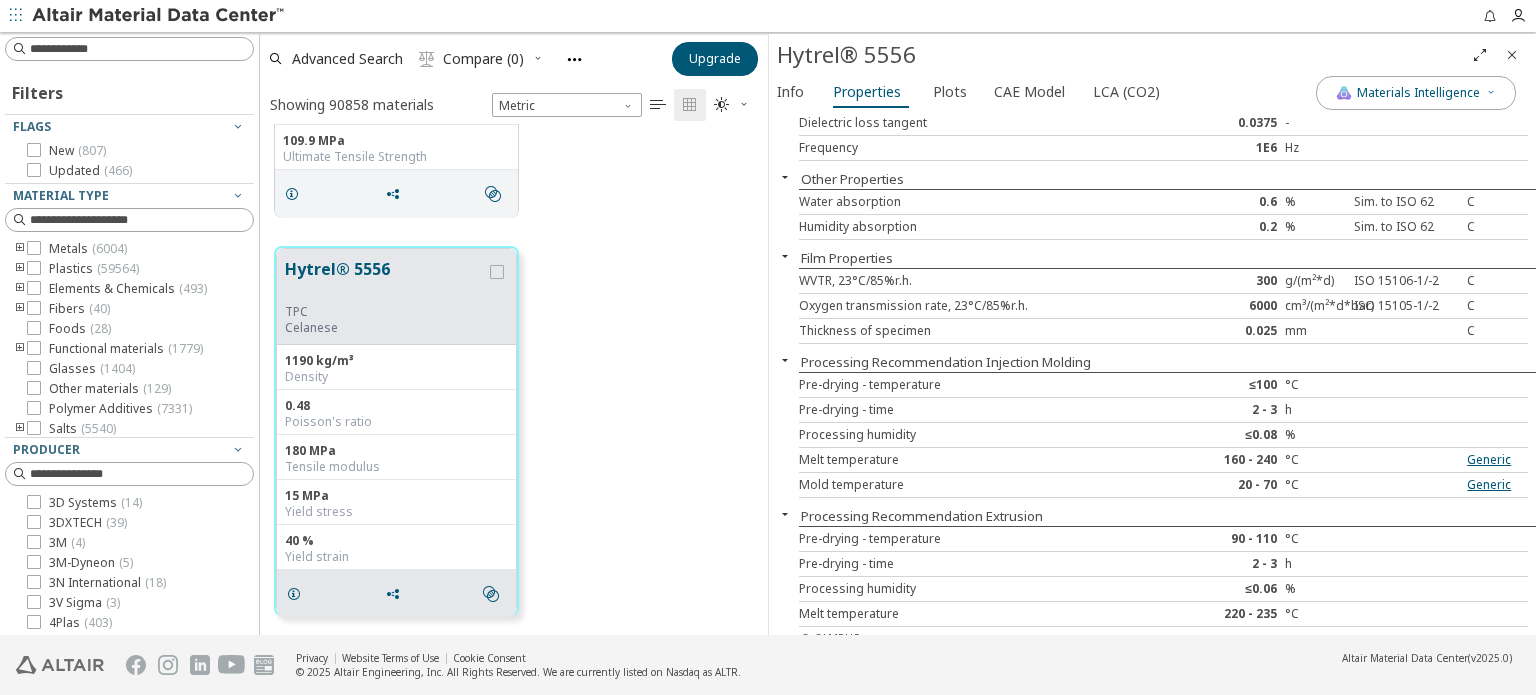 click at bounding box center (785, 514) 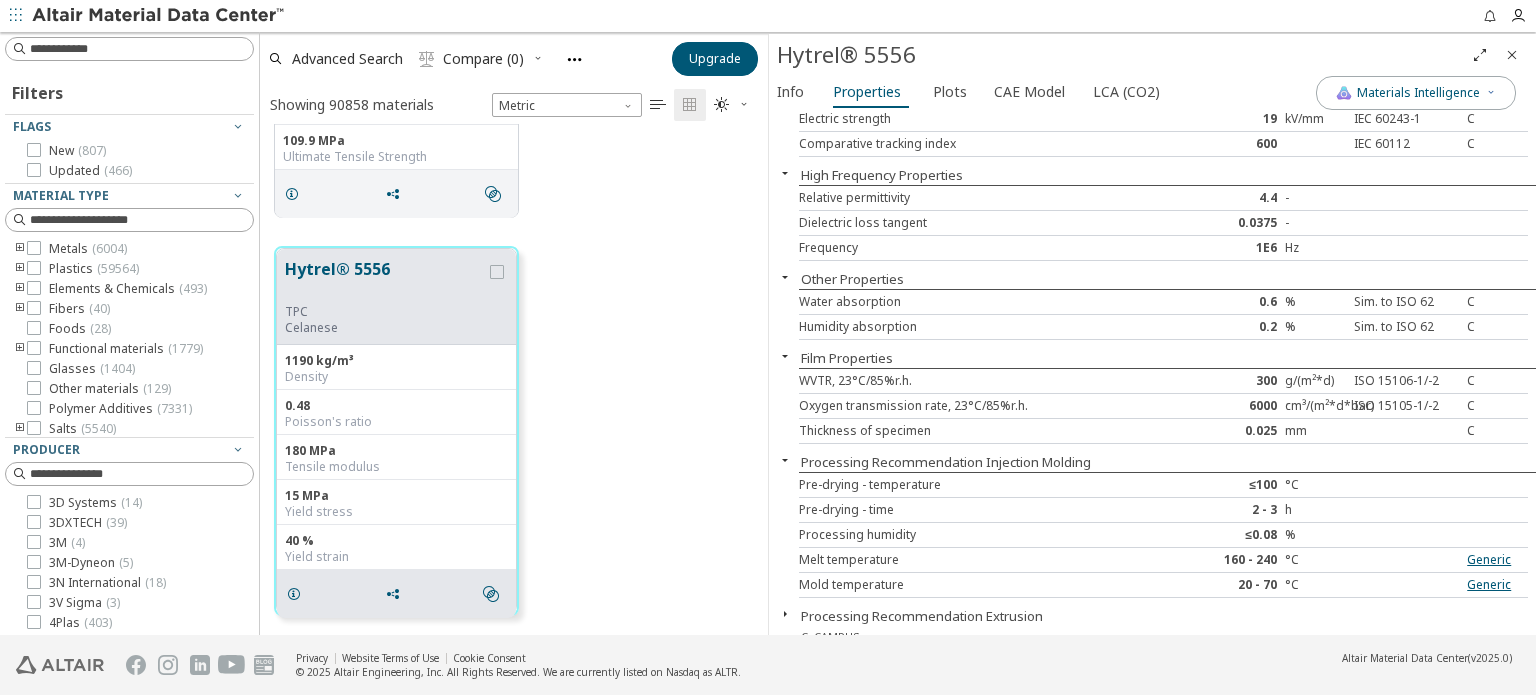 click at bounding box center [785, 614] 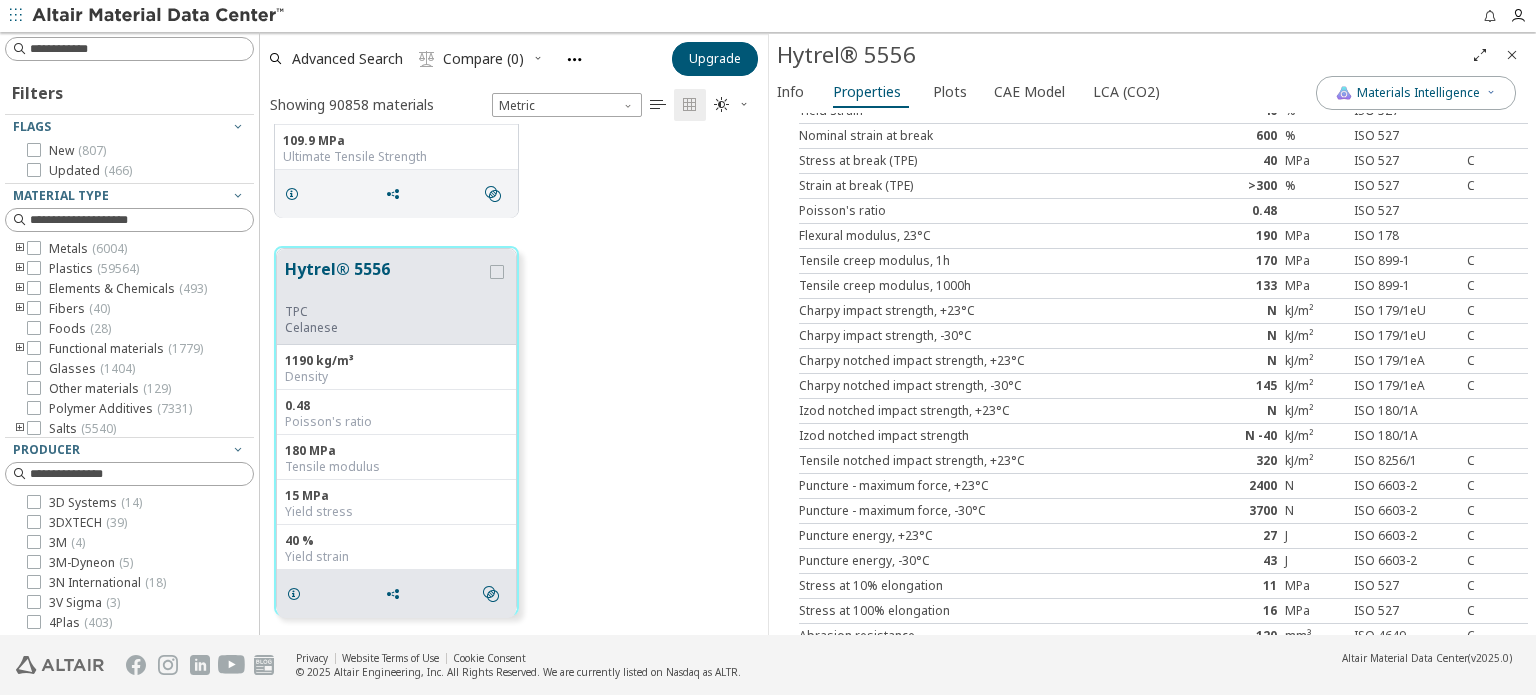 scroll, scrollTop: 0, scrollLeft: 0, axis: both 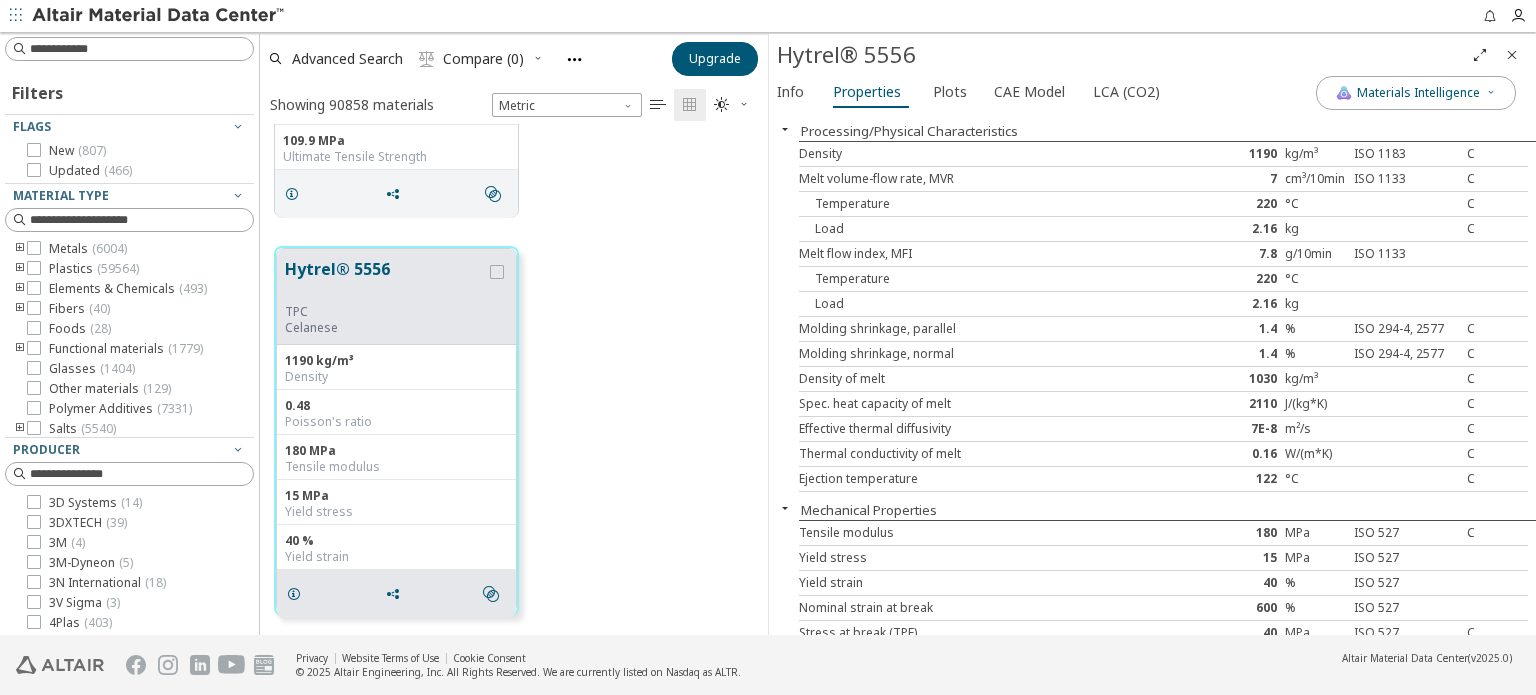 click on "Hytrel® 5556 TPC Celanese 1190 kg/m³ Density 0.48 Poisson's ratio 180 MPa Tensile modulus 15 MPa Yield stress 40 % Yield strain " at bounding box center (514, 431) 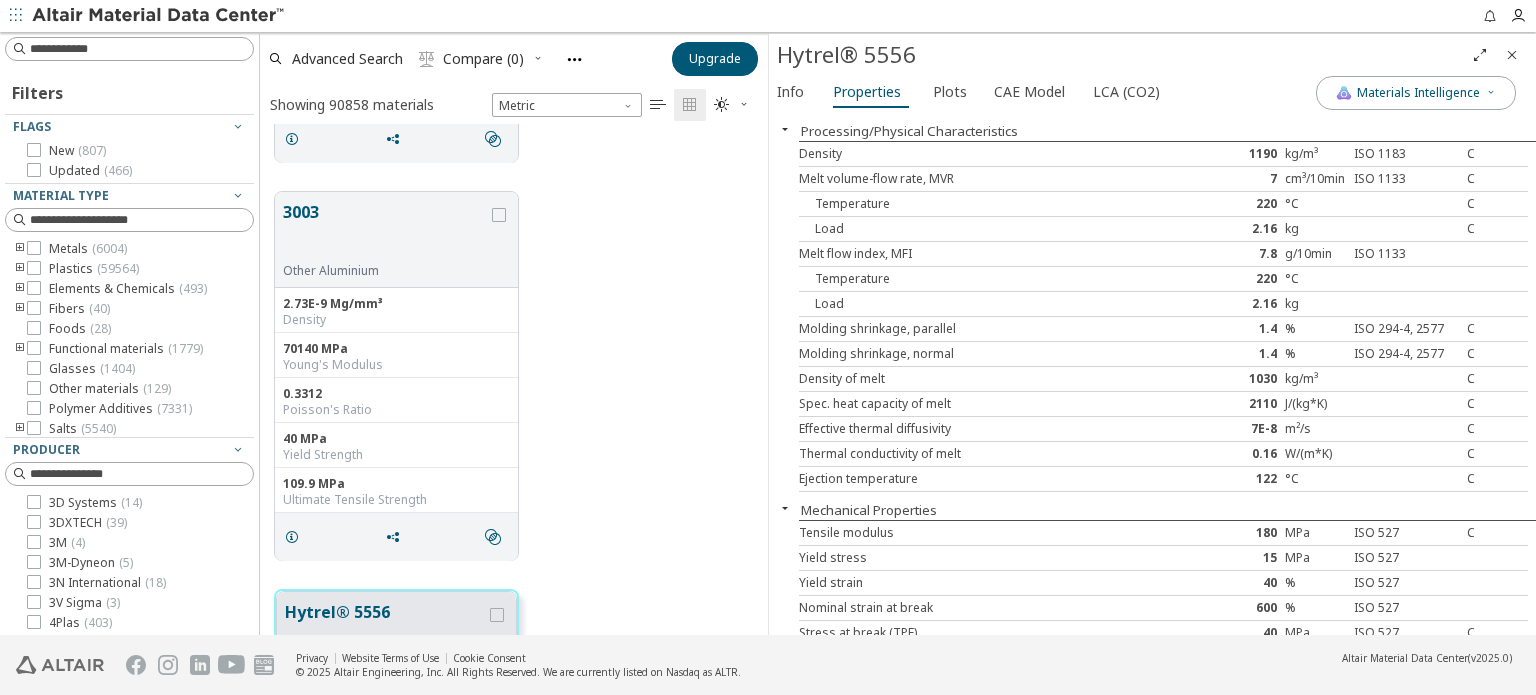 scroll, scrollTop: 982, scrollLeft: 0, axis: vertical 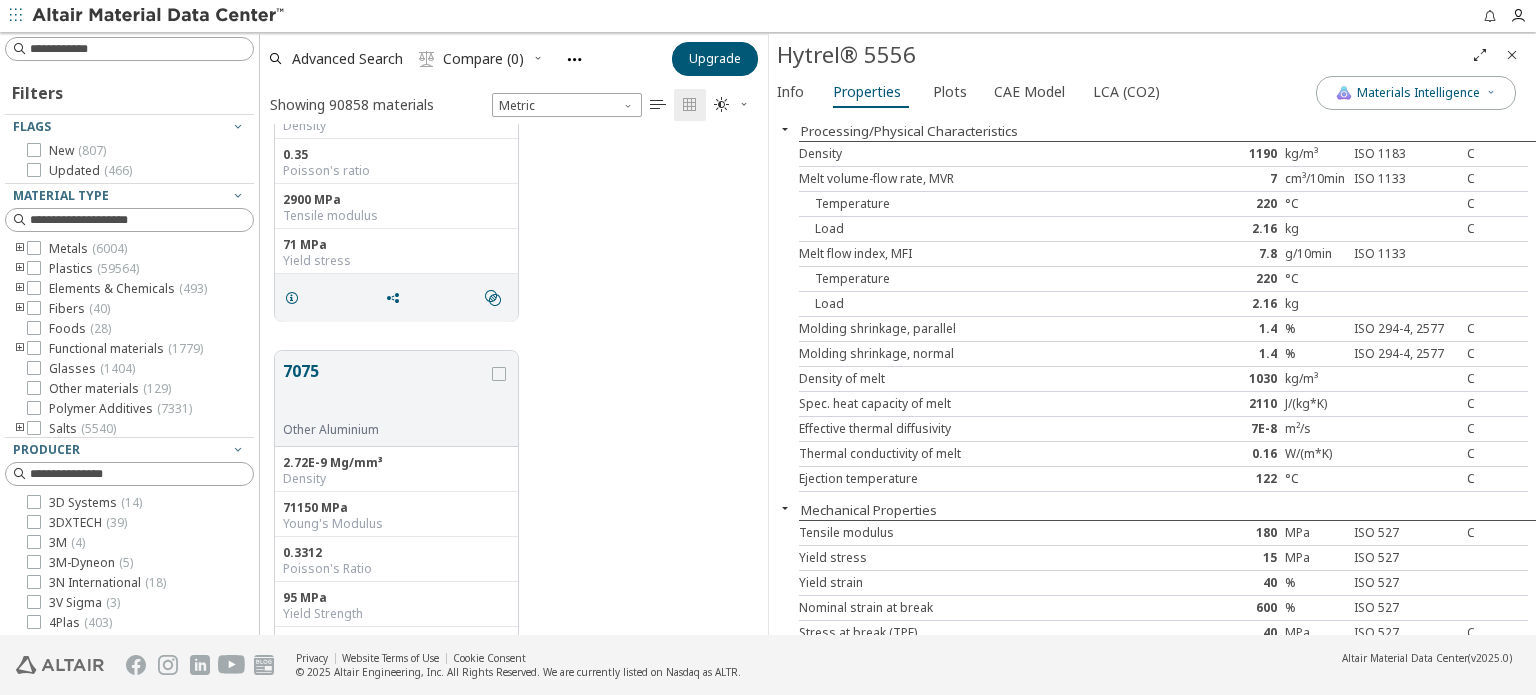 click at bounding box center [1512, 55] 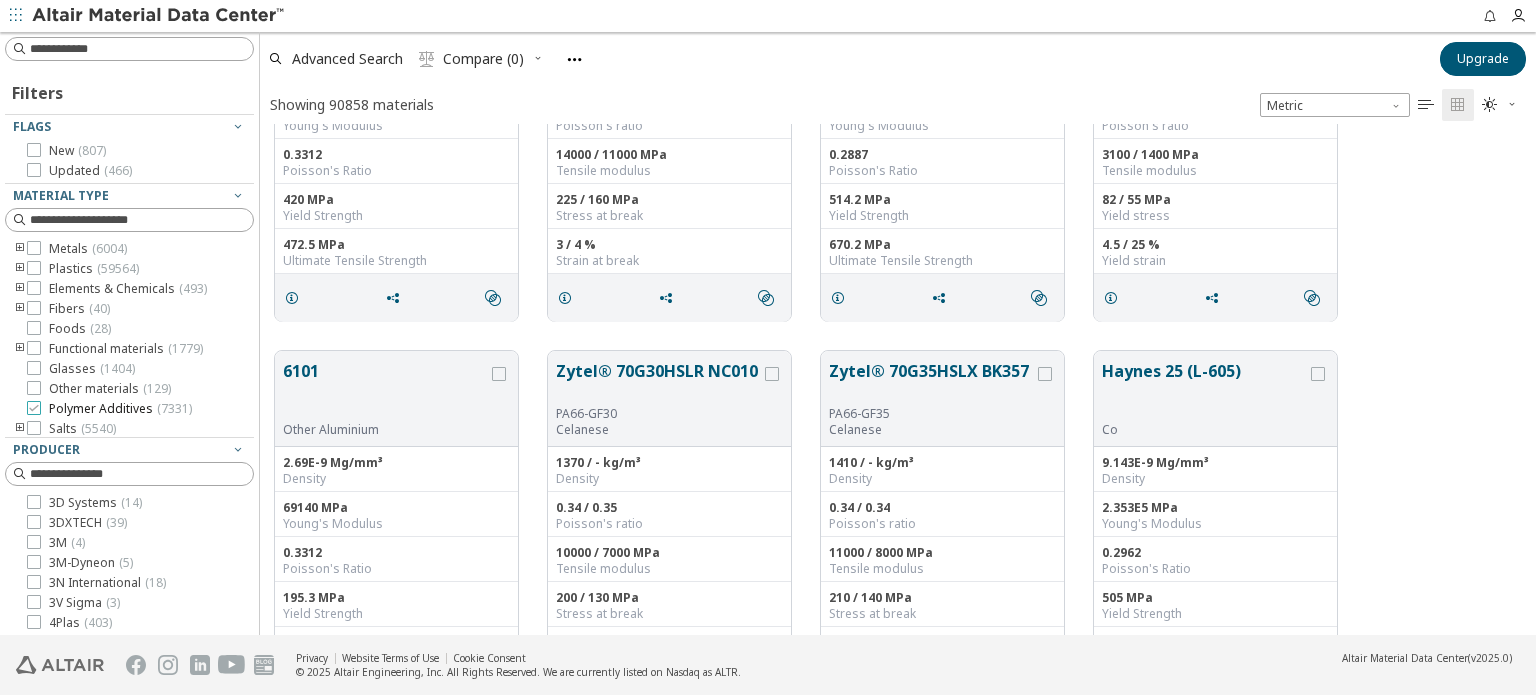 scroll, scrollTop: 16, scrollLeft: 16, axis: both 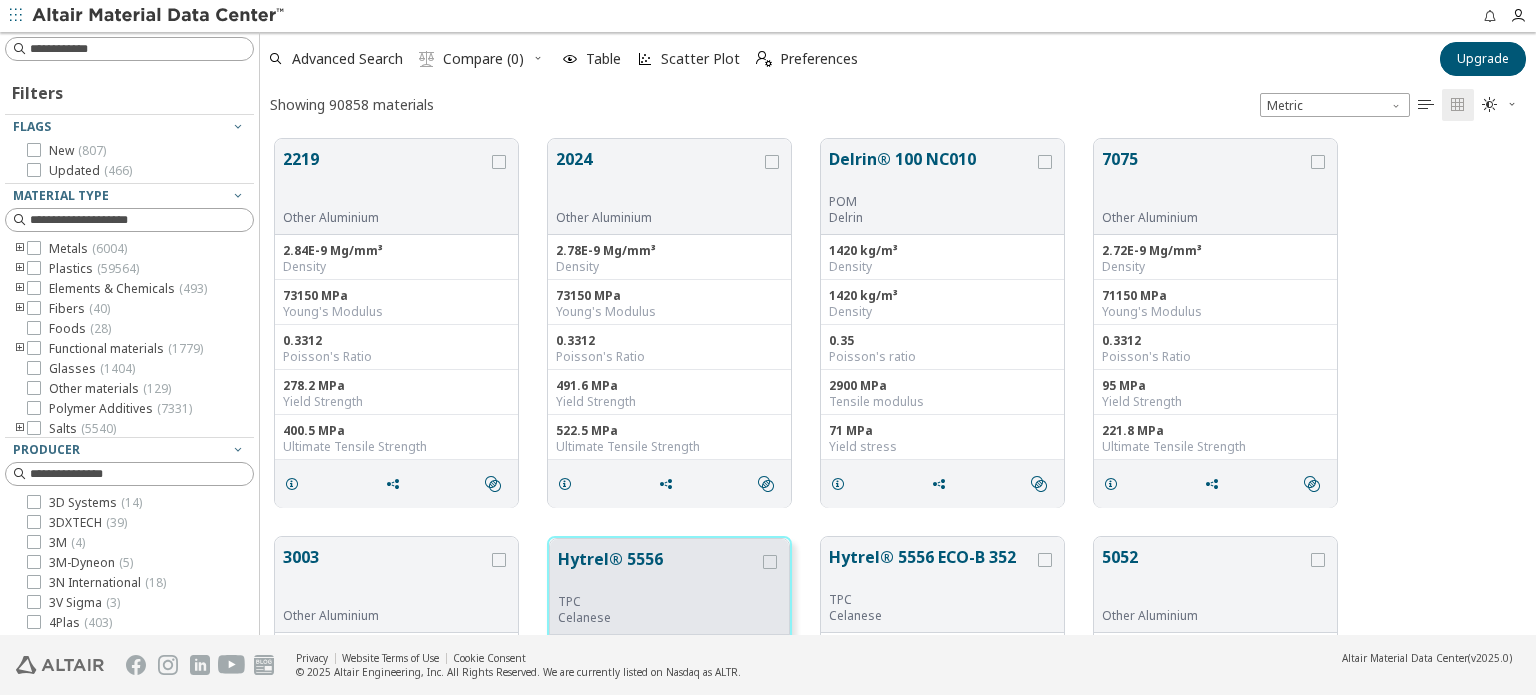 click at bounding box center [20, 309] 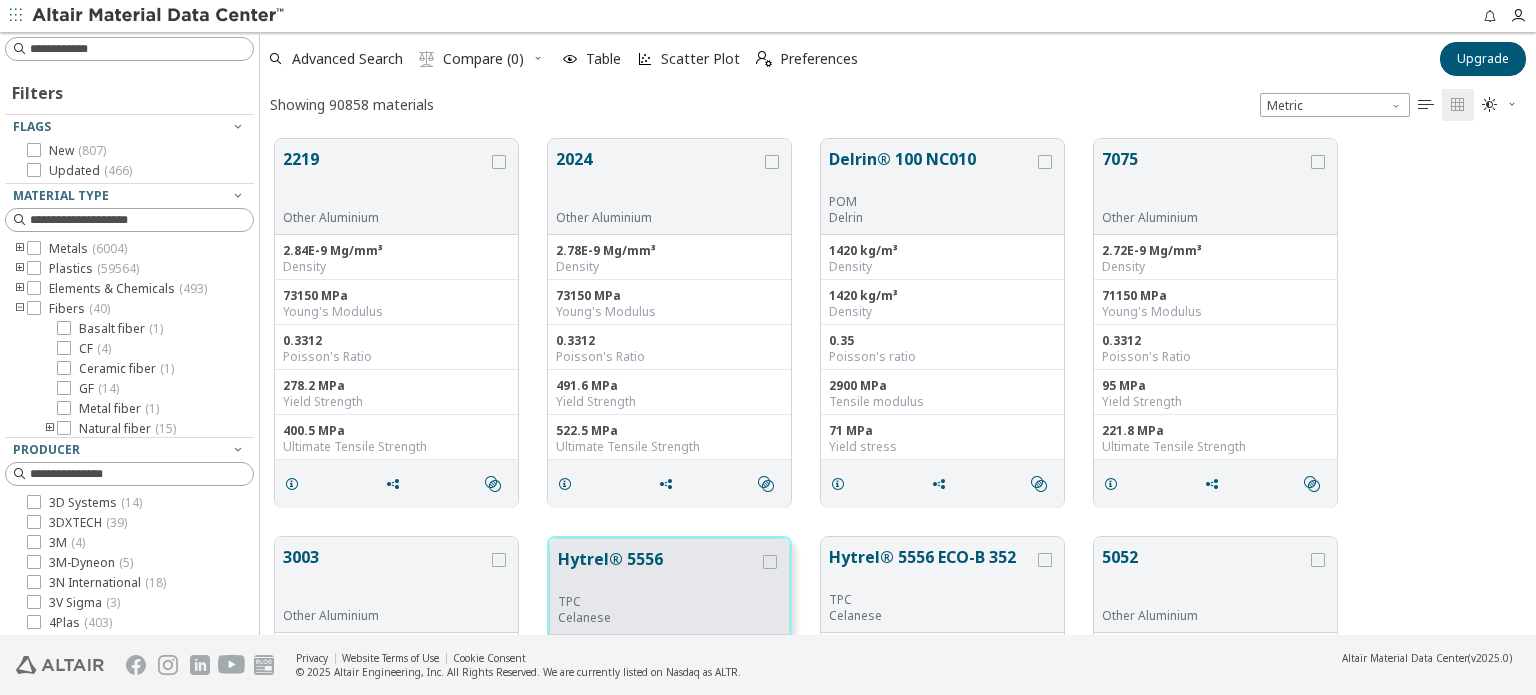 click at bounding box center [20, 309] 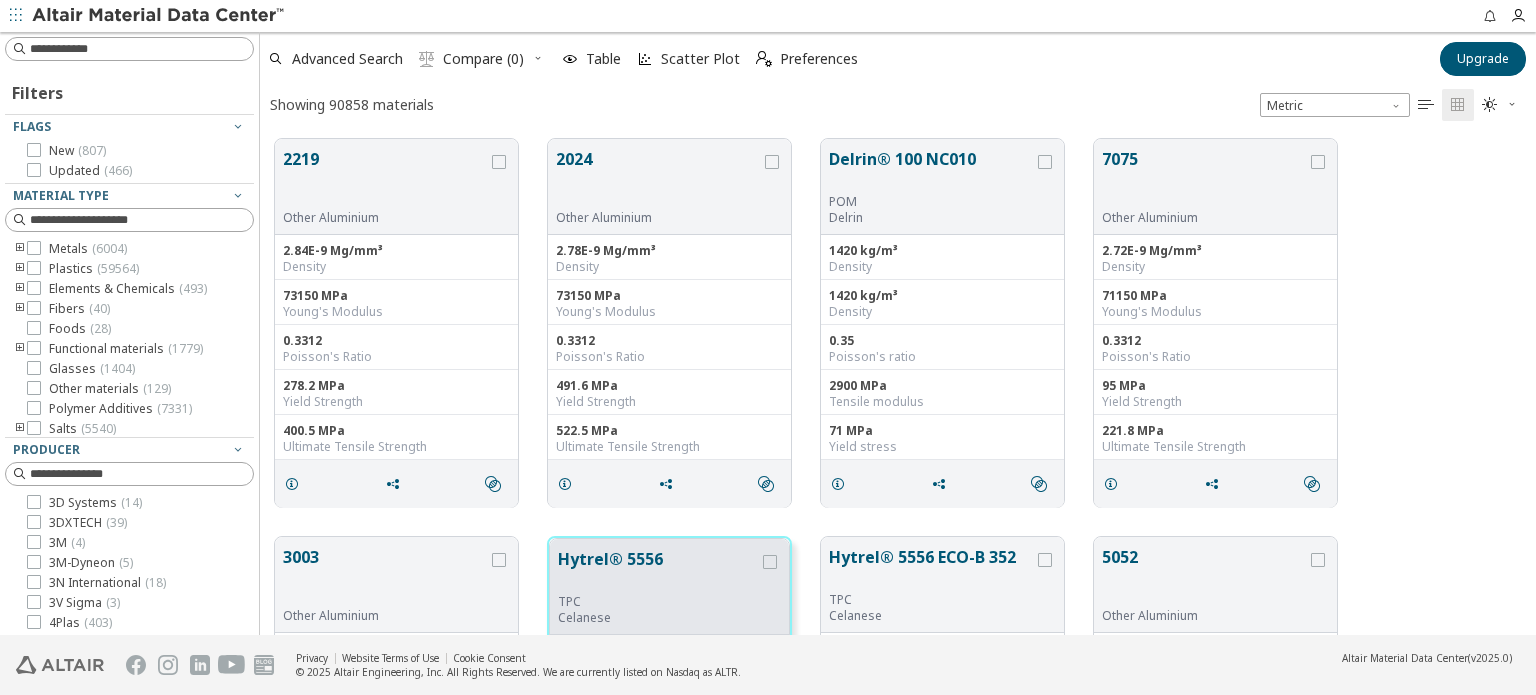 click at bounding box center (20, 309) 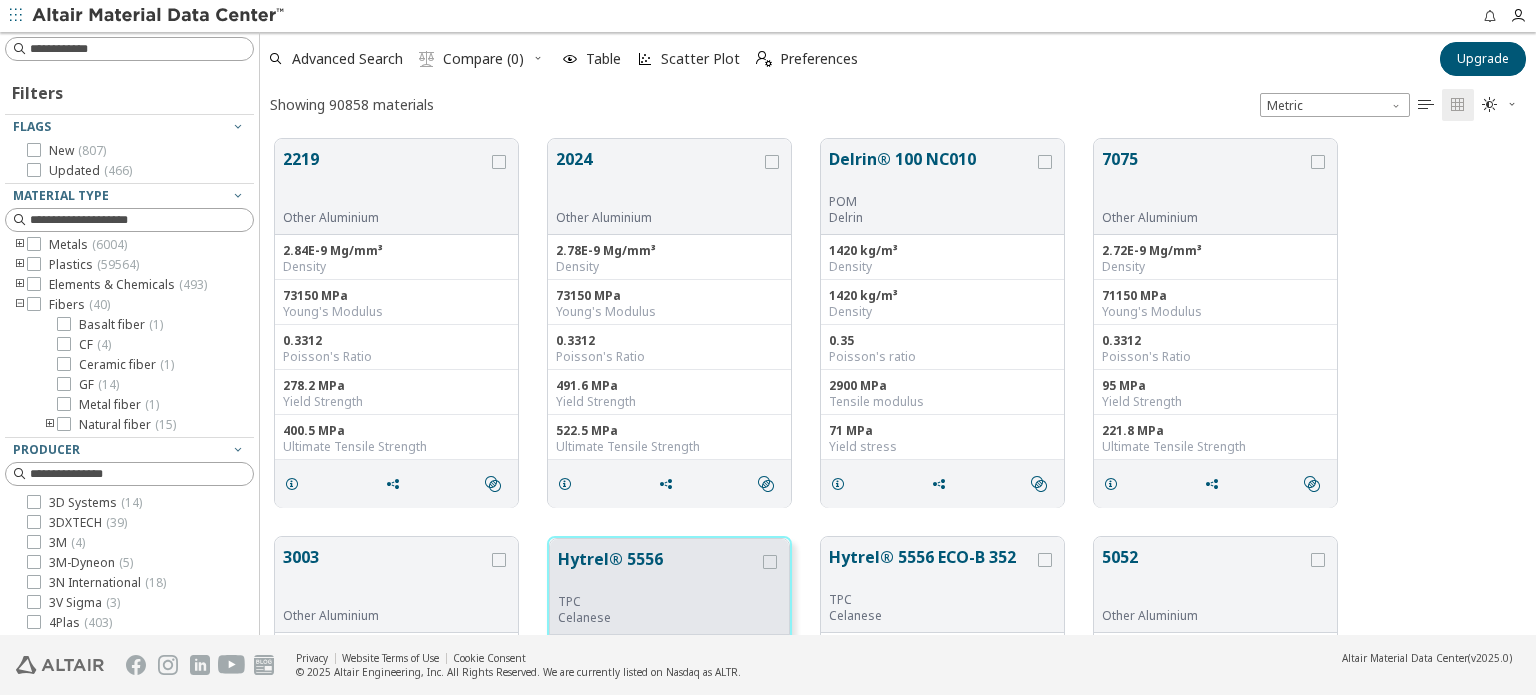 scroll, scrollTop: 0, scrollLeft: 0, axis: both 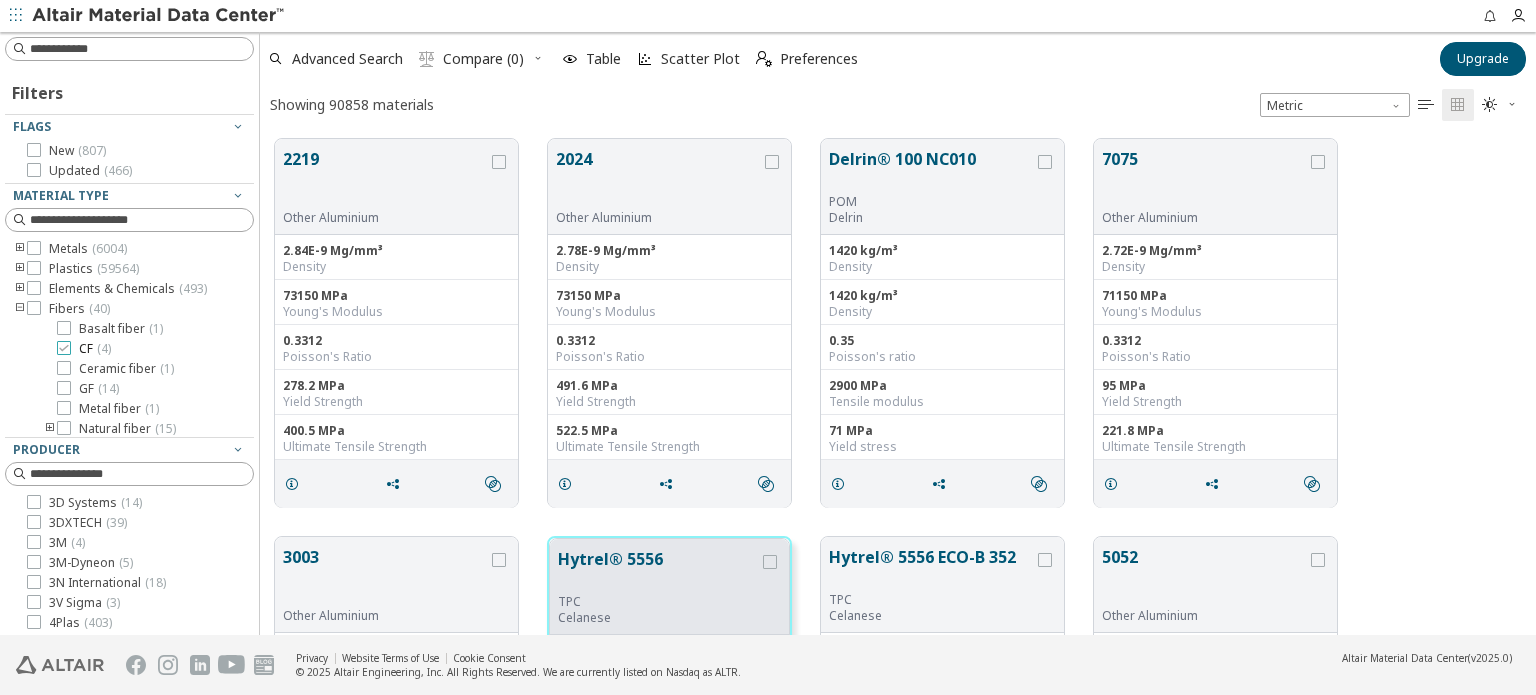 click on "CF ( 4 )" at bounding box center (84, 349) 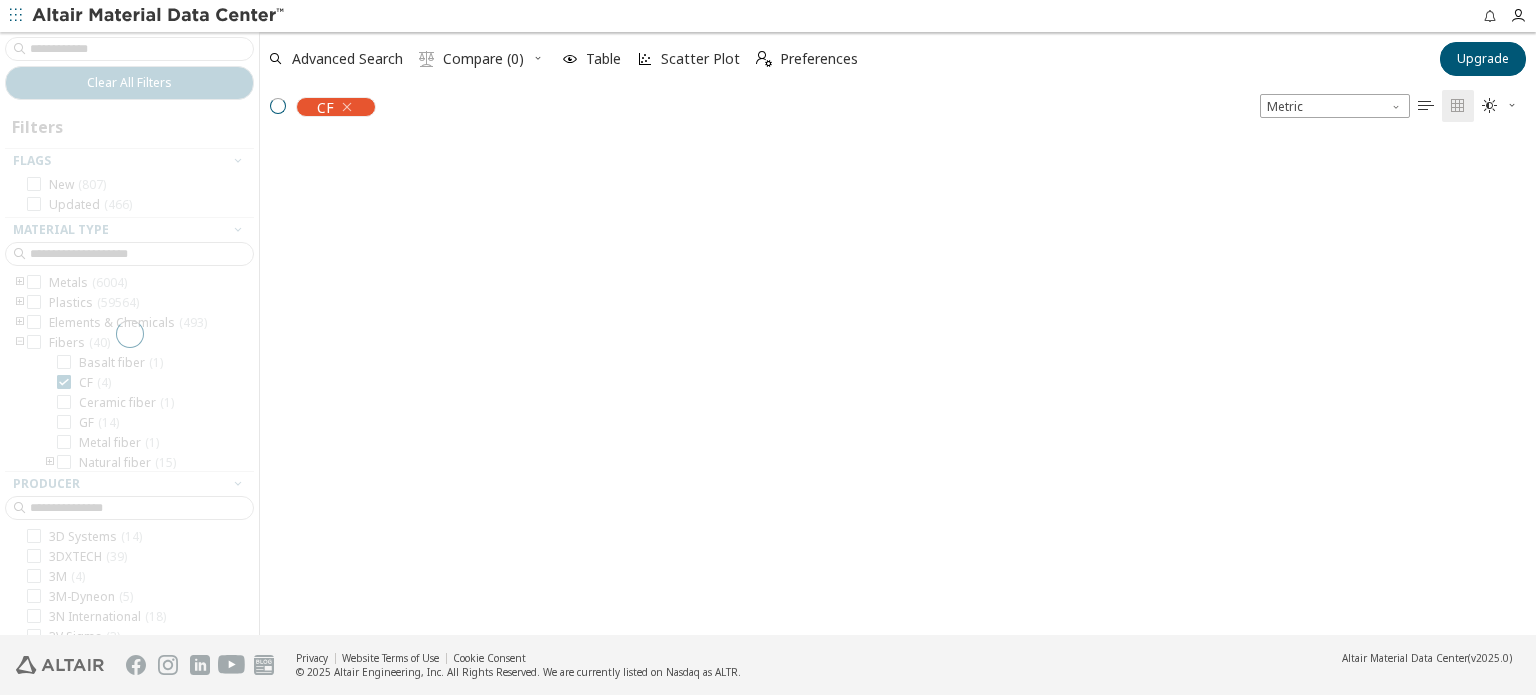 scroll, scrollTop: 494, scrollLeft: 1260, axis: both 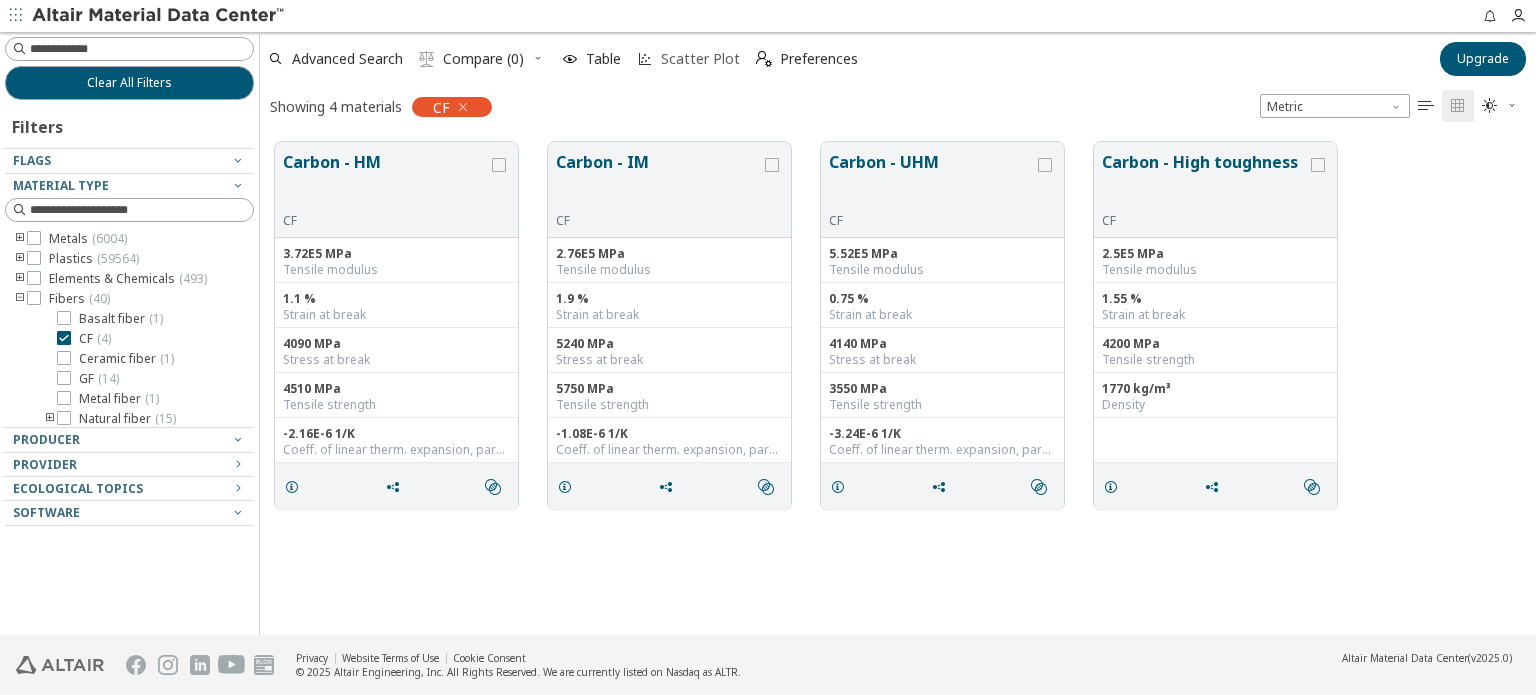 click on "Scatter Plot" at bounding box center [700, 59] 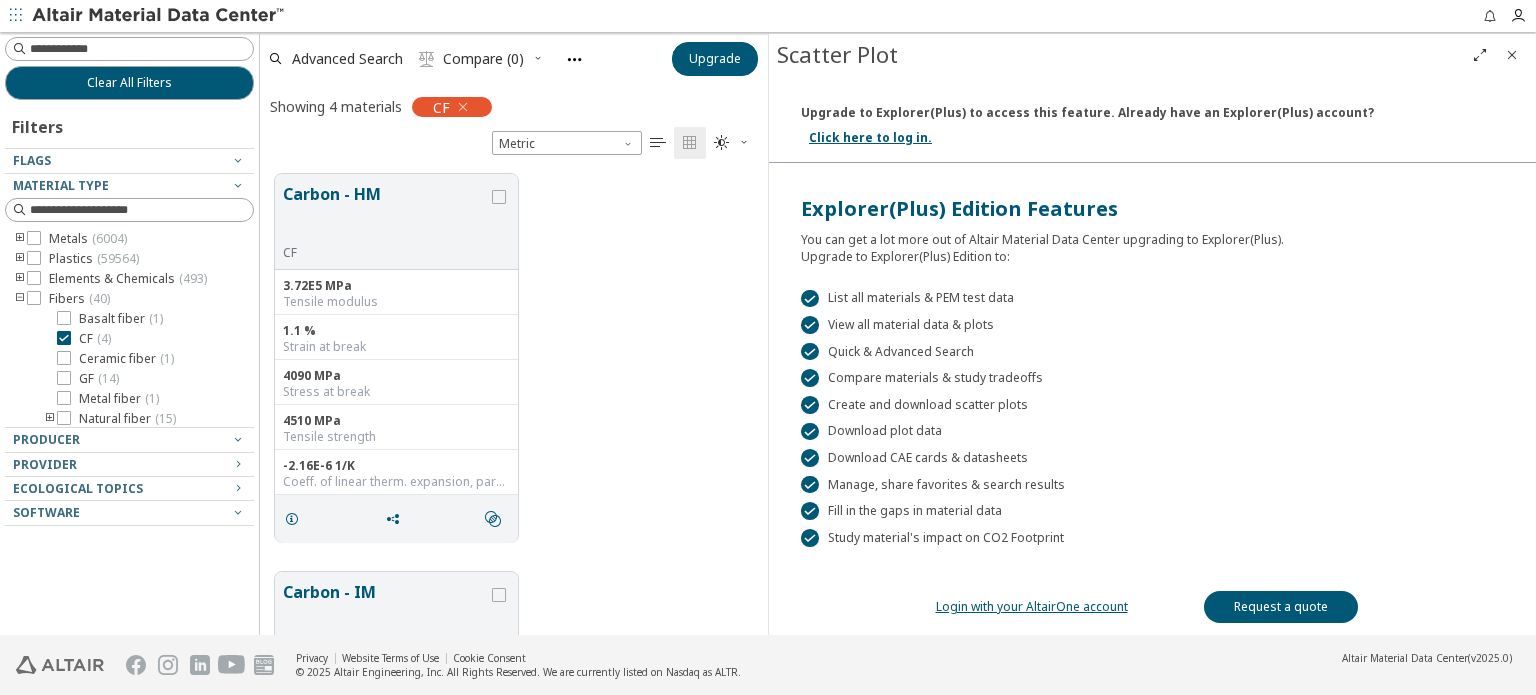 scroll, scrollTop: 100, scrollLeft: 0, axis: vertical 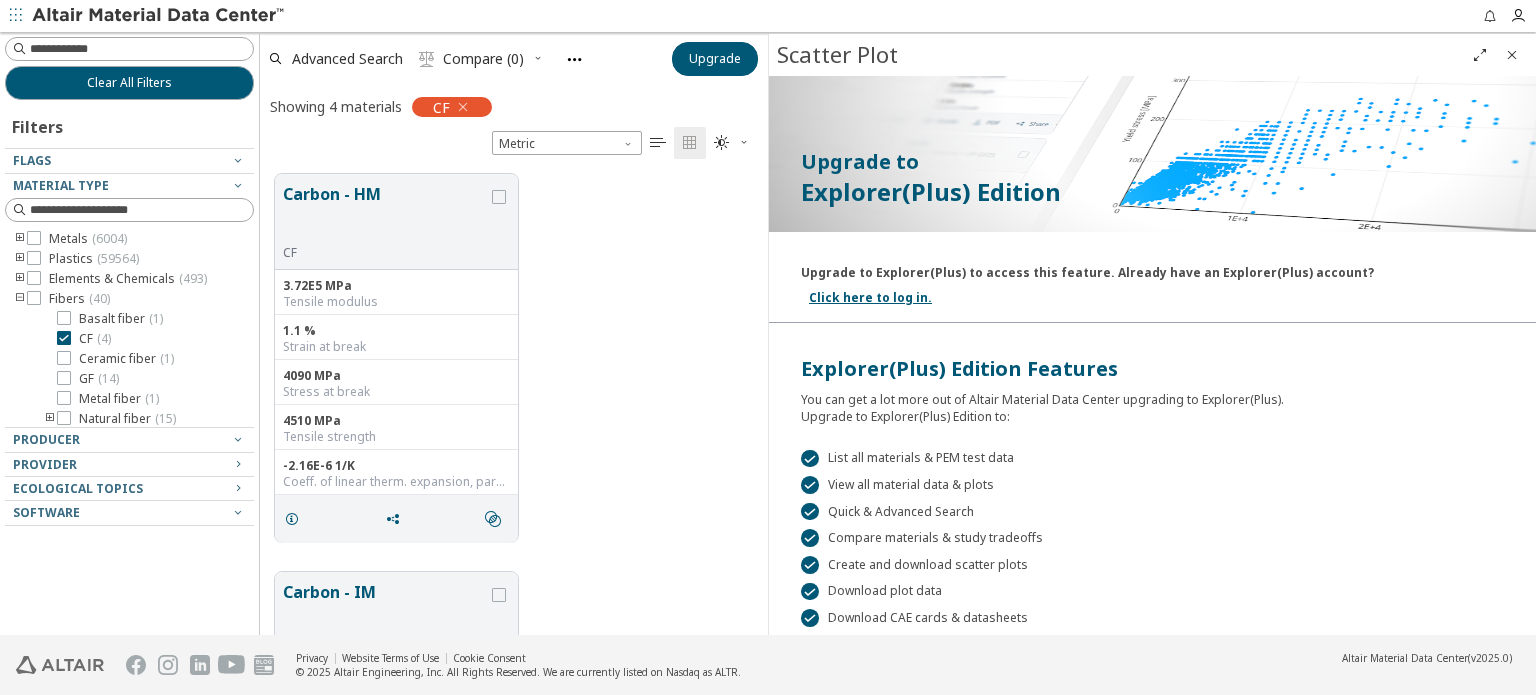 click at bounding box center (1512, 55) 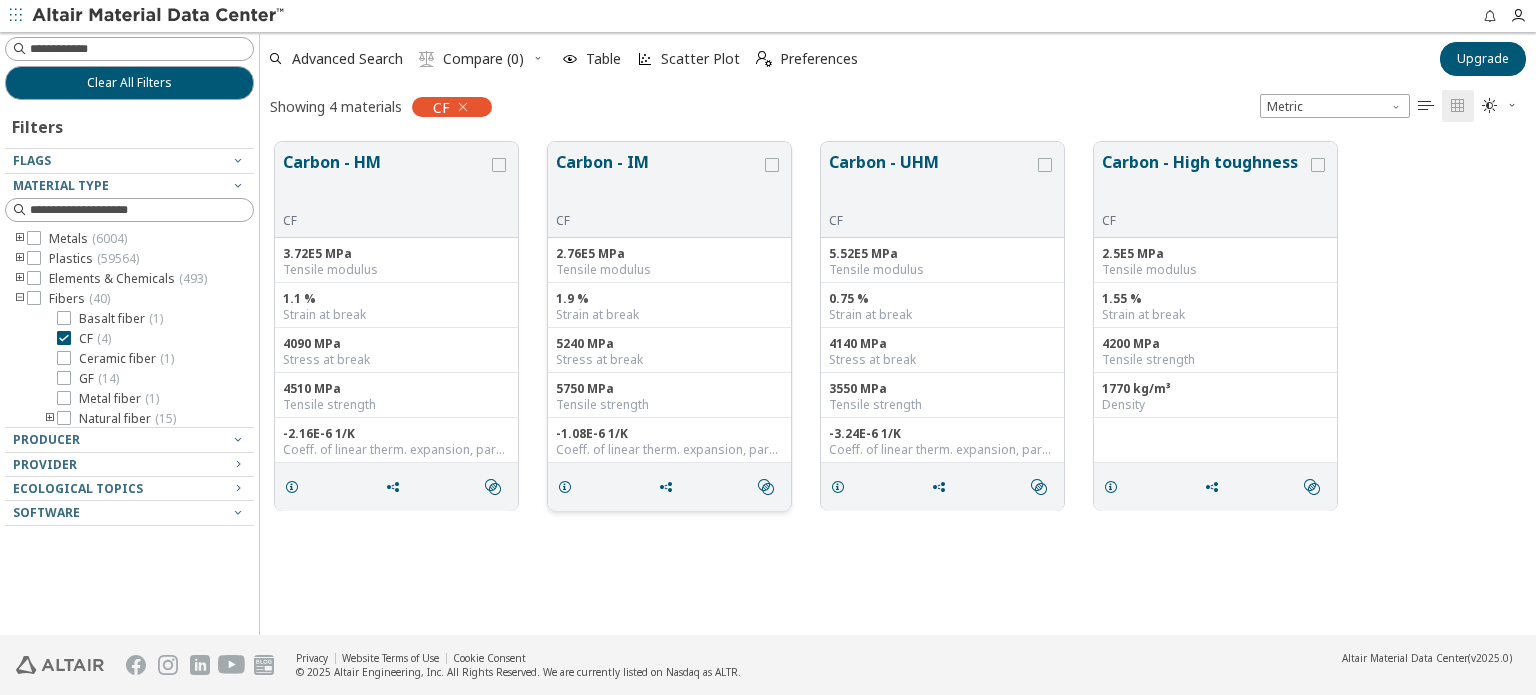 click on "Carbon - IM" at bounding box center (658, 181) 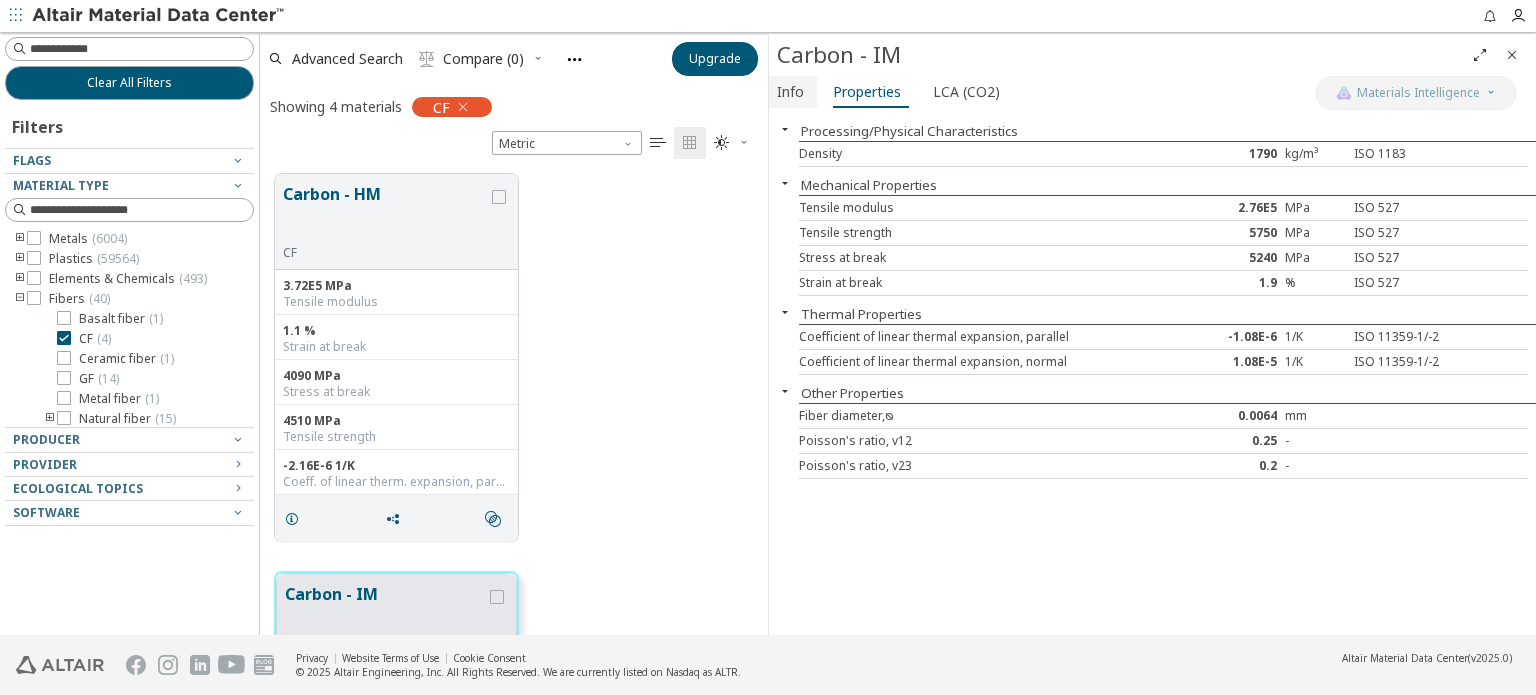 click on "Info" at bounding box center [790, 92] 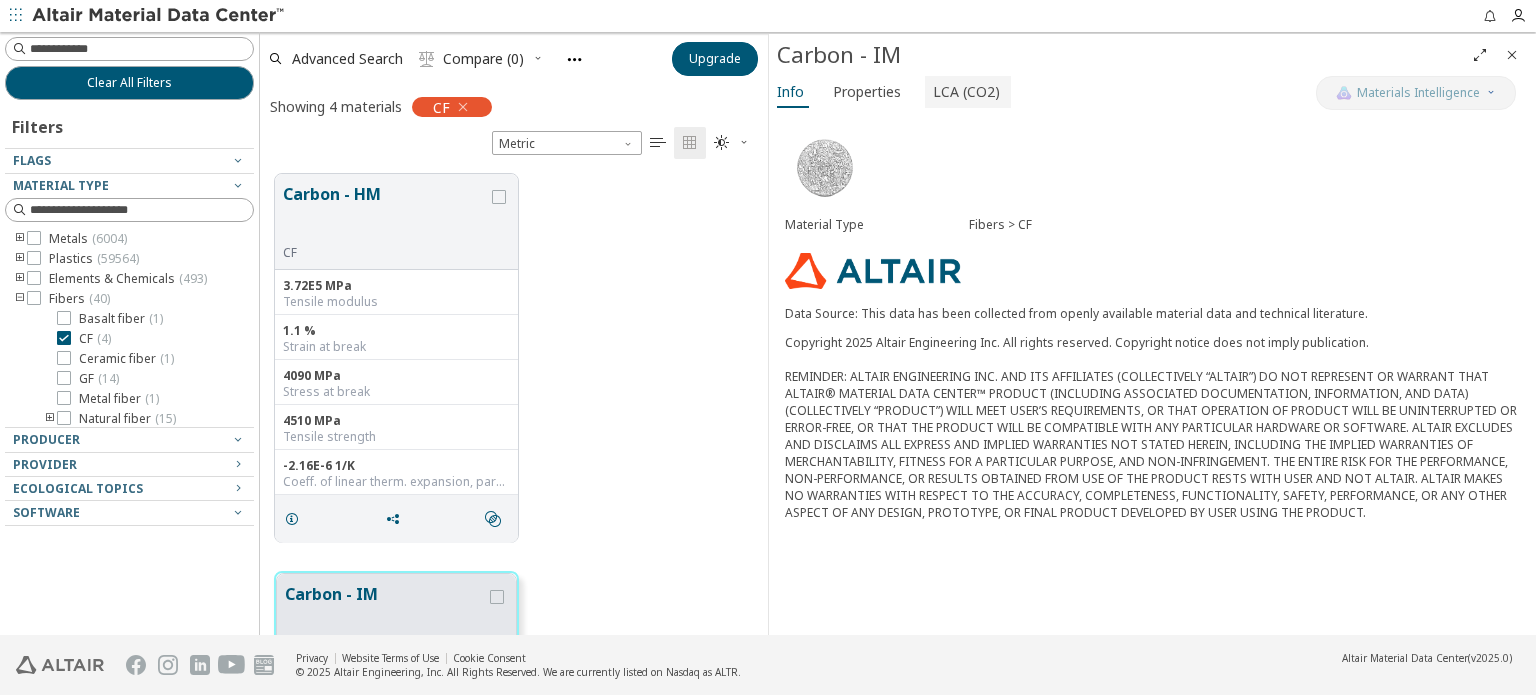 click on "LCA (CO2)" at bounding box center [966, 92] 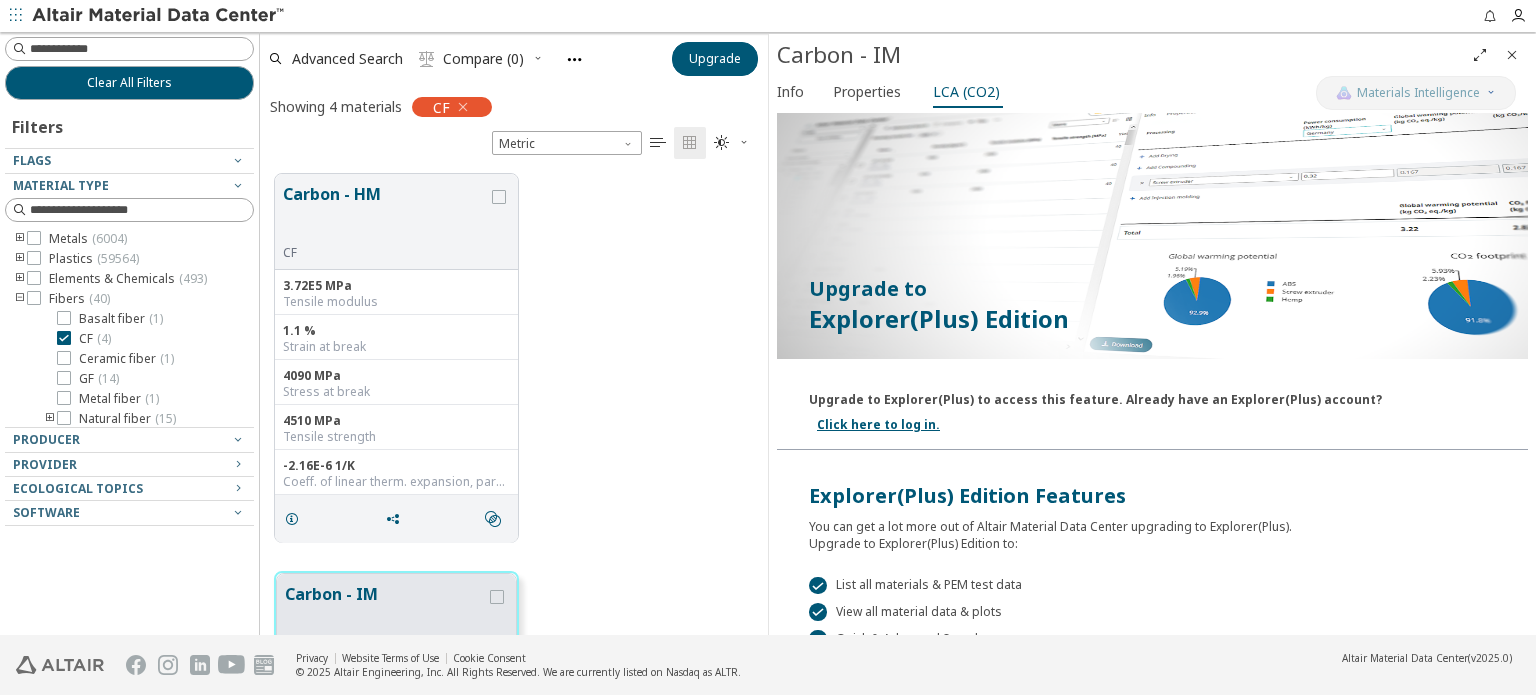 scroll, scrollTop: 15, scrollLeft: 0, axis: vertical 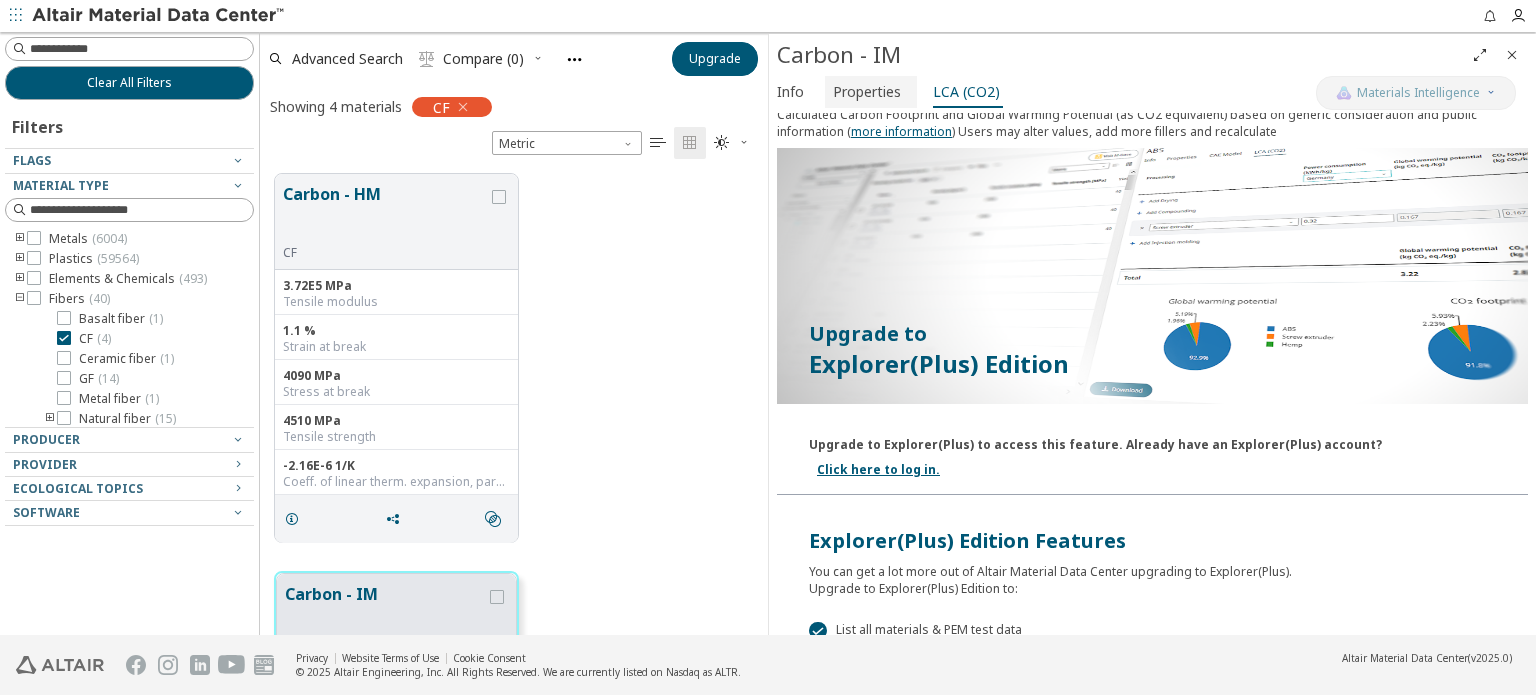 click on "Properties" at bounding box center [867, 92] 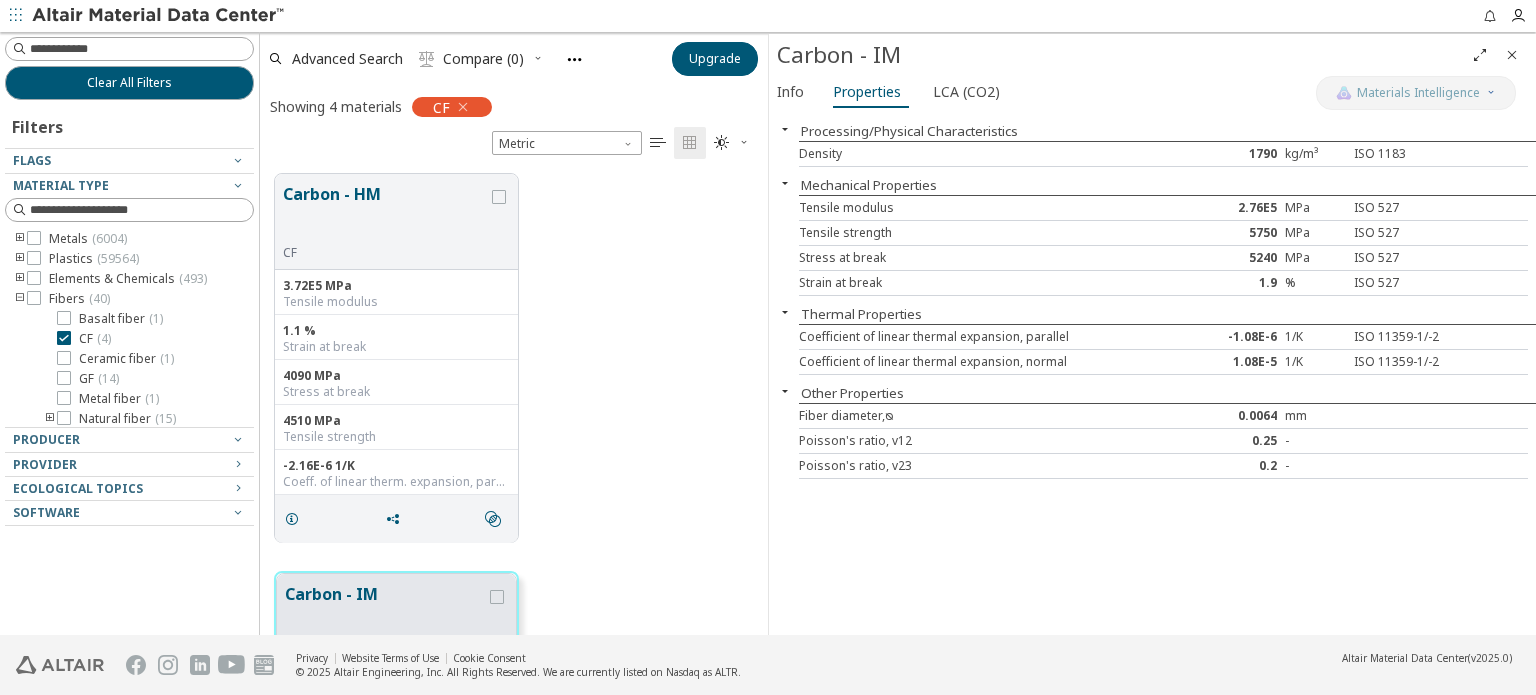 click at bounding box center (785, 129) 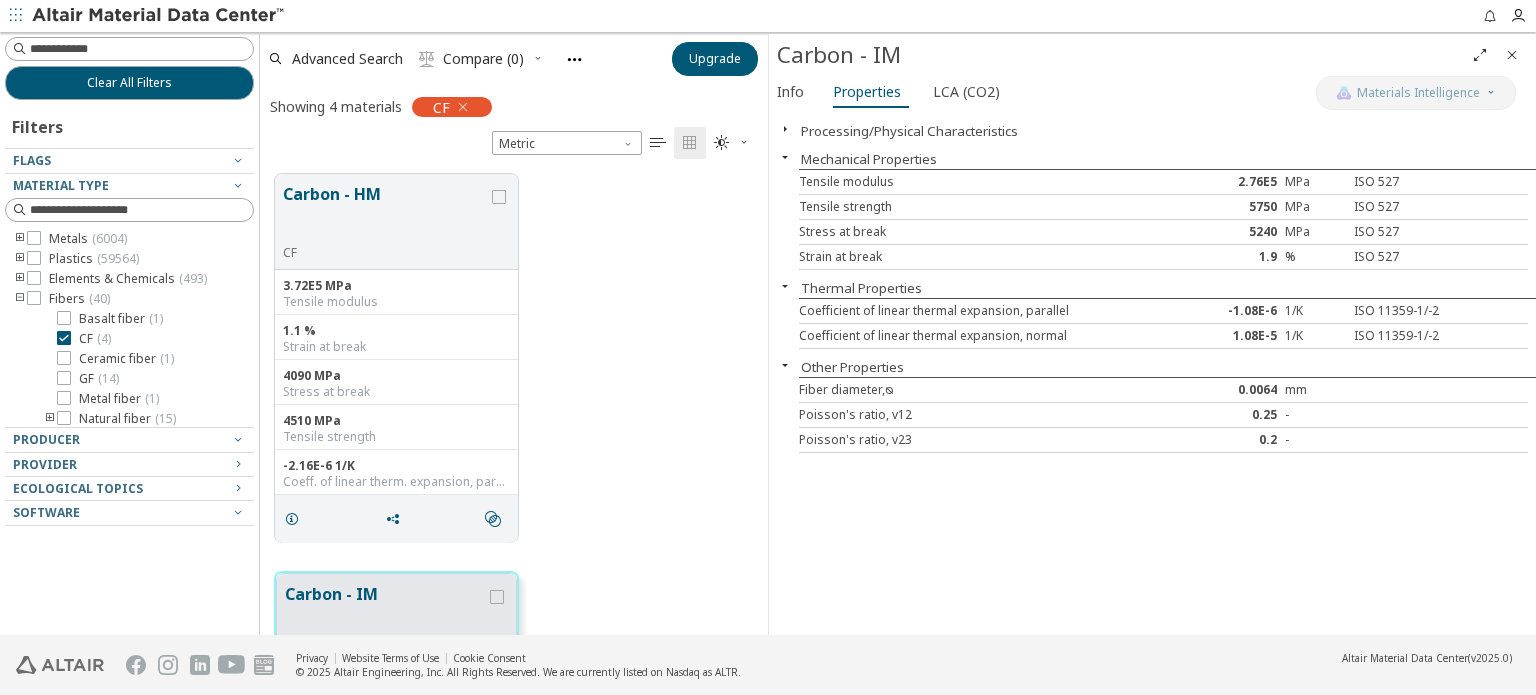 click at bounding box center [785, 129] 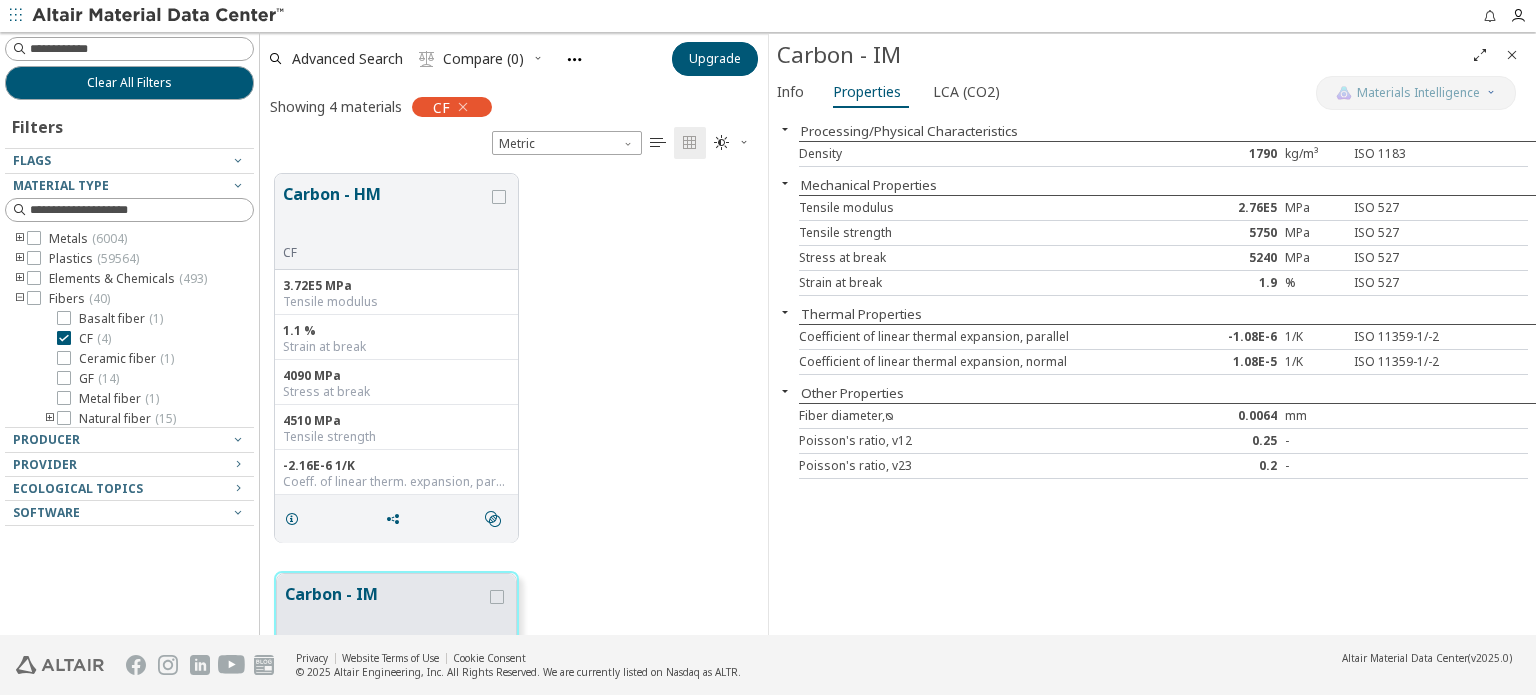 drag, startPoint x: 803, startPoint y: 129, endPoint x: 952, endPoint y: 149, distance: 150.33629 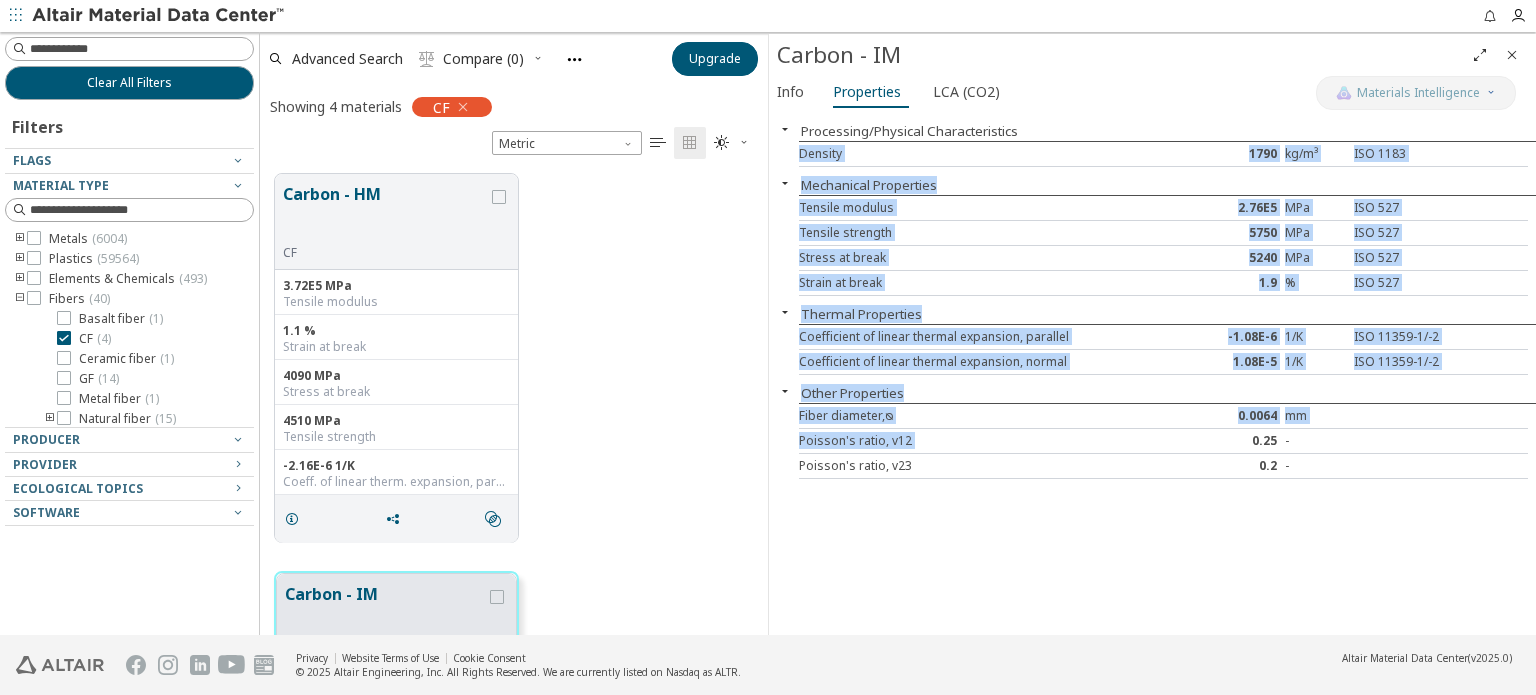 drag, startPoint x: 805, startPoint y: 156, endPoint x: 1176, endPoint y: 445, distance: 470.27866 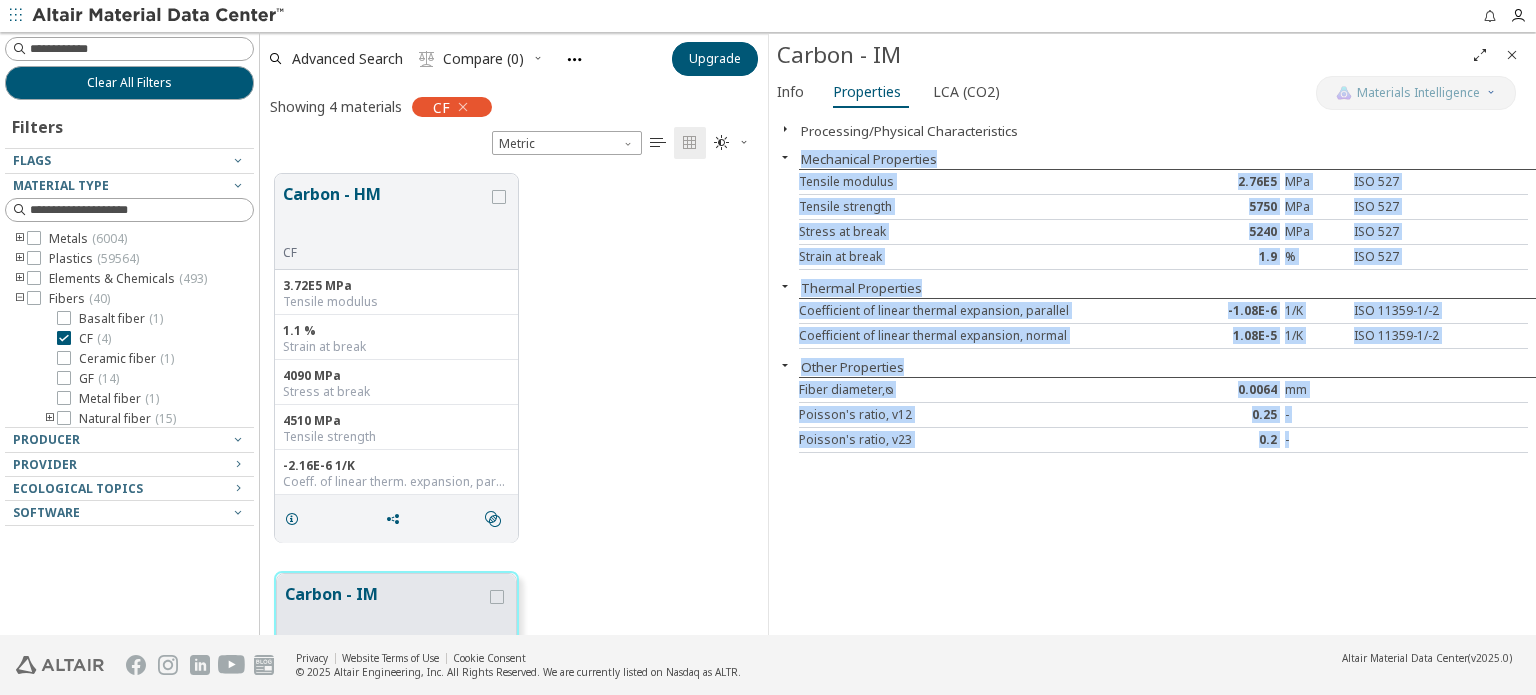 click on "Processing/Physical Characteristics" at bounding box center (909, 131) 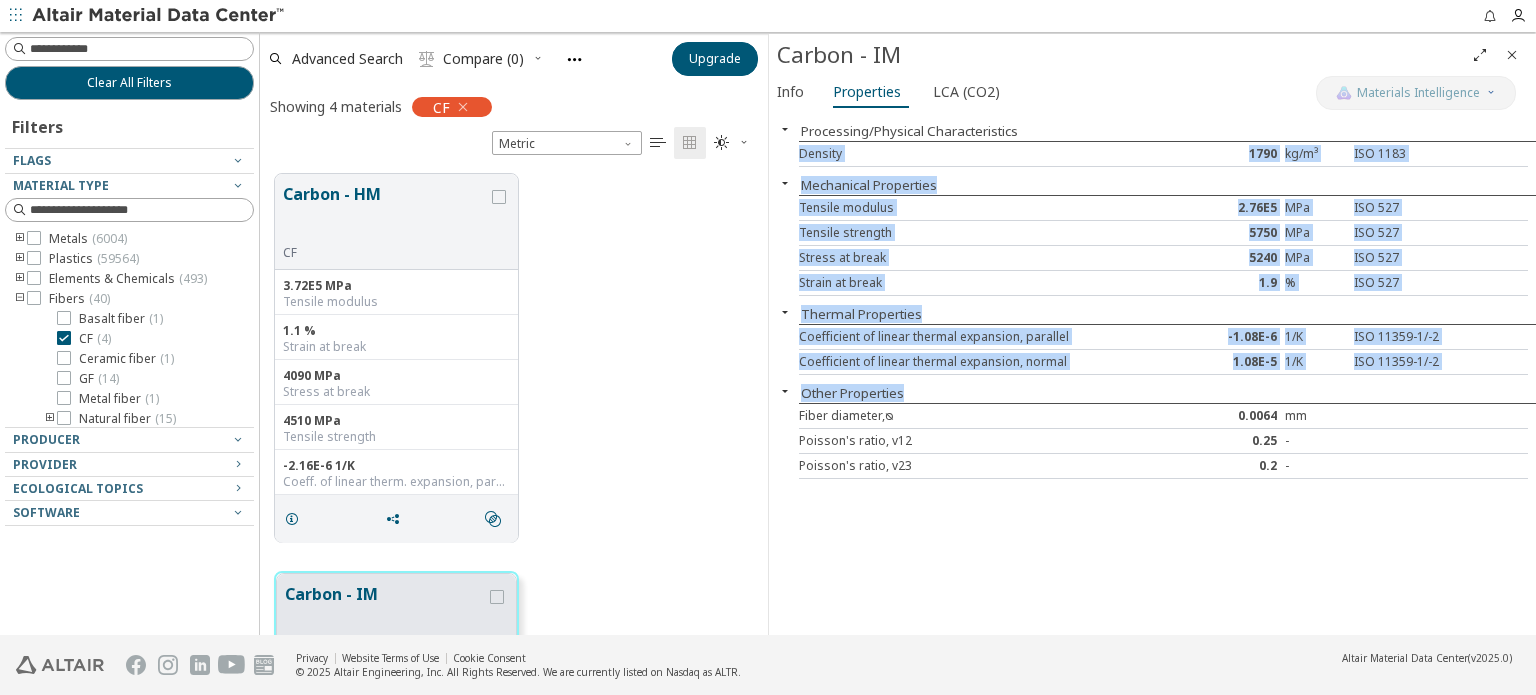 drag, startPoint x: 800, startPoint y: 130, endPoint x: 1100, endPoint y: 467, distance: 451.18622 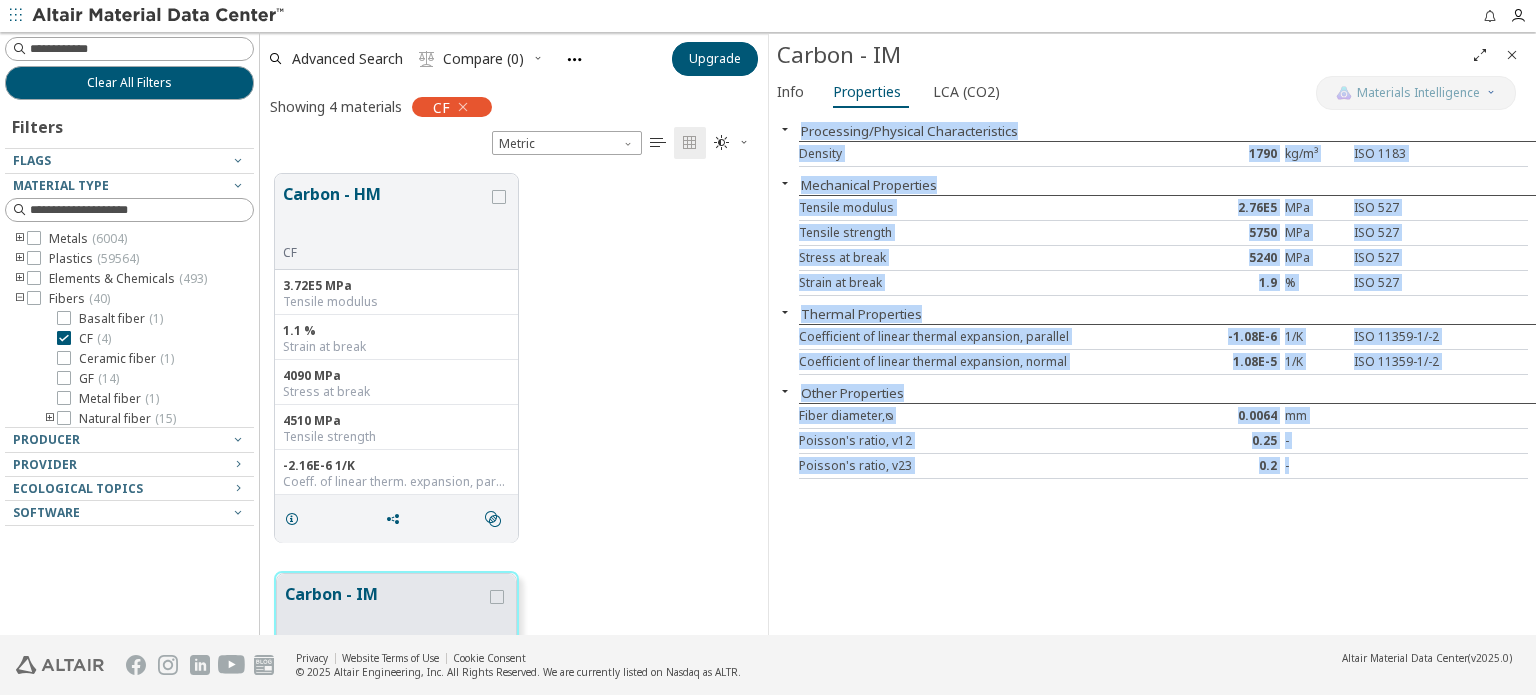 drag, startPoint x: 1301, startPoint y: 520, endPoint x: 797, endPoint y: 131, distance: 636.6608 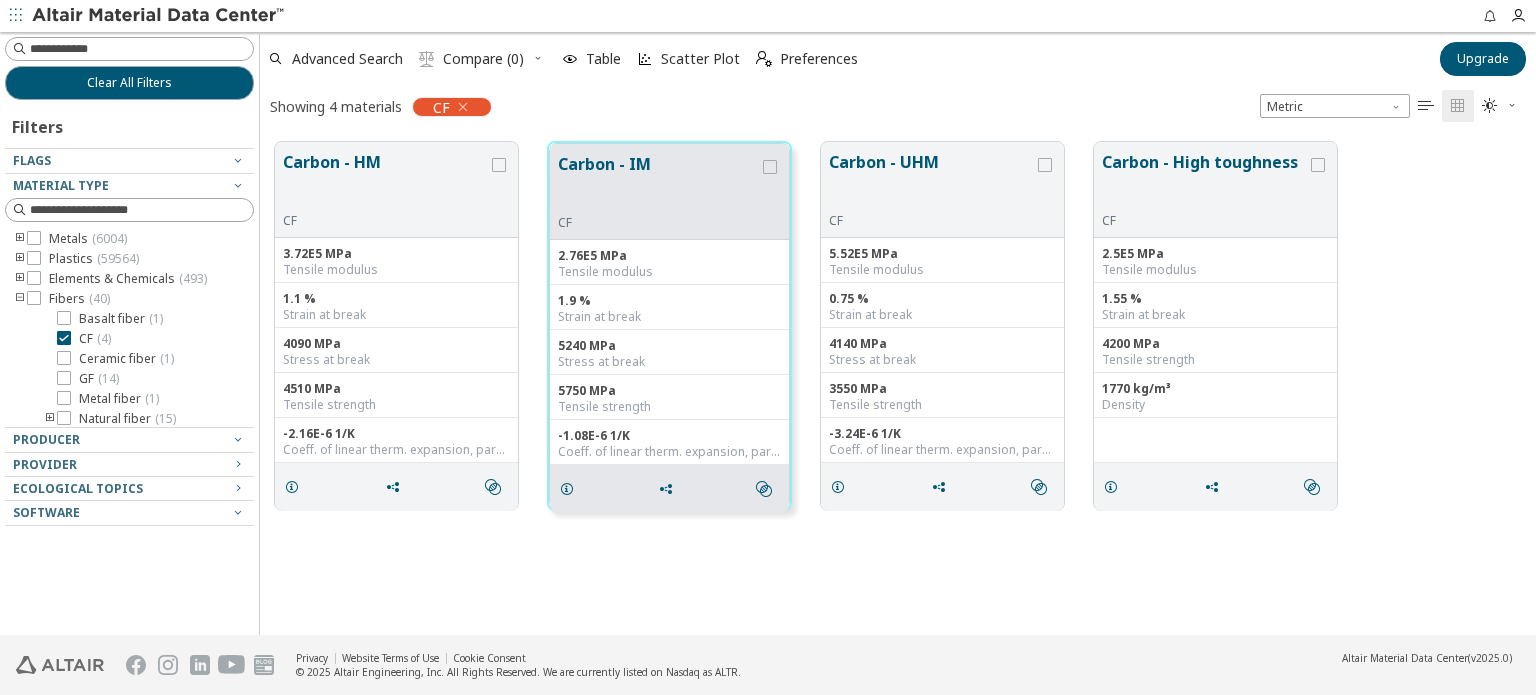 scroll, scrollTop: 16, scrollLeft: 16, axis: both 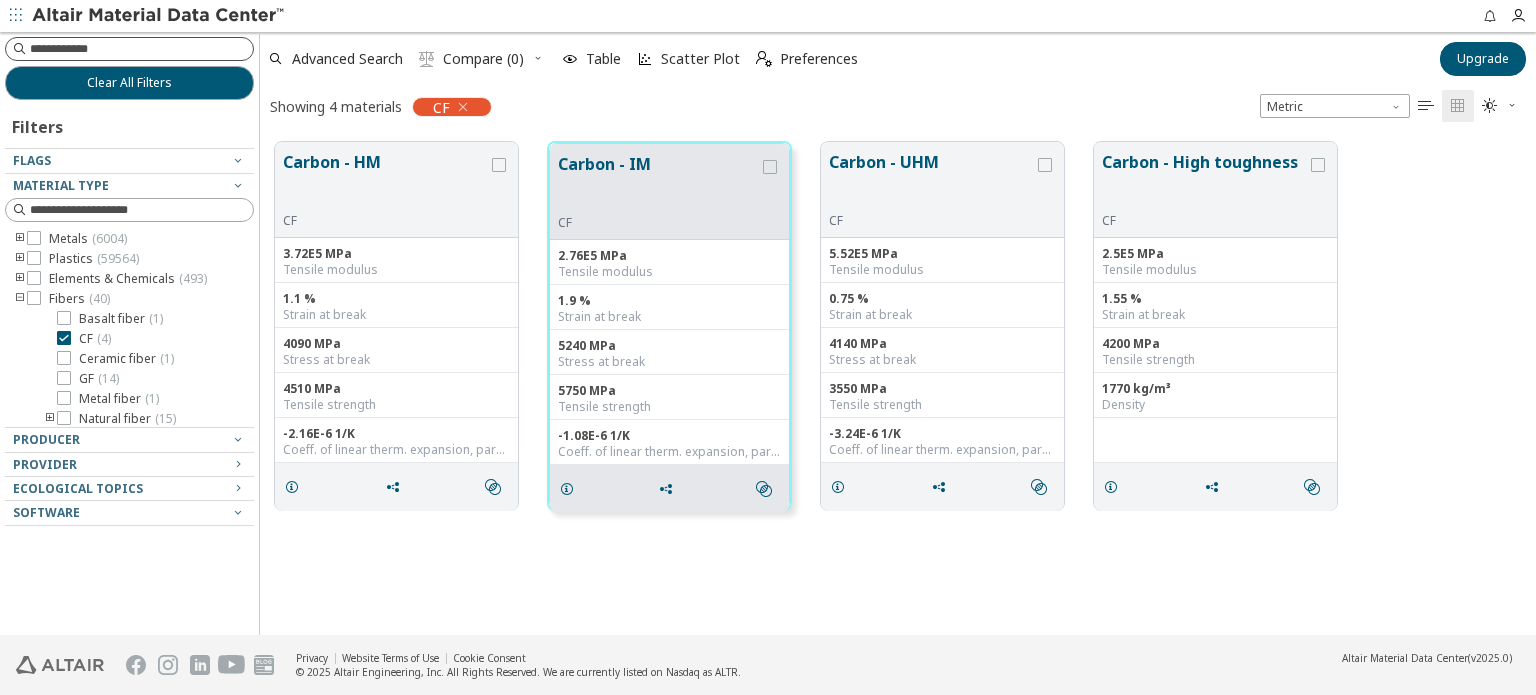 click at bounding box center (141, 49) 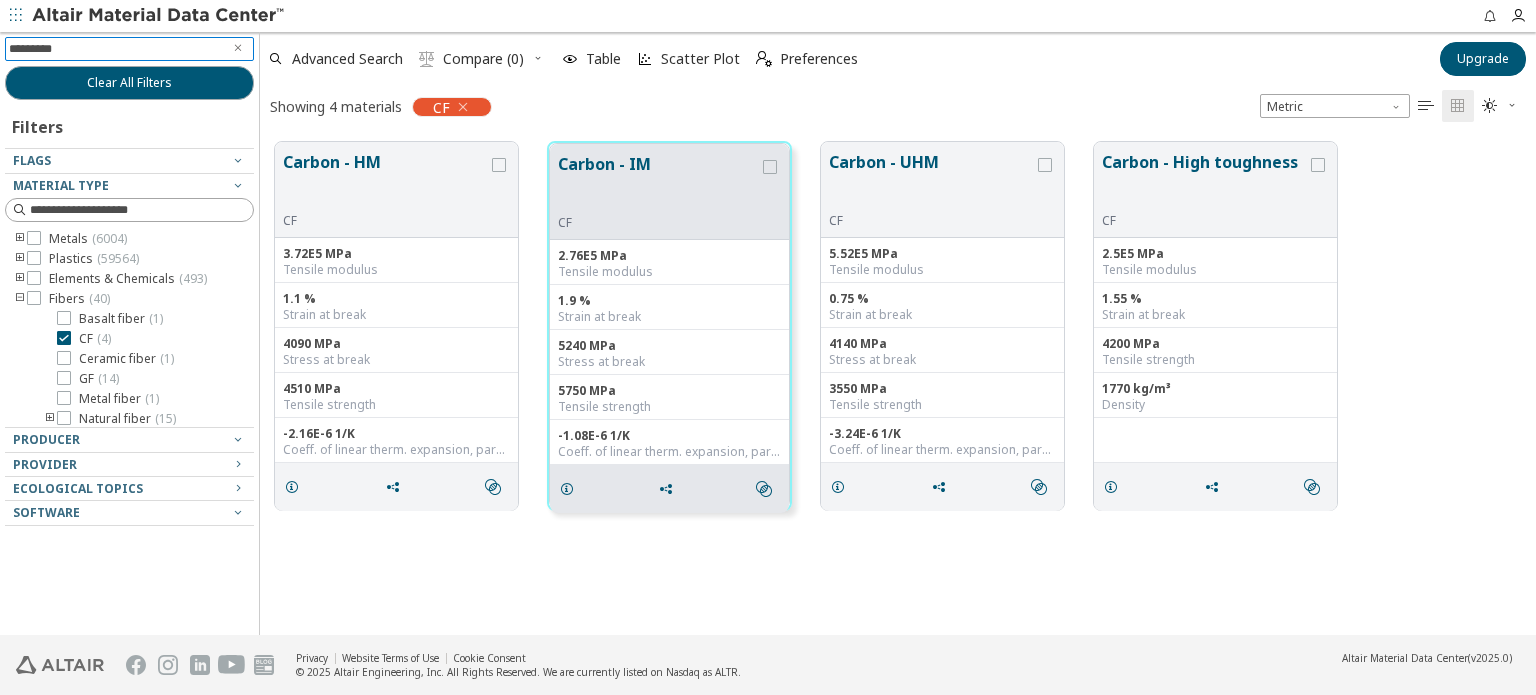 type on "**********" 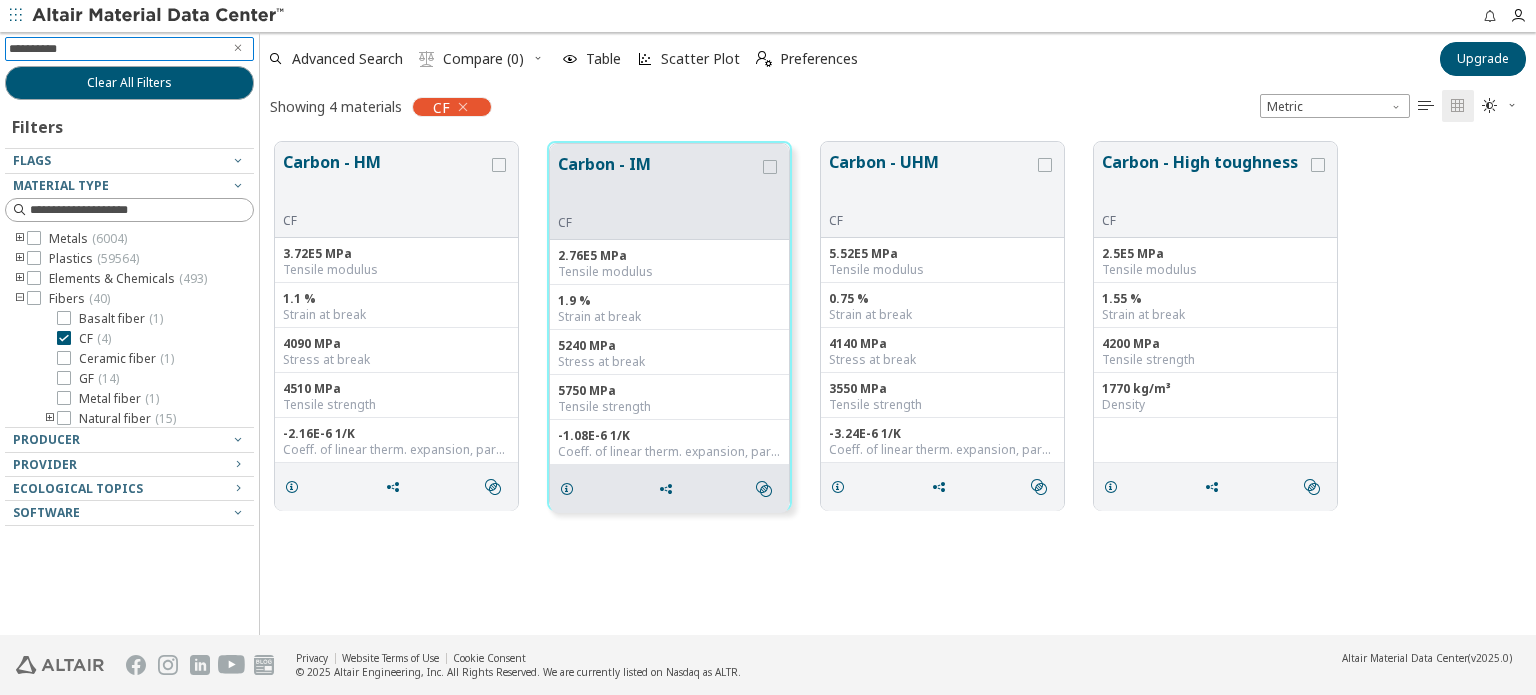 type 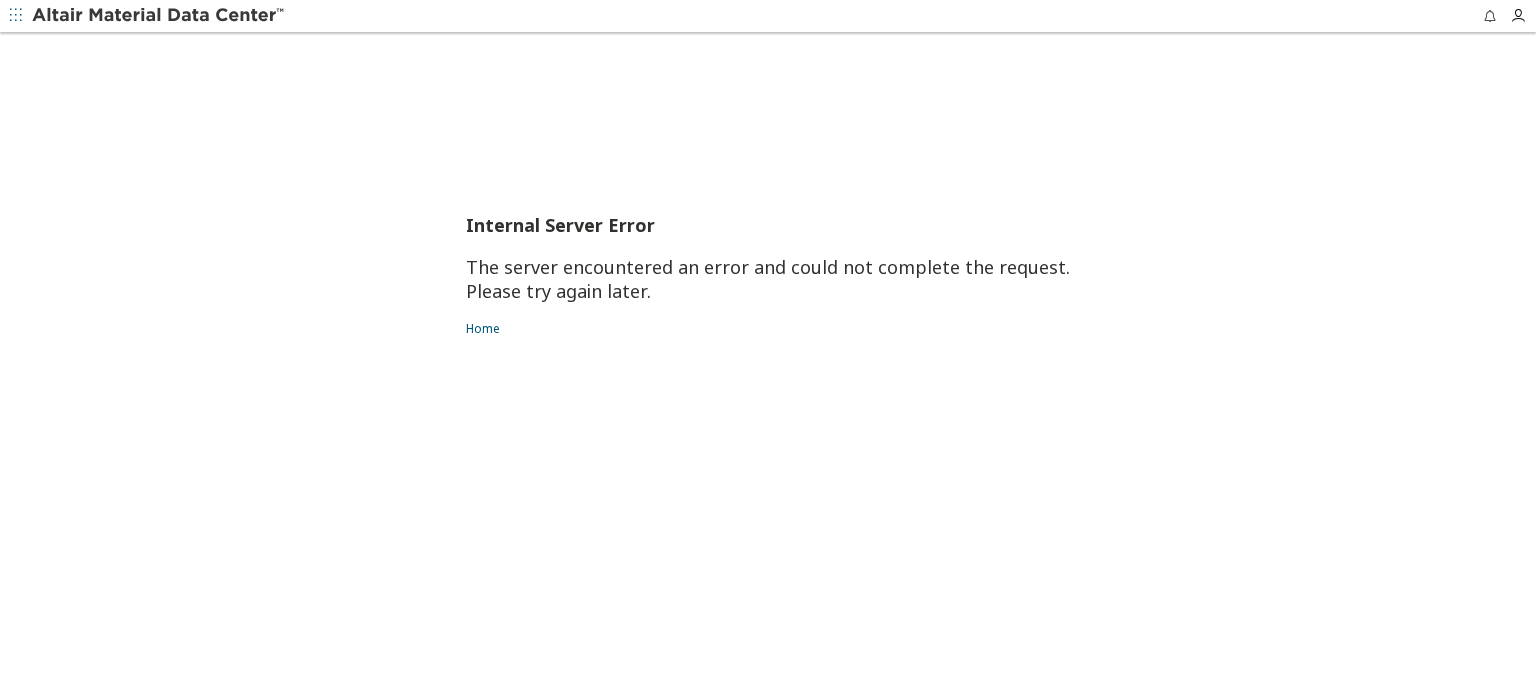 drag, startPoint x: 461, startPoint y: 256, endPoint x: 409, endPoint y: 263, distance: 52.46904 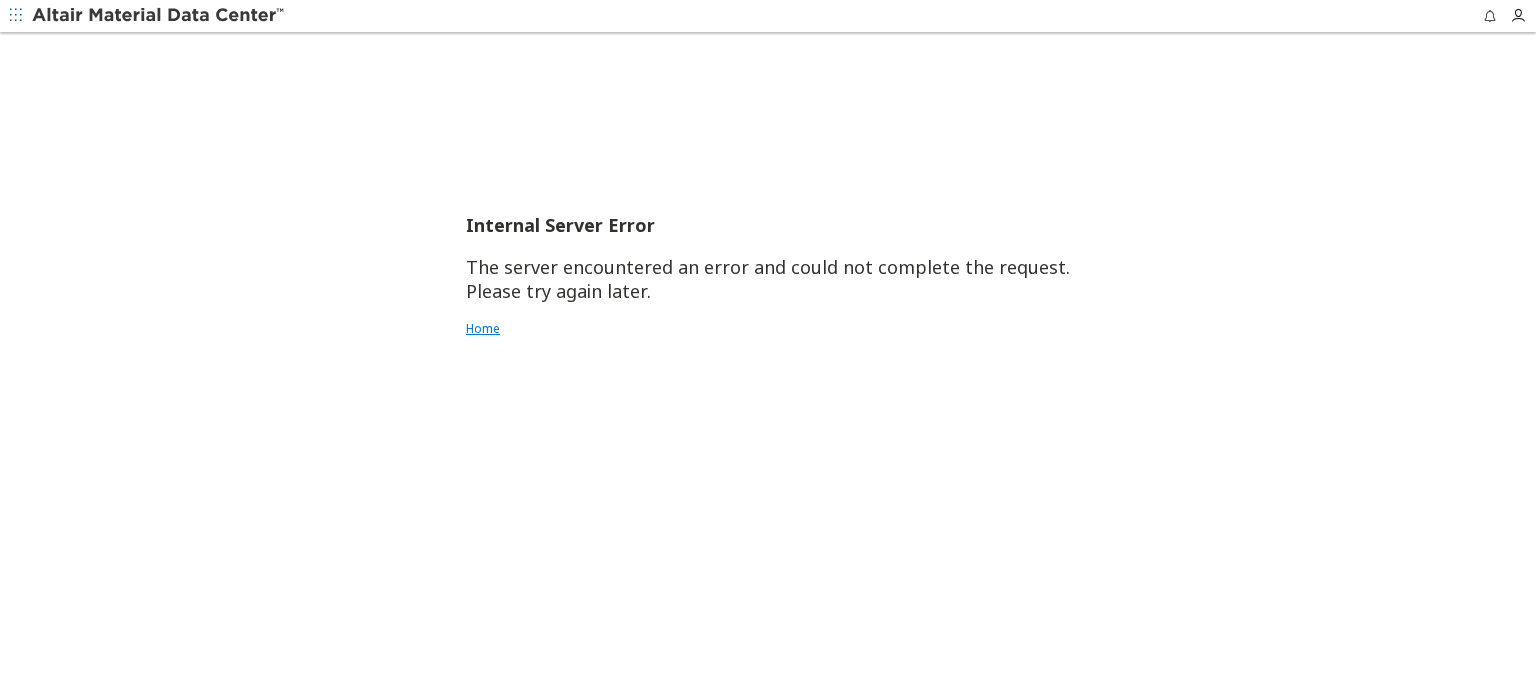 click on "Home" at bounding box center [768, 329] 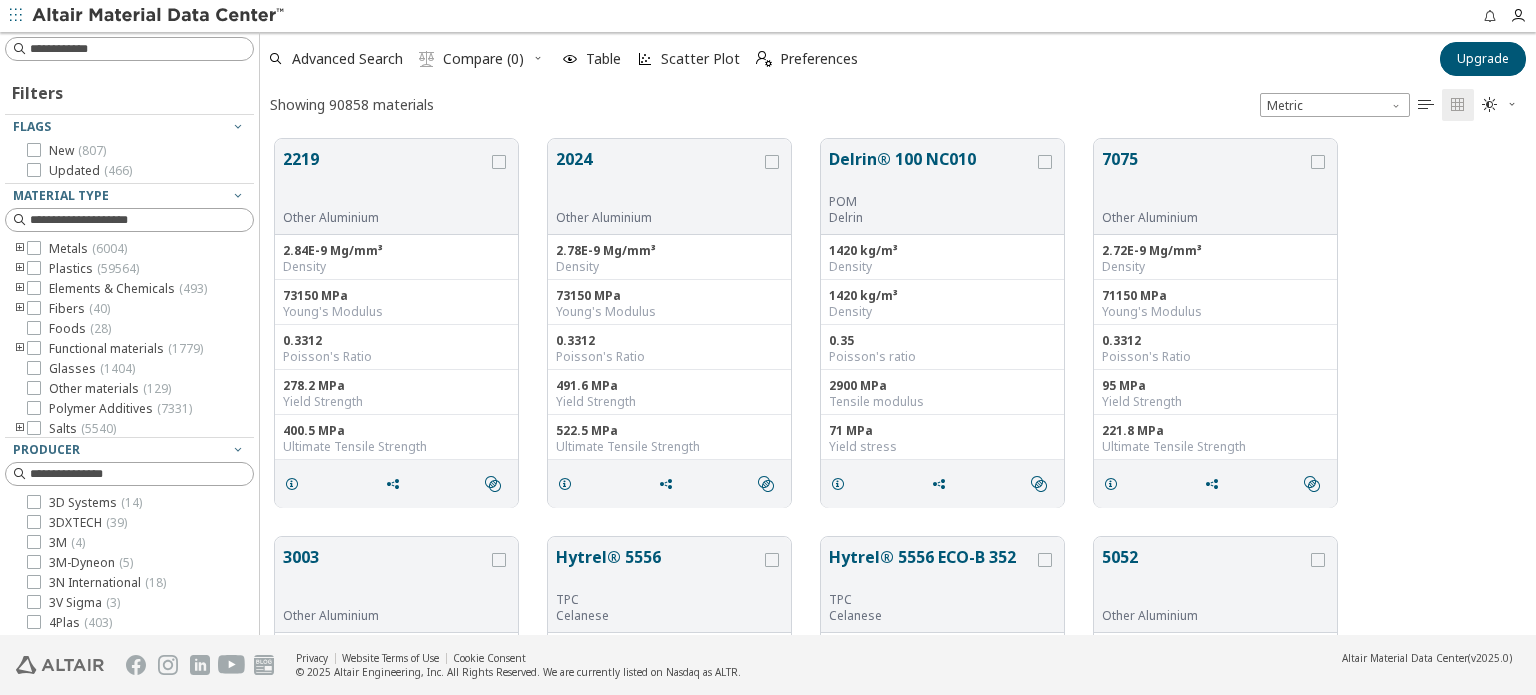 scroll, scrollTop: 0, scrollLeft: 0, axis: both 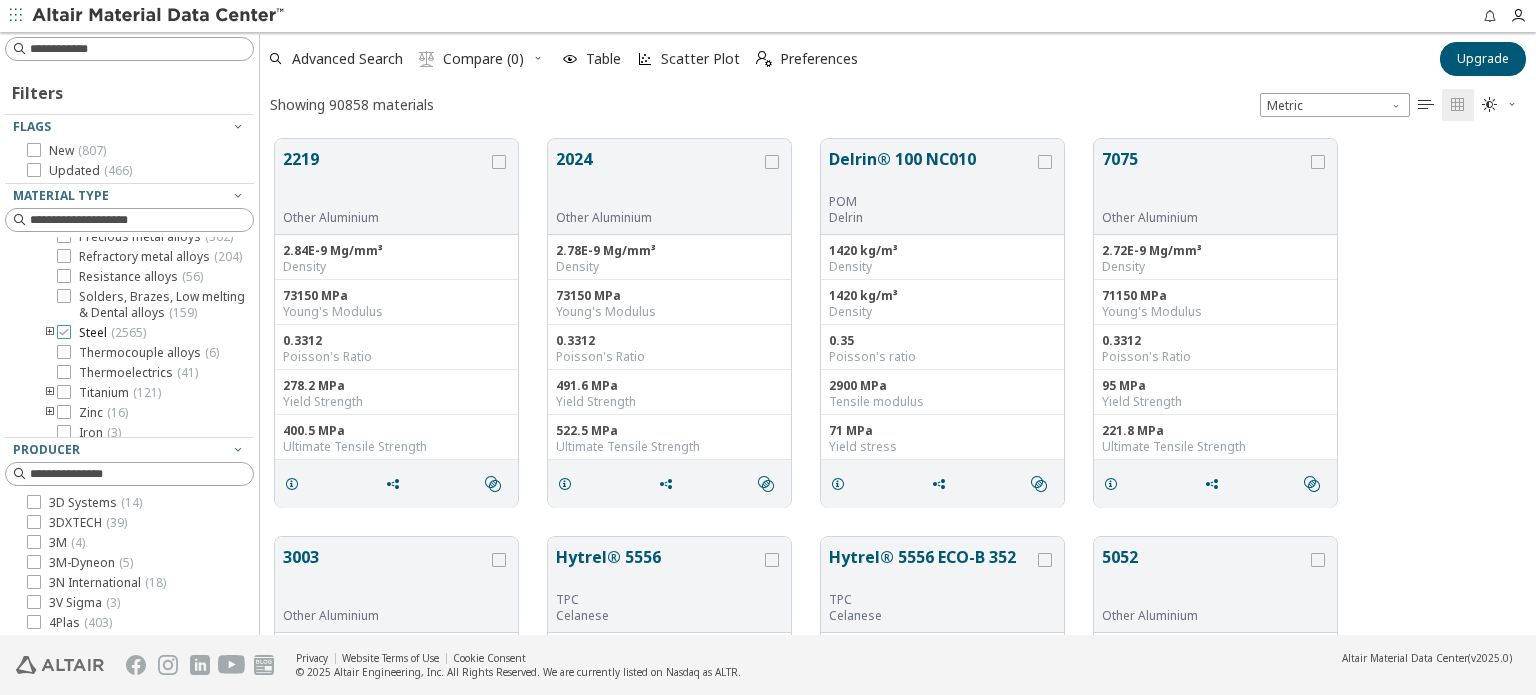 click on "Steel ( 2565 )" at bounding box center (101, 333) 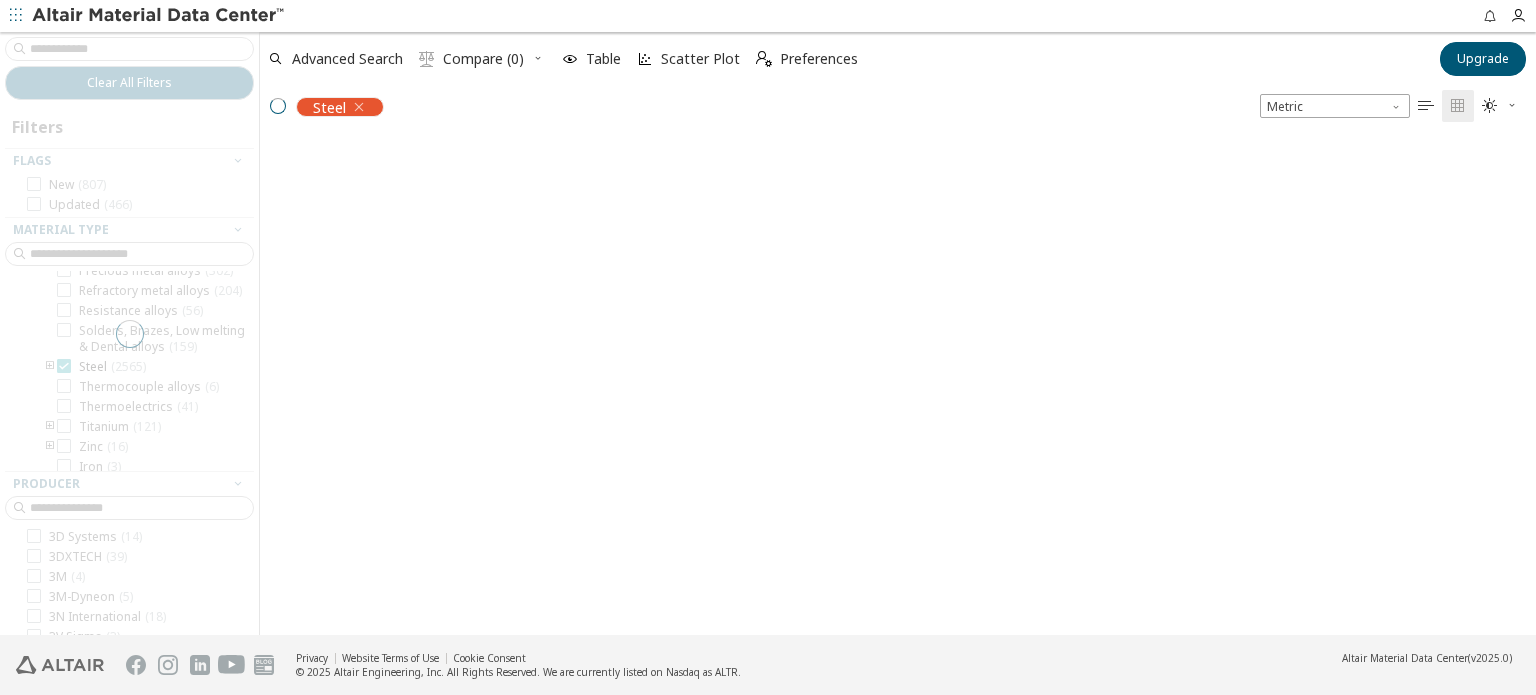 scroll, scrollTop: 494, scrollLeft: 1260, axis: both 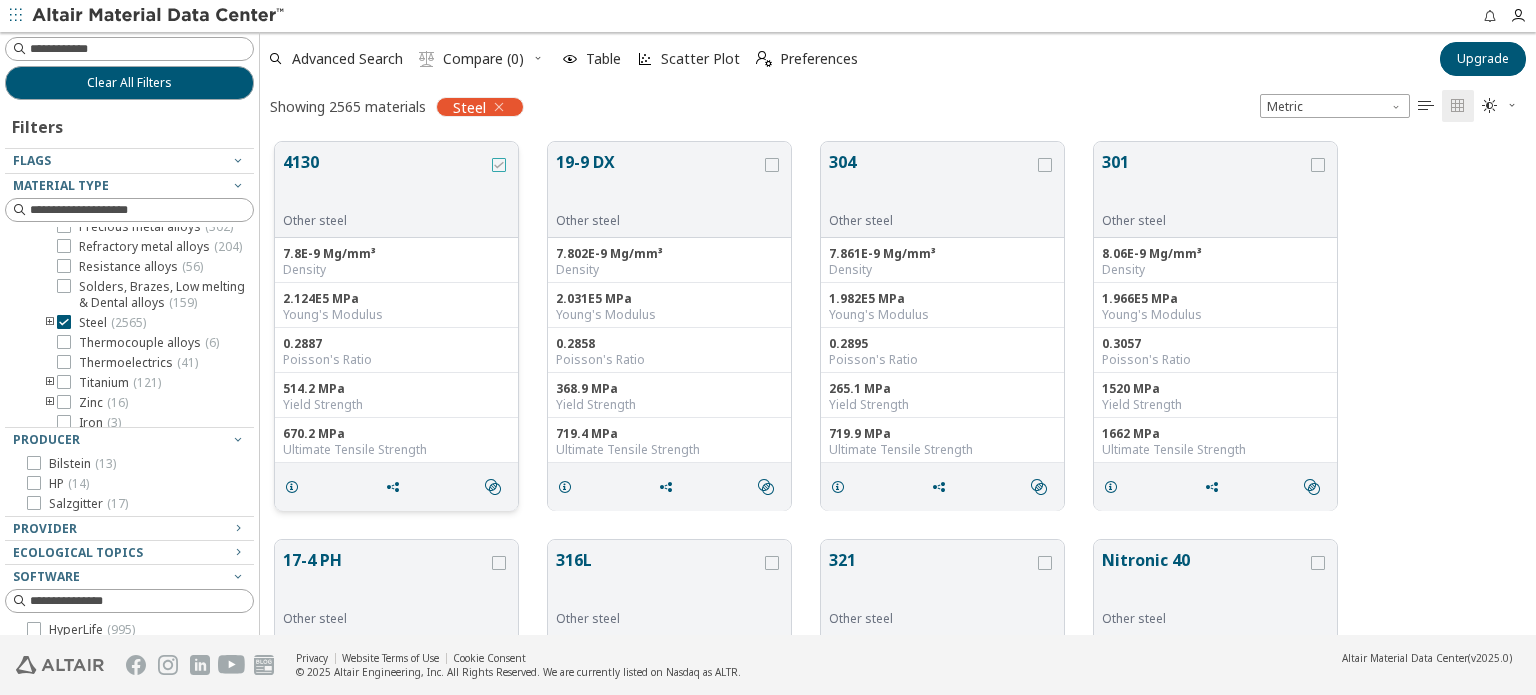click at bounding box center (499, 165) 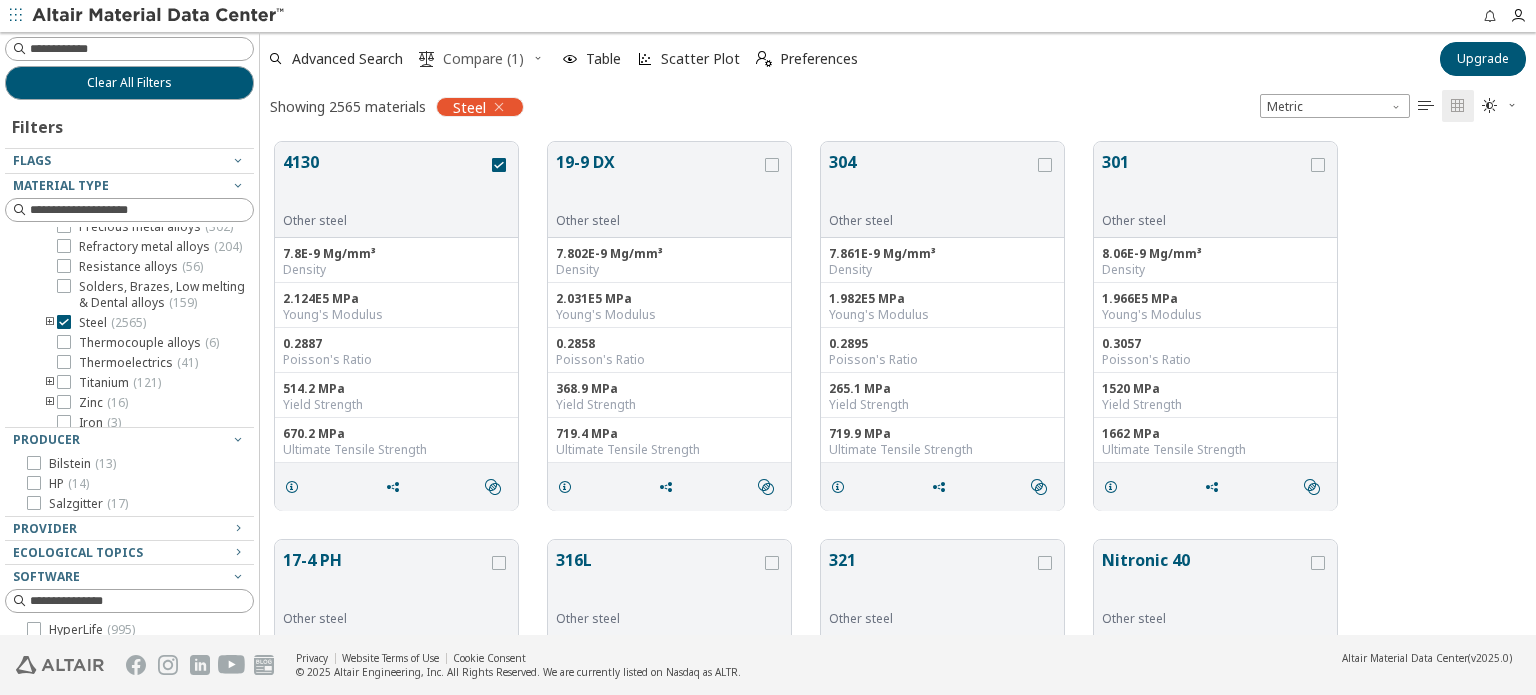 click on "Compare (1)" at bounding box center (483, 59) 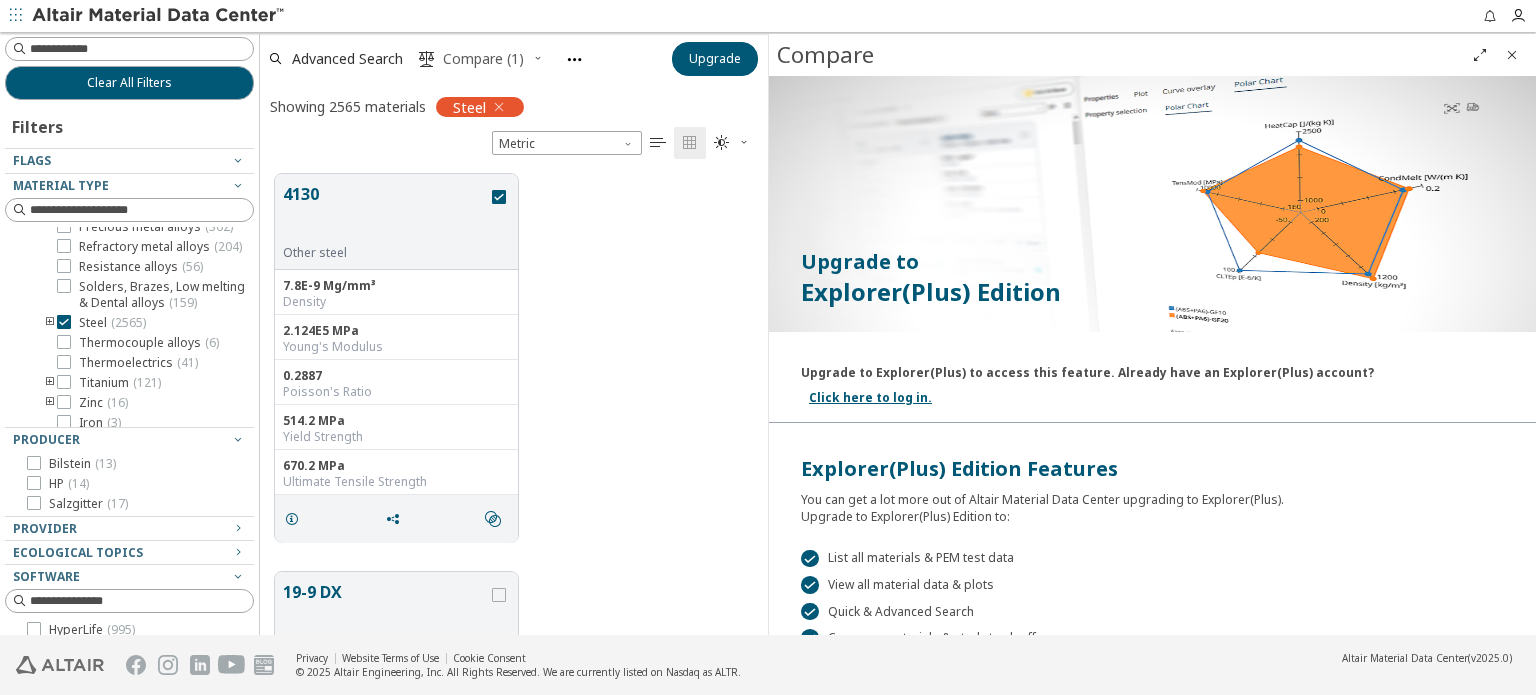 click on "Compare (1)" at bounding box center (483, 59) 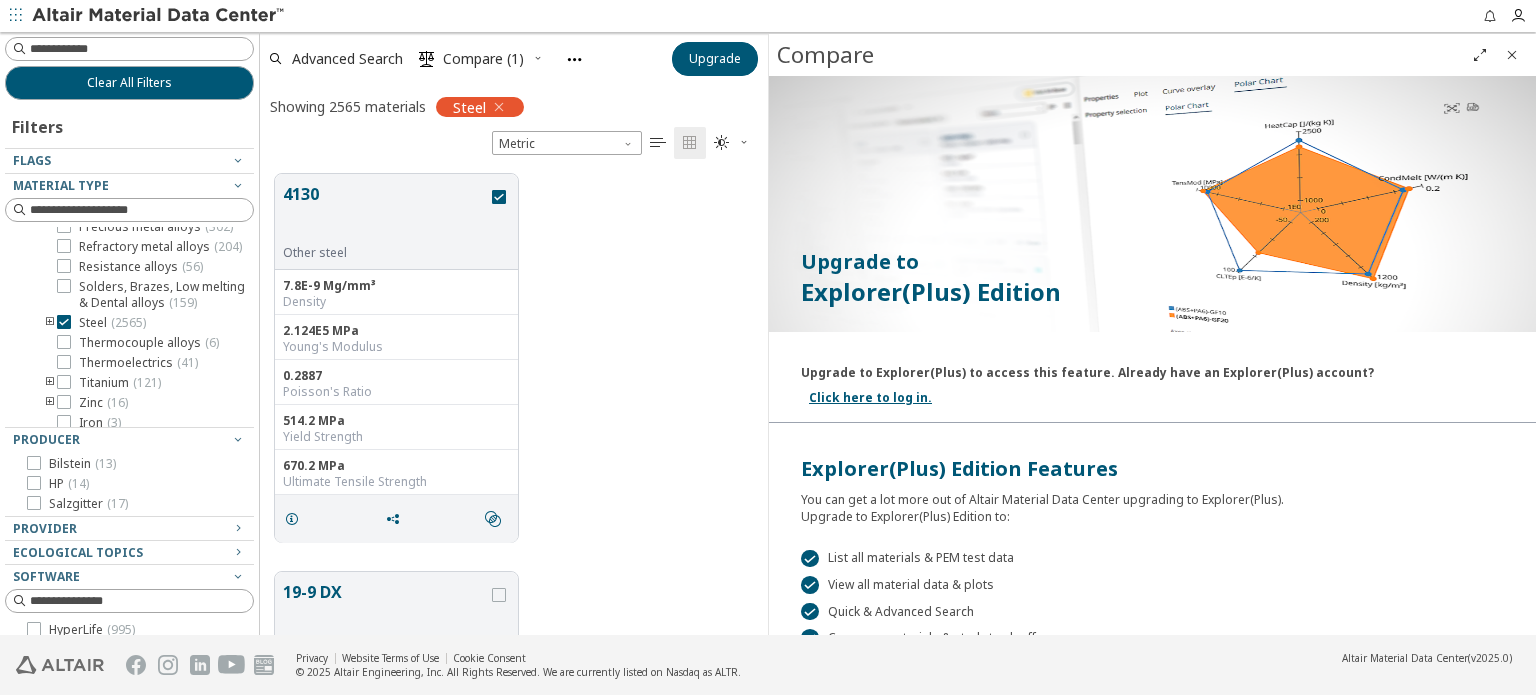 click at bounding box center (1512, 55) 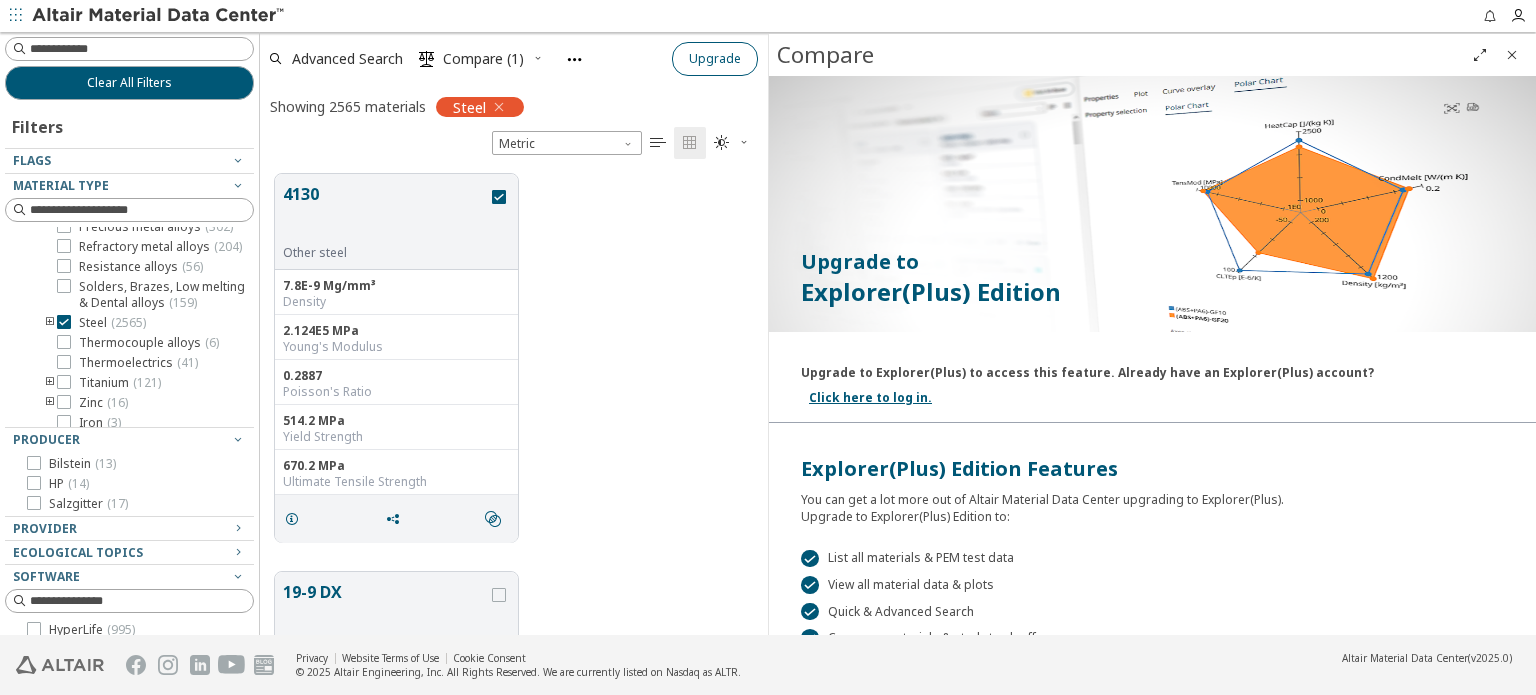 scroll, scrollTop: 16, scrollLeft: 16, axis: both 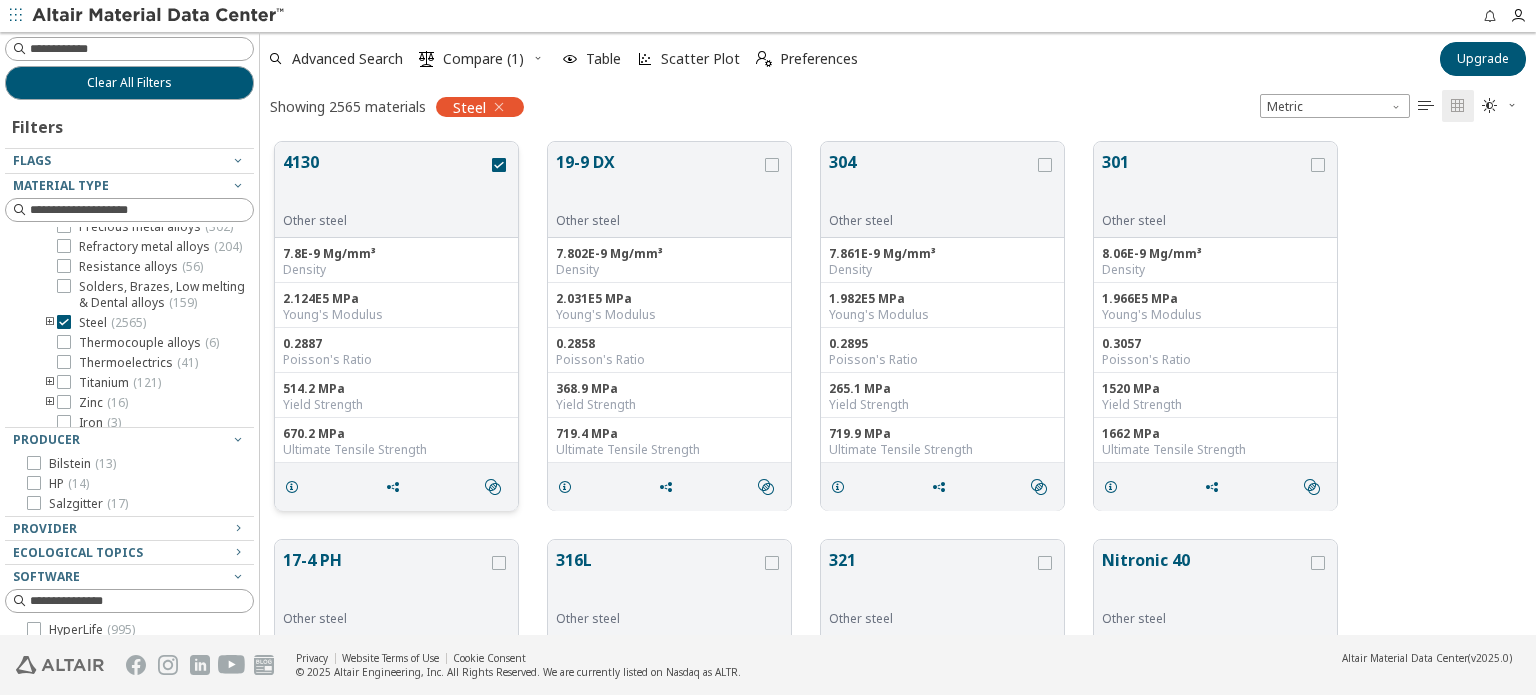 click on "4130" at bounding box center (385, 181) 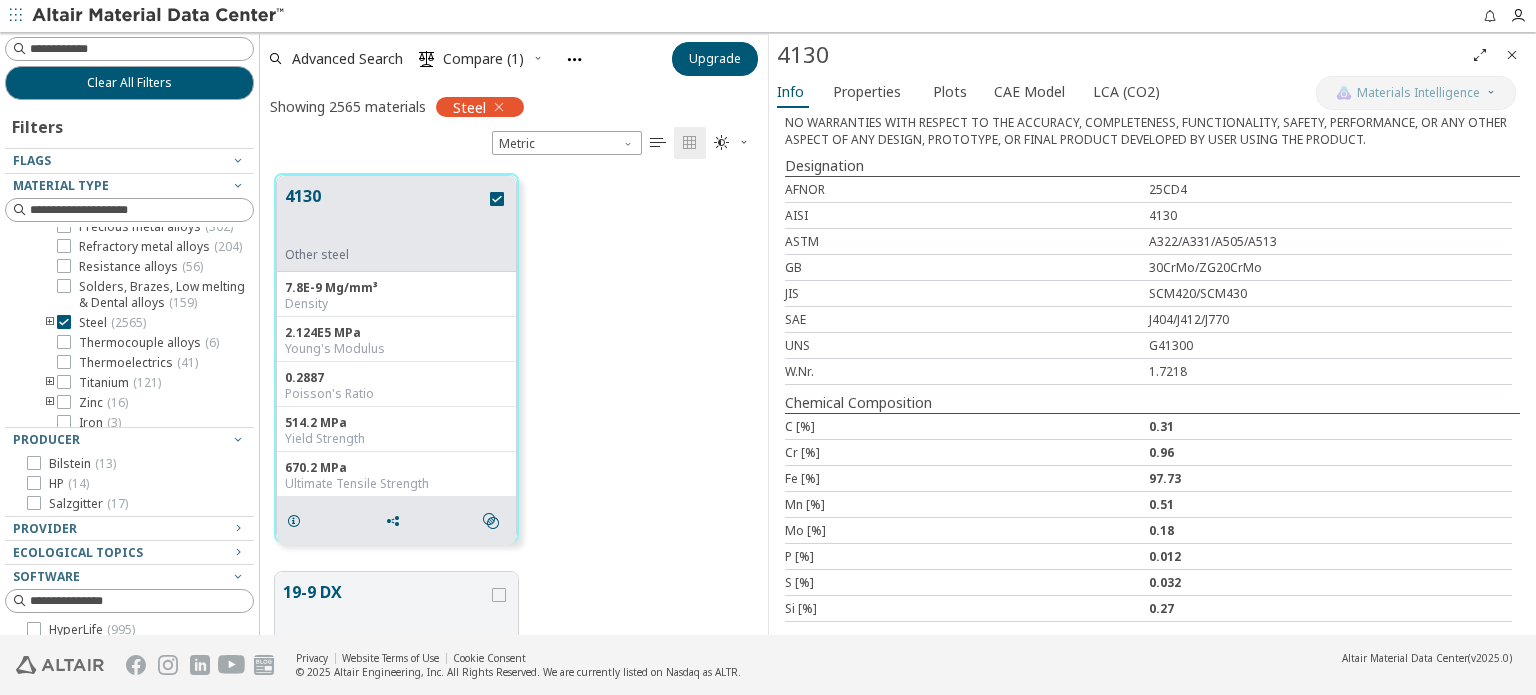 scroll, scrollTop: 686, scrollLeft: 0, axis: vertical 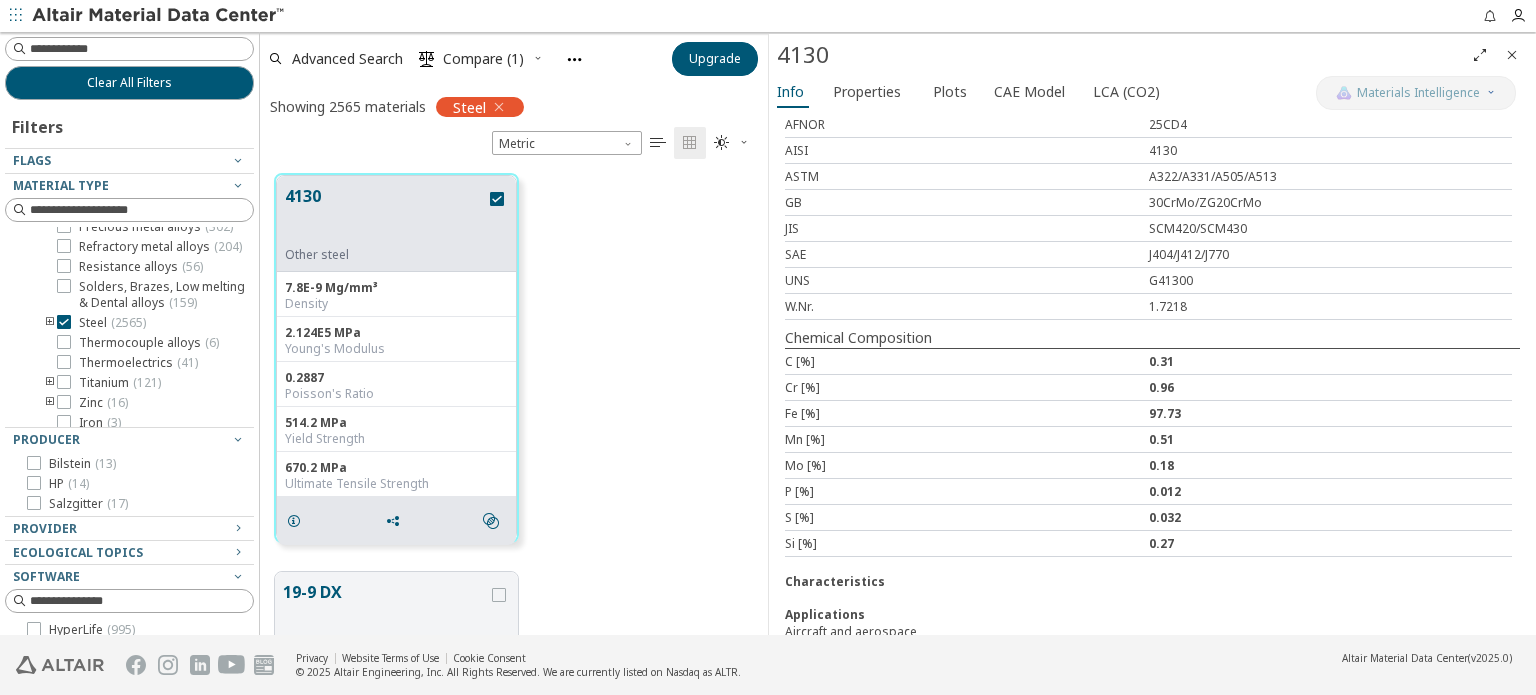 click on "Characteristics" at bounding box center (1152, 581) 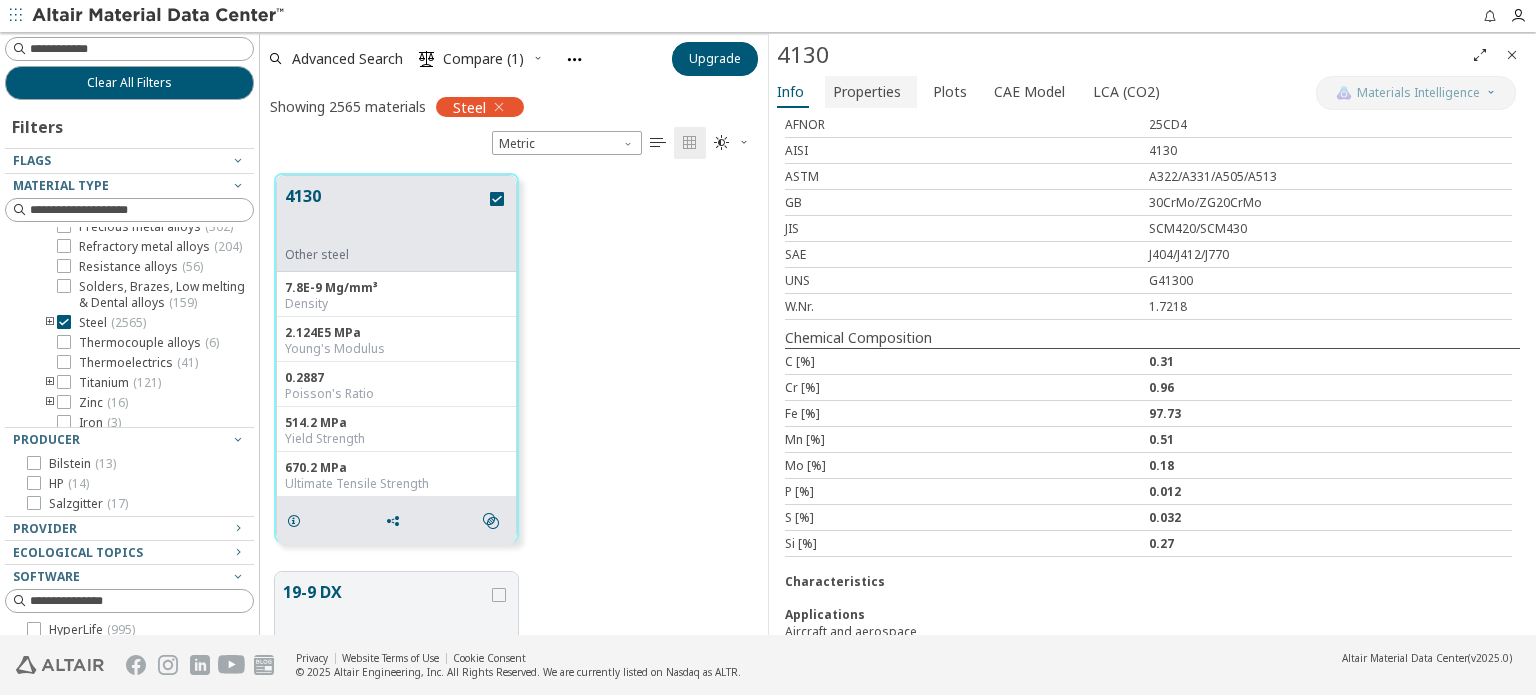 click on "Properties" at bounding box center [867, 92] 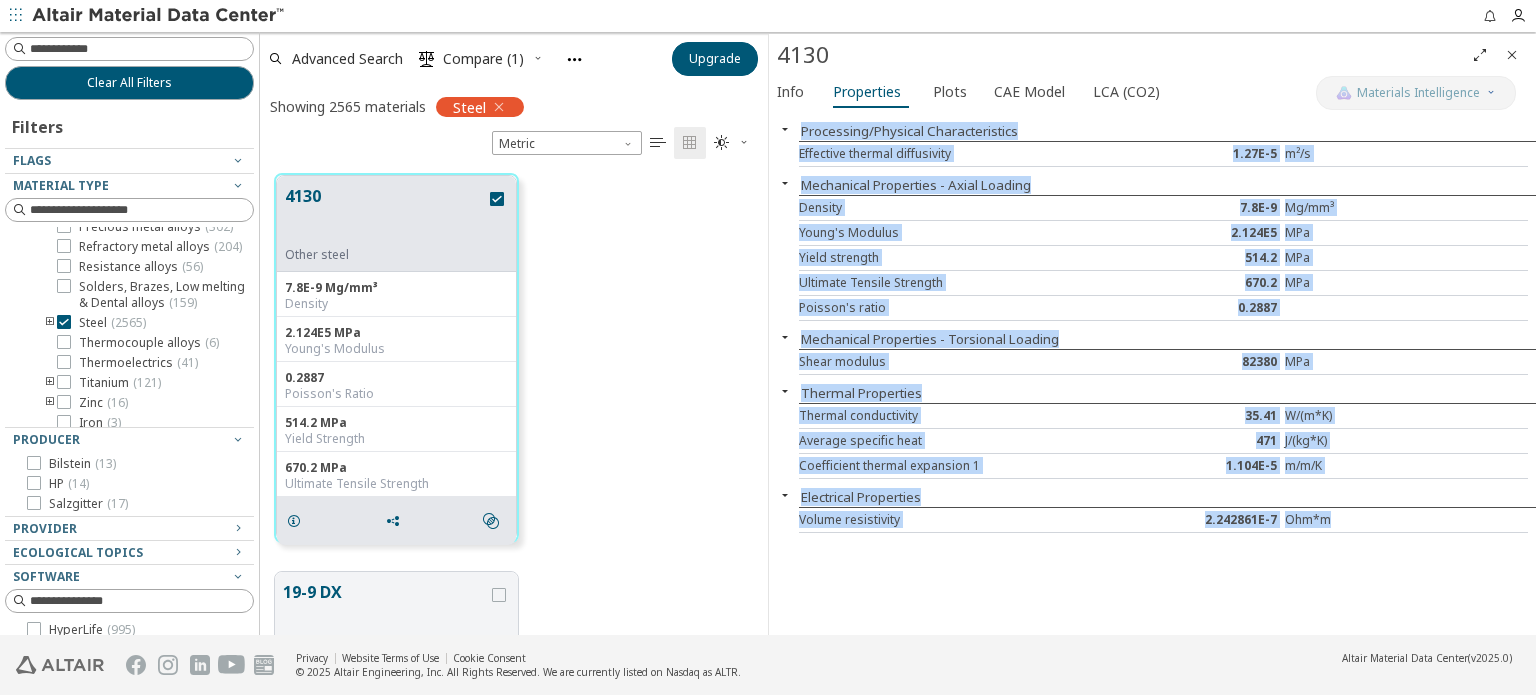 drag, startPoint x: 1339, startPoint y: 523, endPoint x: 778, endPoint y: 134, distance: 682.67267 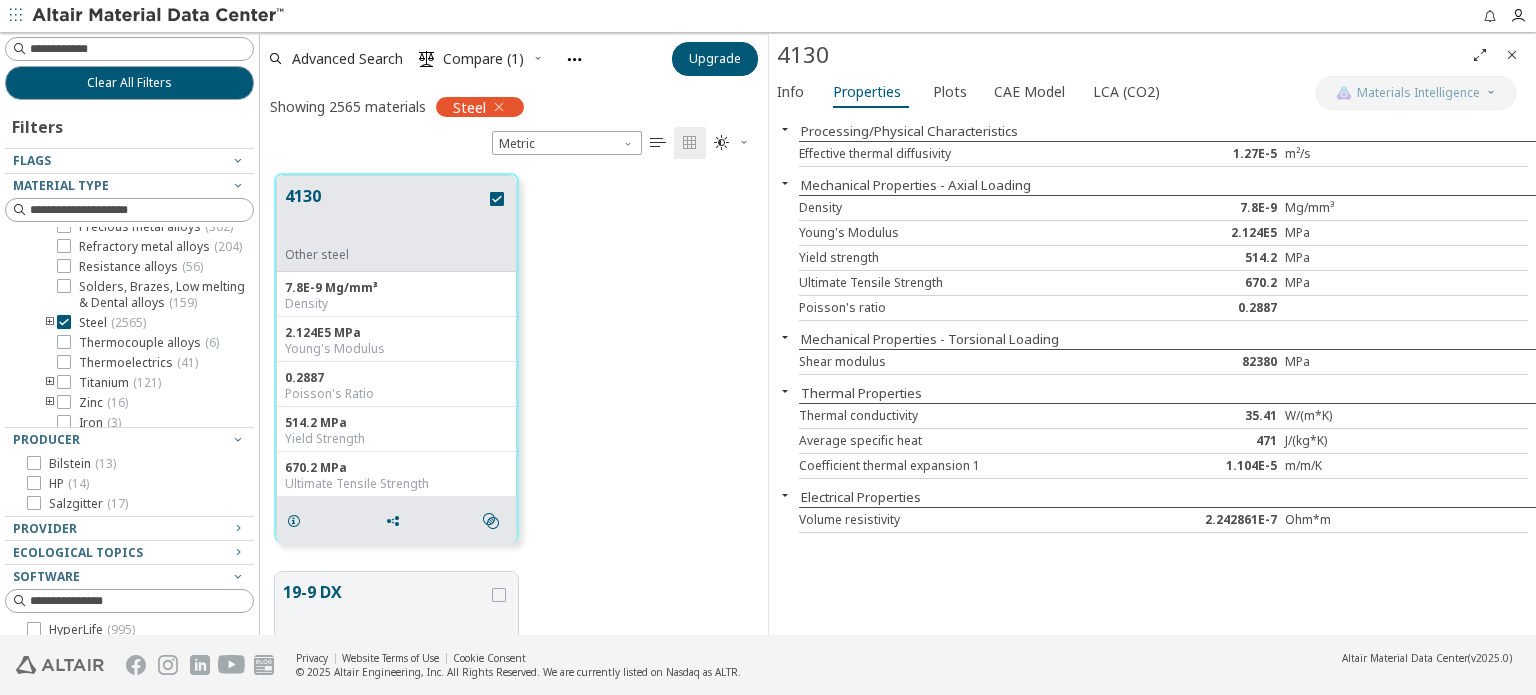 drag, startPoint x: 831, startPoint y: 117, endPoint x: 801, endPoint y: 130, distance: 32.695564 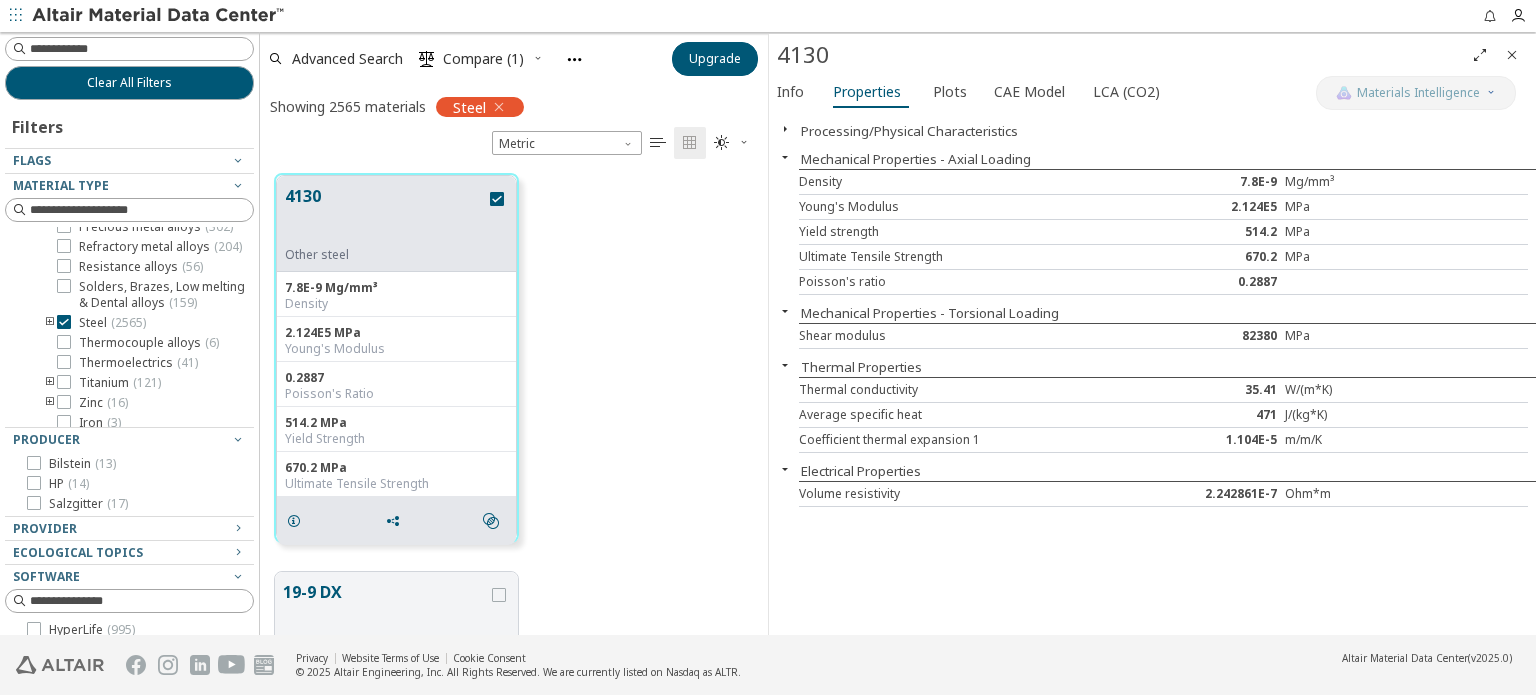 click at bounding box center [785, 129] 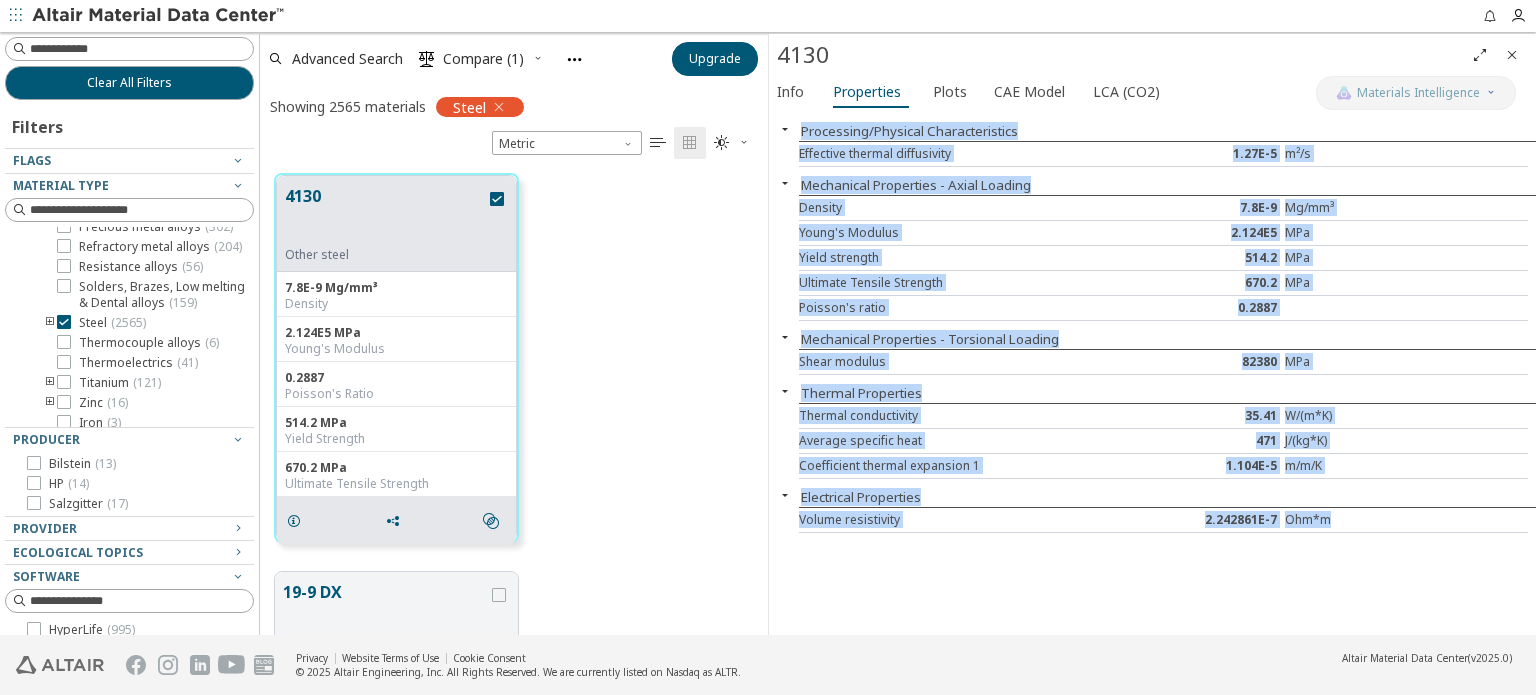 drag, startPoint x: 1346, startPoint y: 514, endPoint x: 794, endPoint y: 123, distance: 676.4503 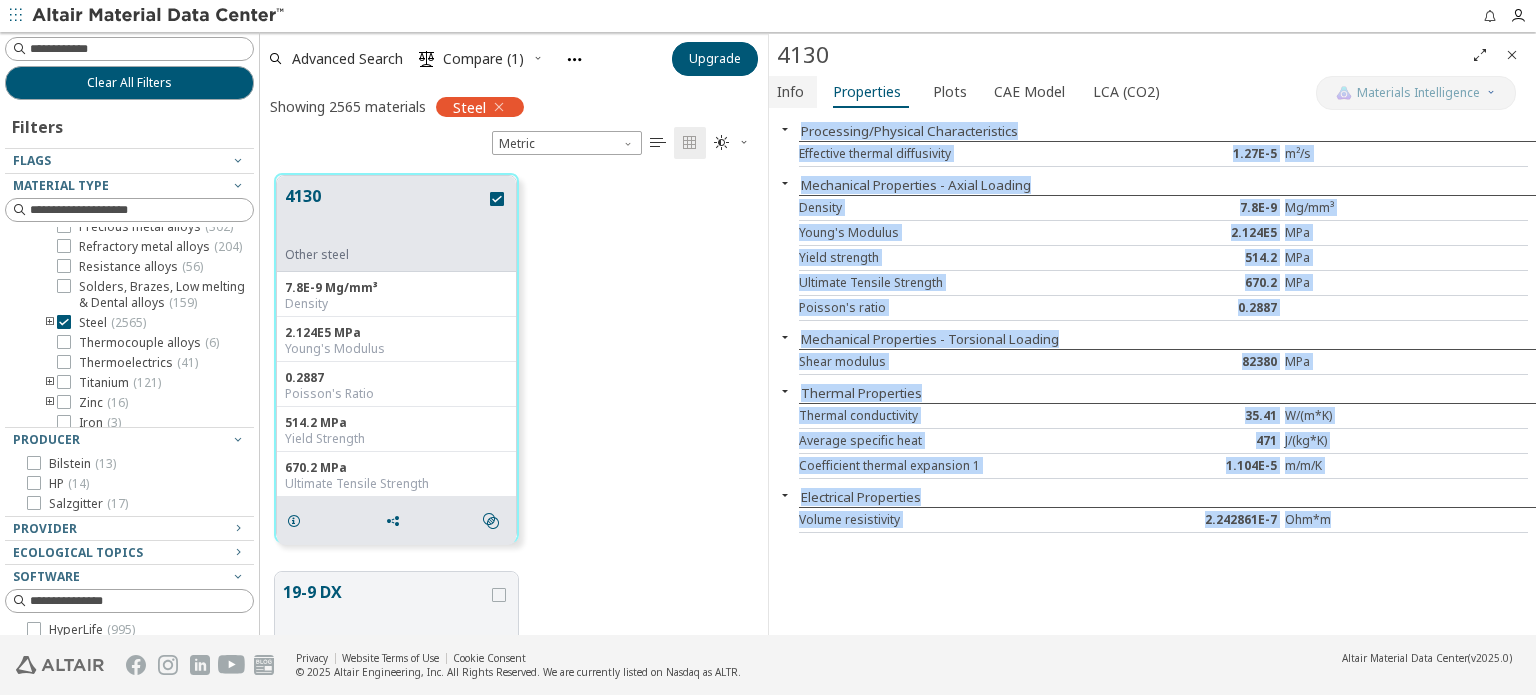 click on "Info" at bounding box center [790, 92] 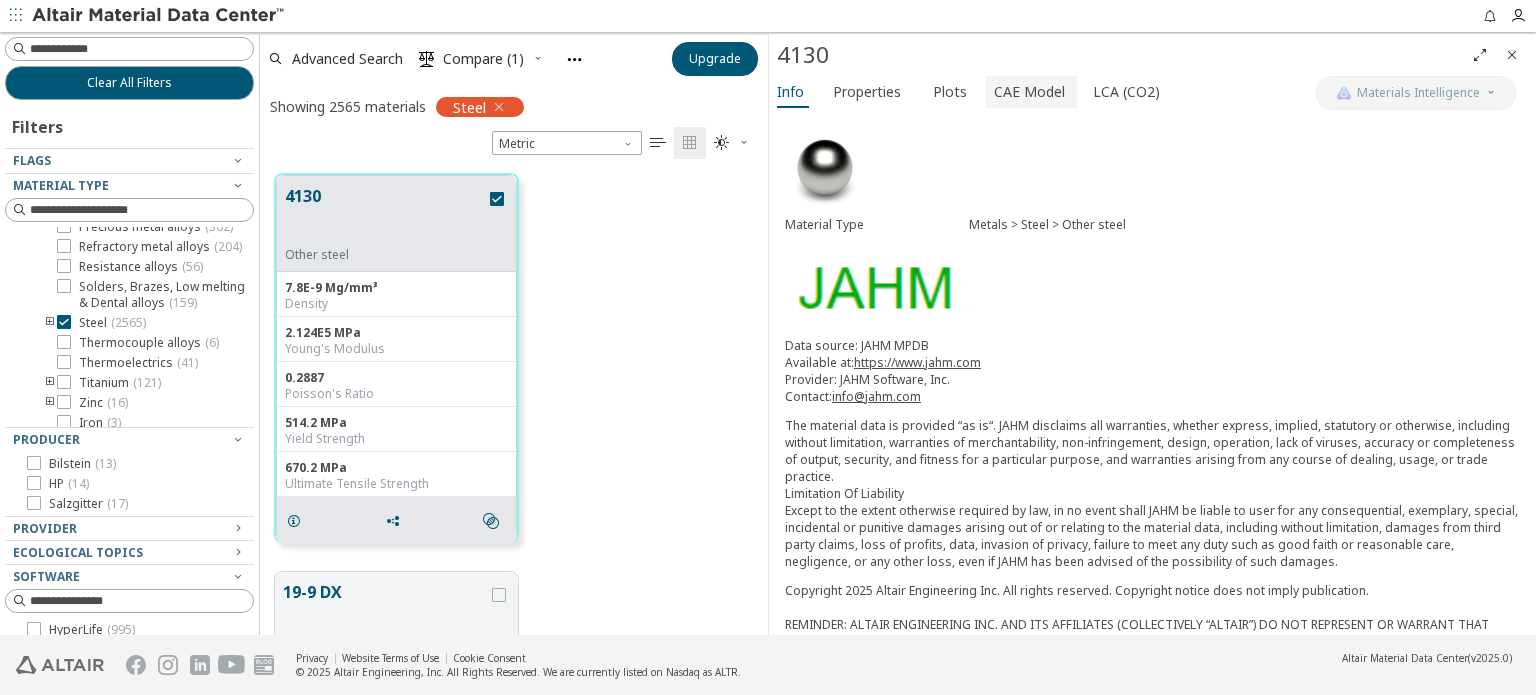 drag, startPoint x: 1008, startPoint y: 59, endPoint x: 1013, endPoint y: 93, distance: 34.36568 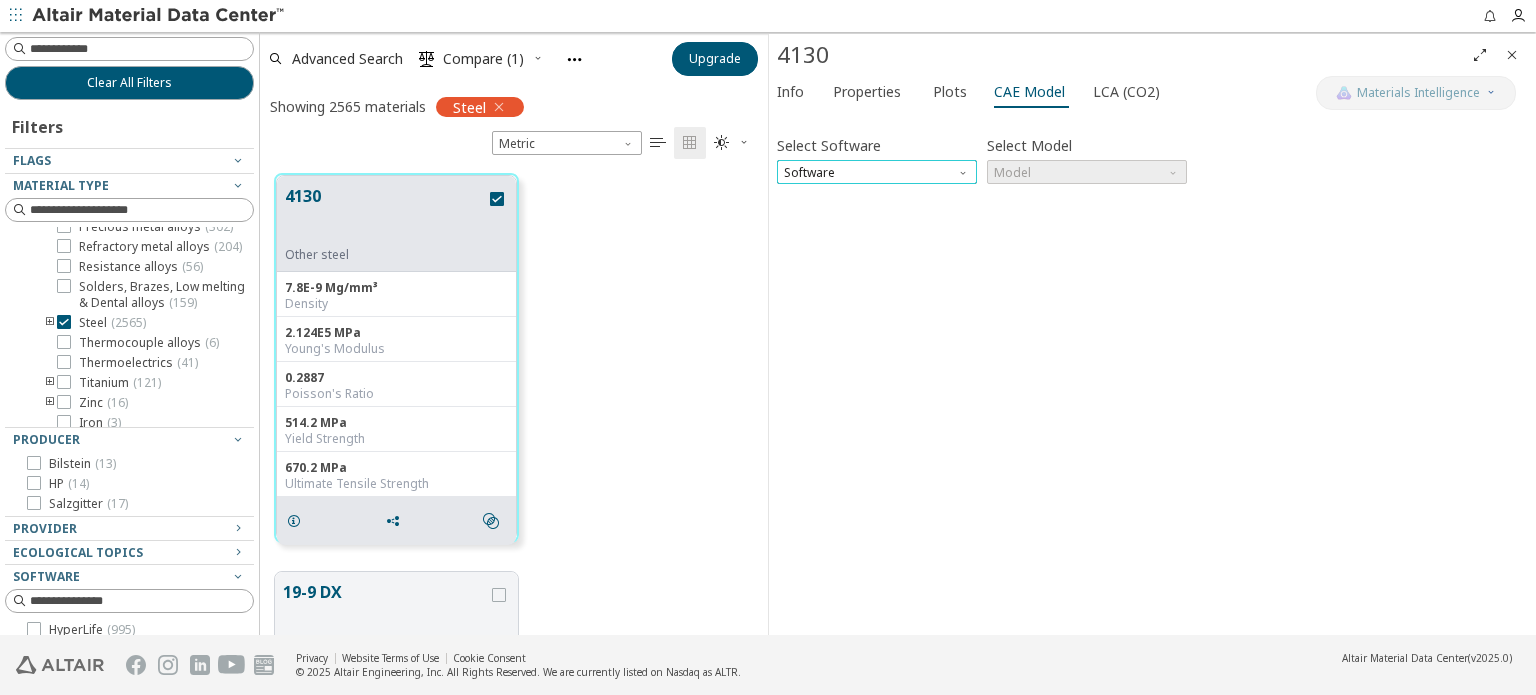 click on "Software" at bounding box center (877, 172) 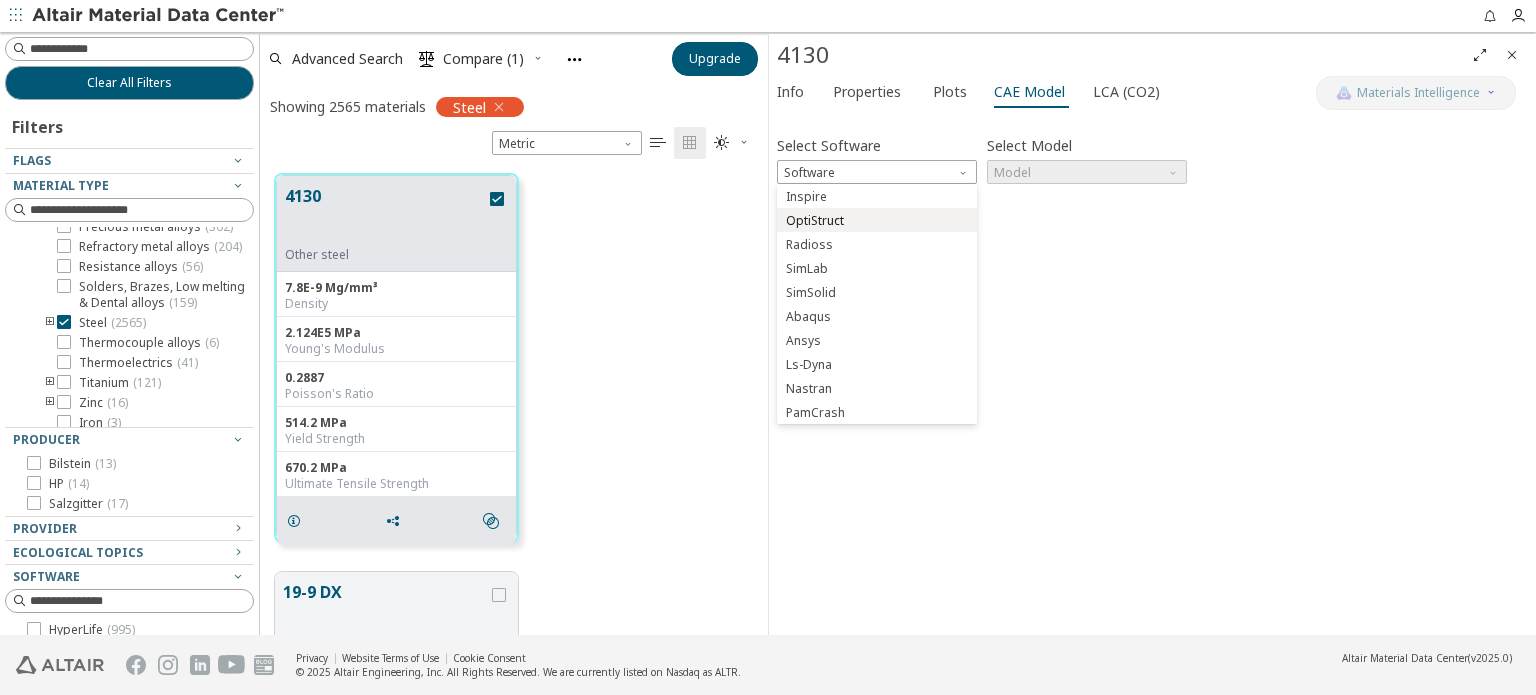 click on "OptiStruct" at bounding box center (877, 220) 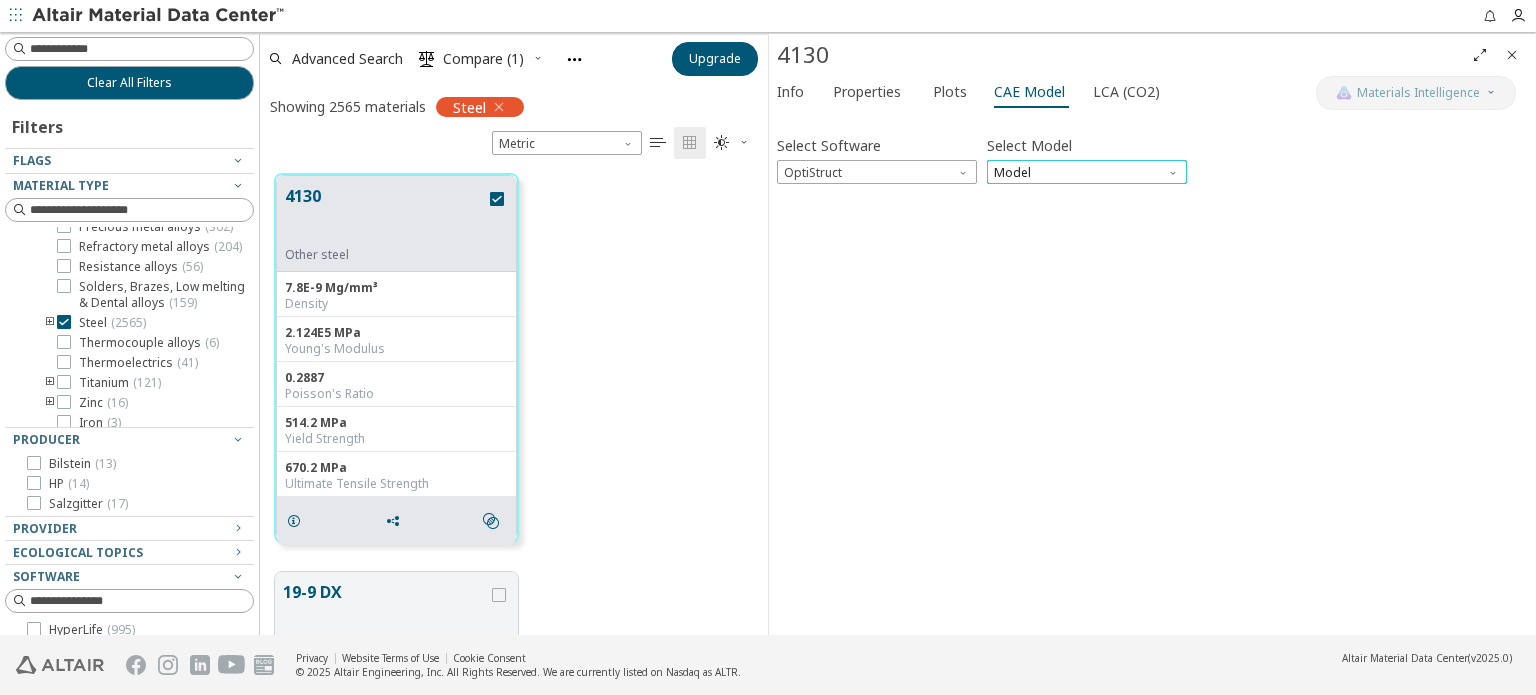 click on "Model" at bounding box center (1087, 172) 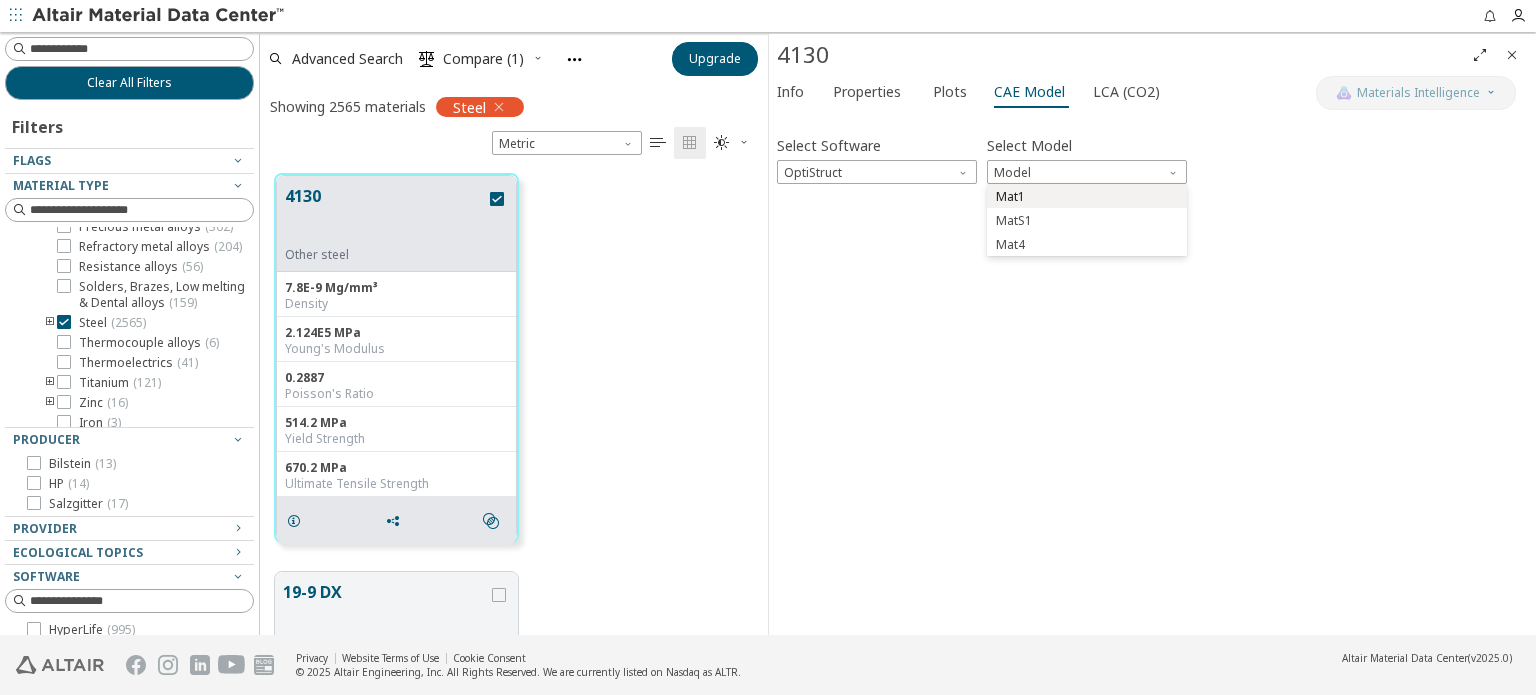 click on "Mat1" at bounding box center [1087, 197] 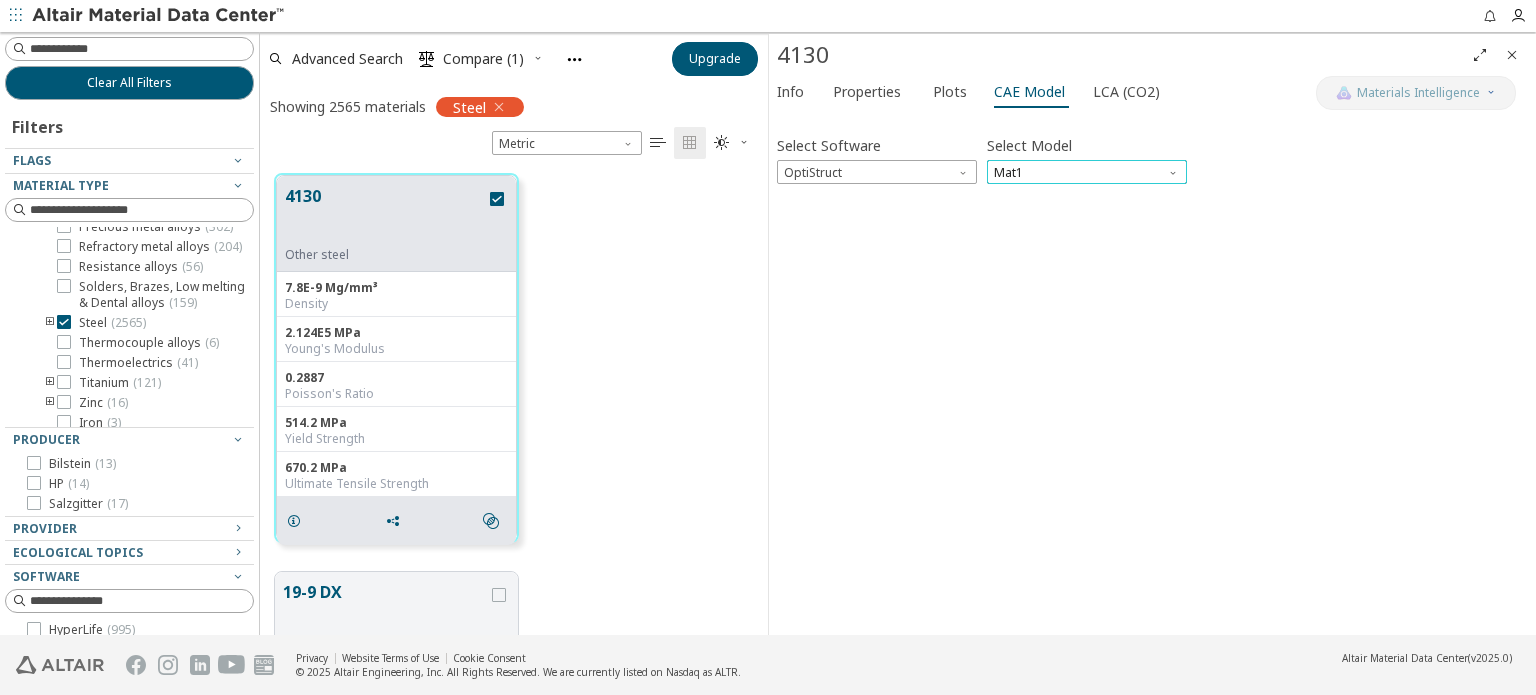 click on "Mat1" at bounding box center (1087, 172) 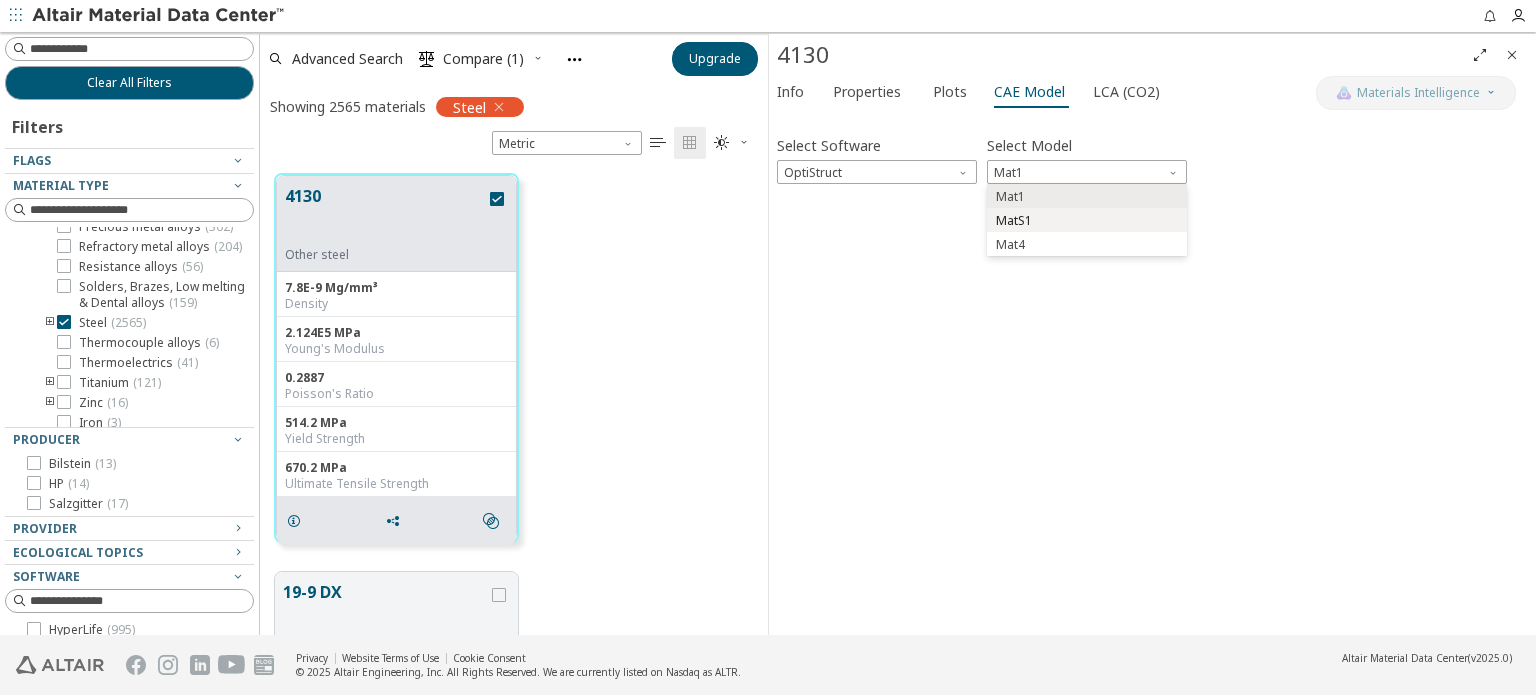 click on "MatS1" at bounding box center [1087, 221] 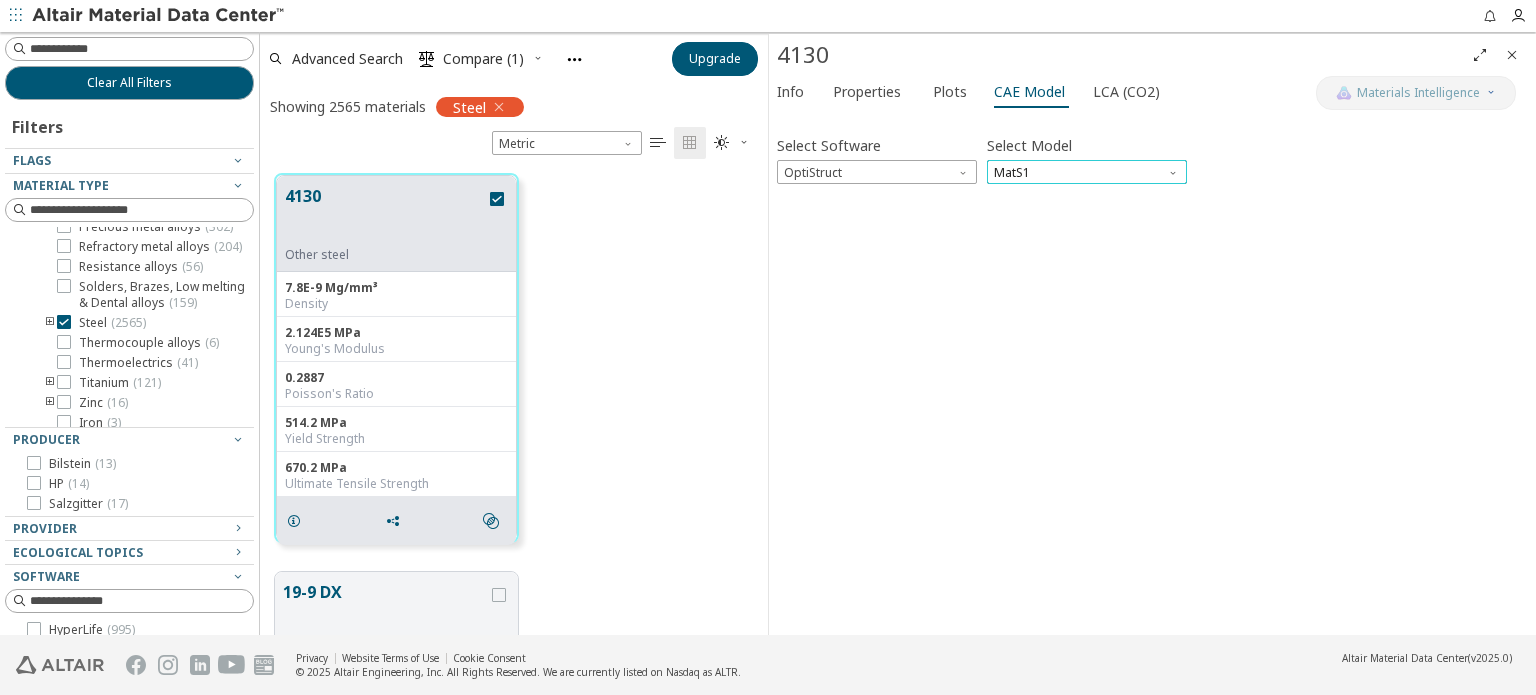 click on "MatS1" at bounding box center [1087, 172] 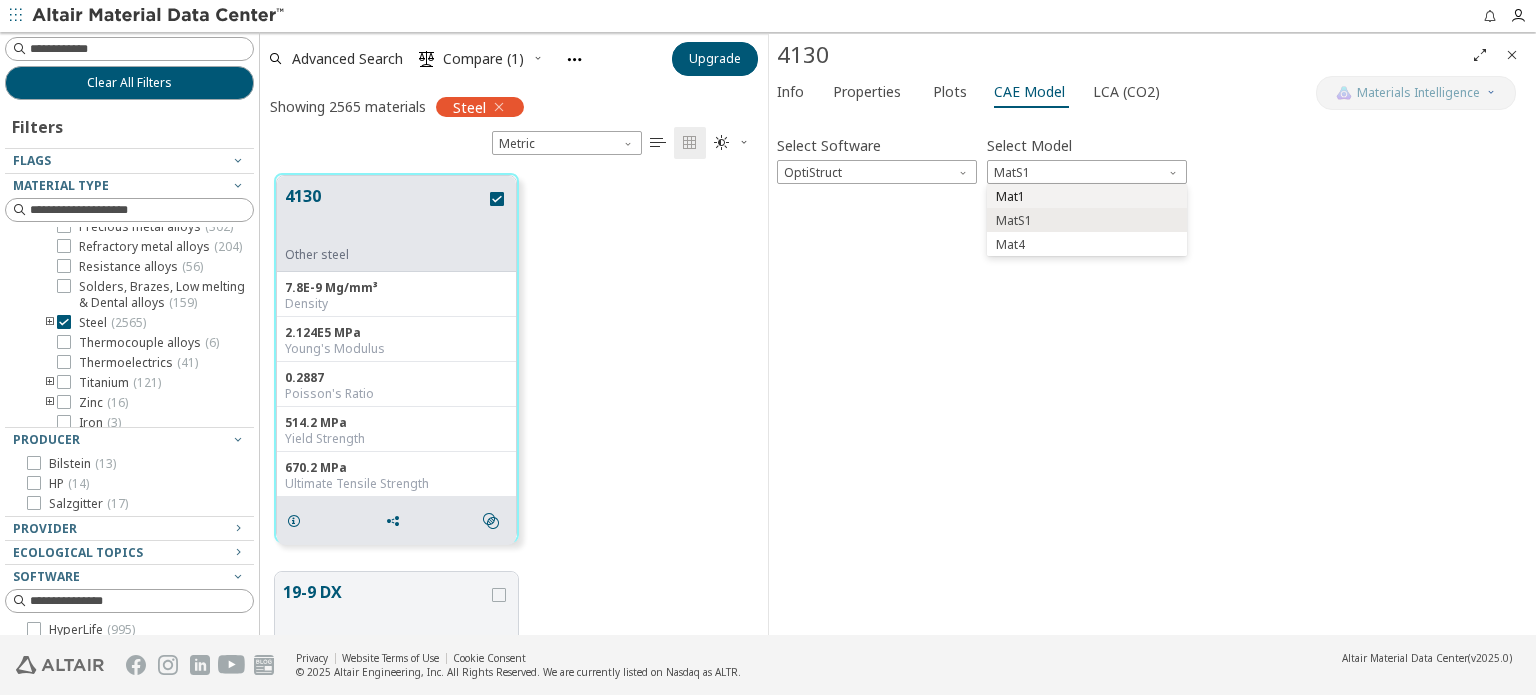 click on "Mat1" at bounding box center [1087, 197] 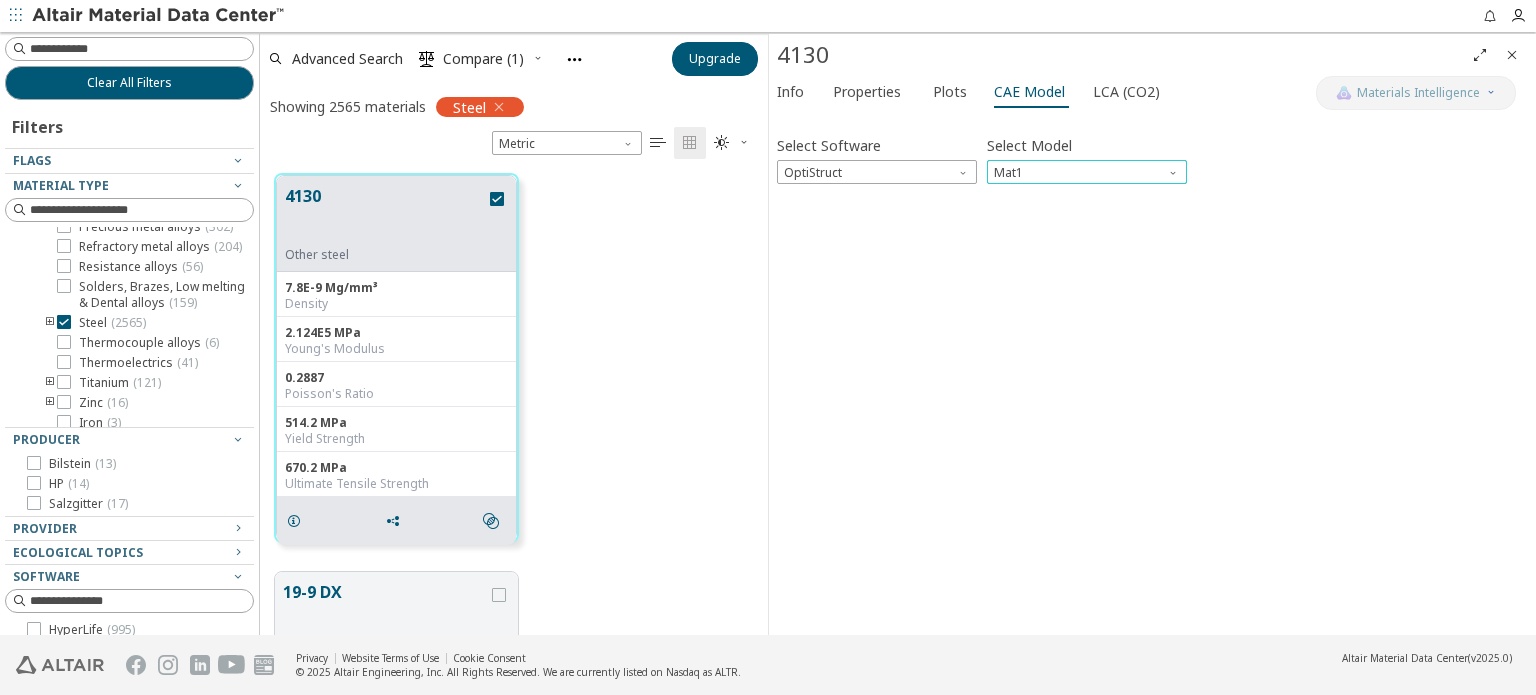 drag, startPoint x: 1028, startPoint y: 181, endPoint x: 945, endPoint y: 183, distance: 83.02409 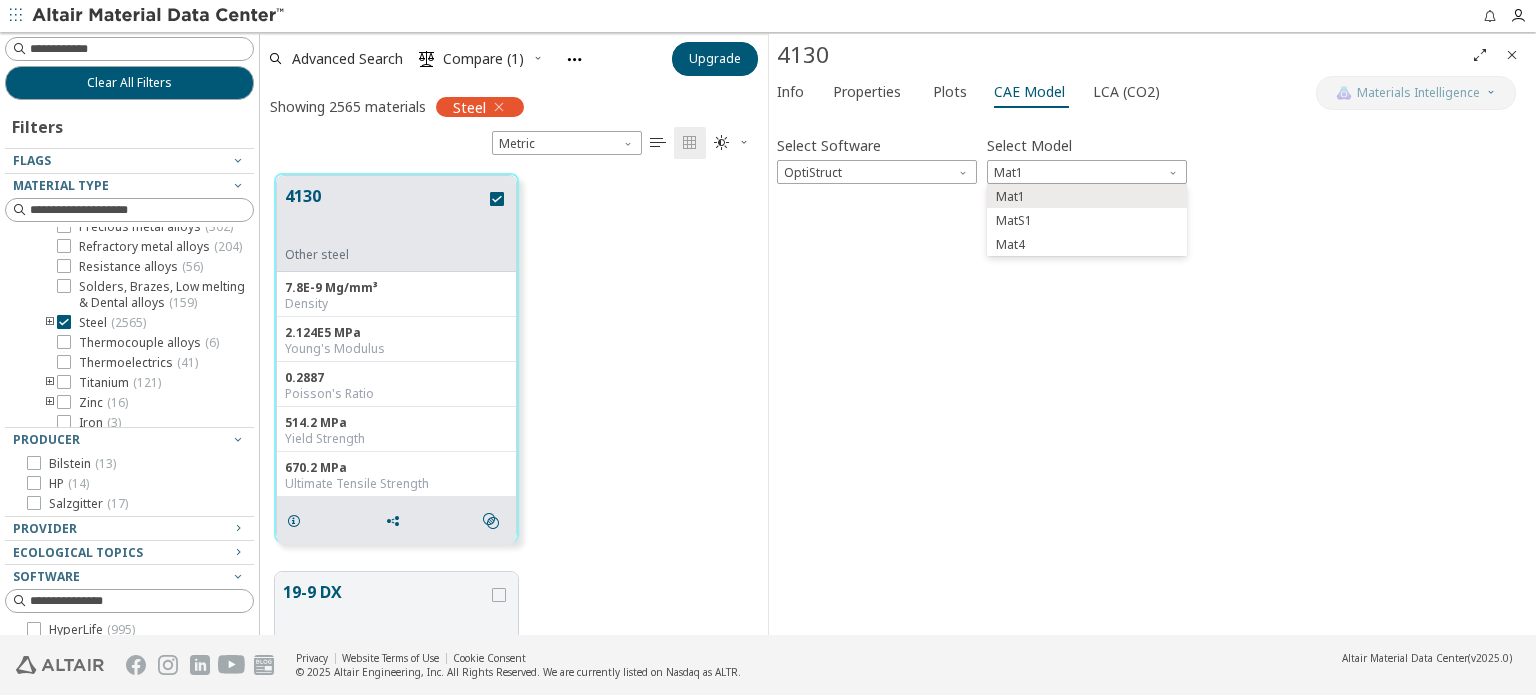 click at bounding box center (1152, 189) 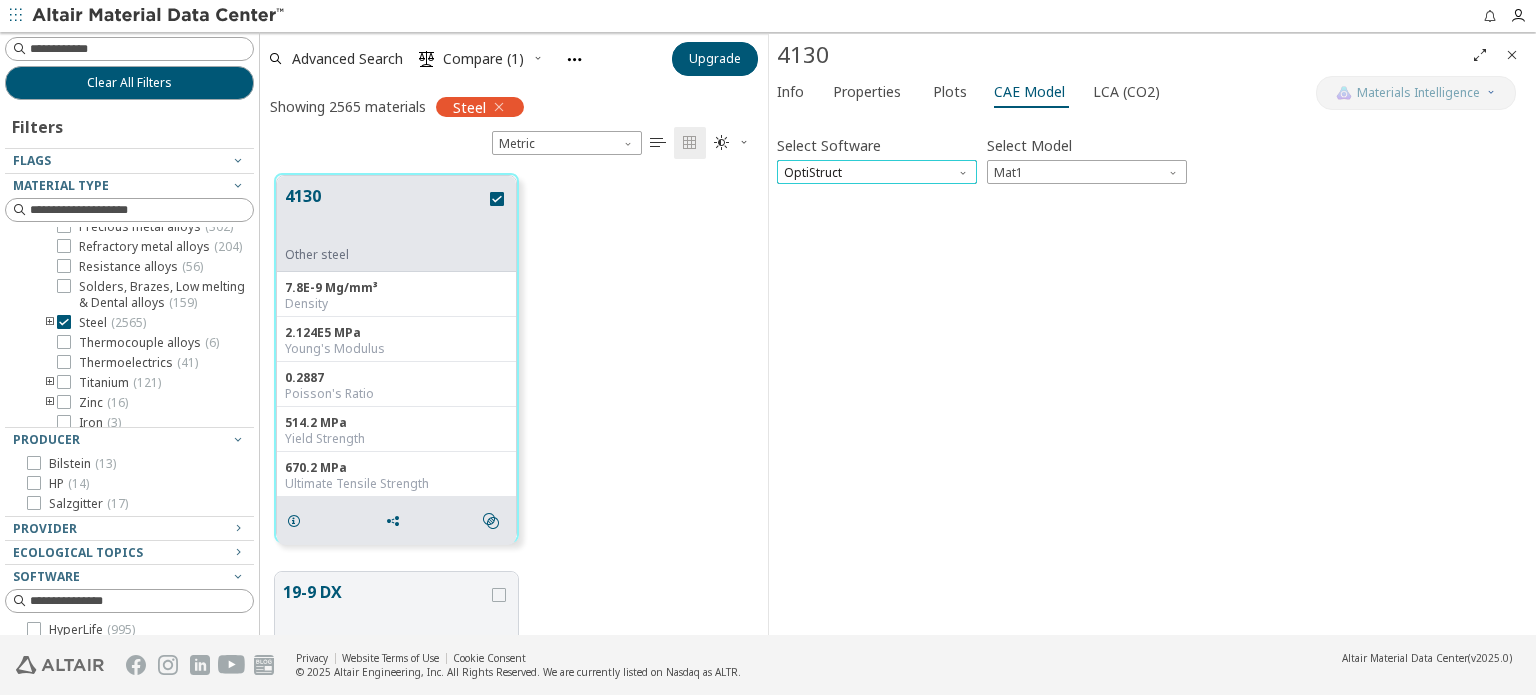 click on "OptiStruct" at bounding box center (877, 172) 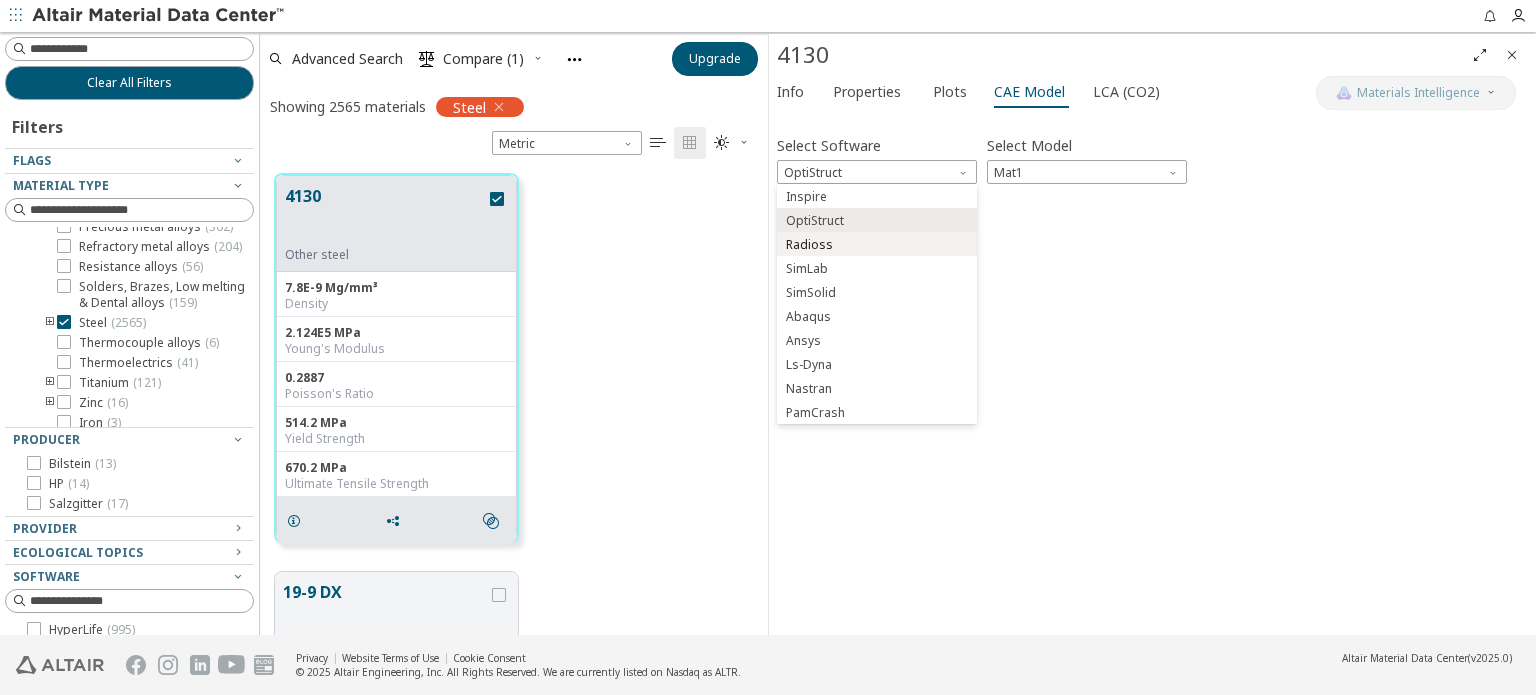 click on "Radioss" at bounding box center (877, 245) 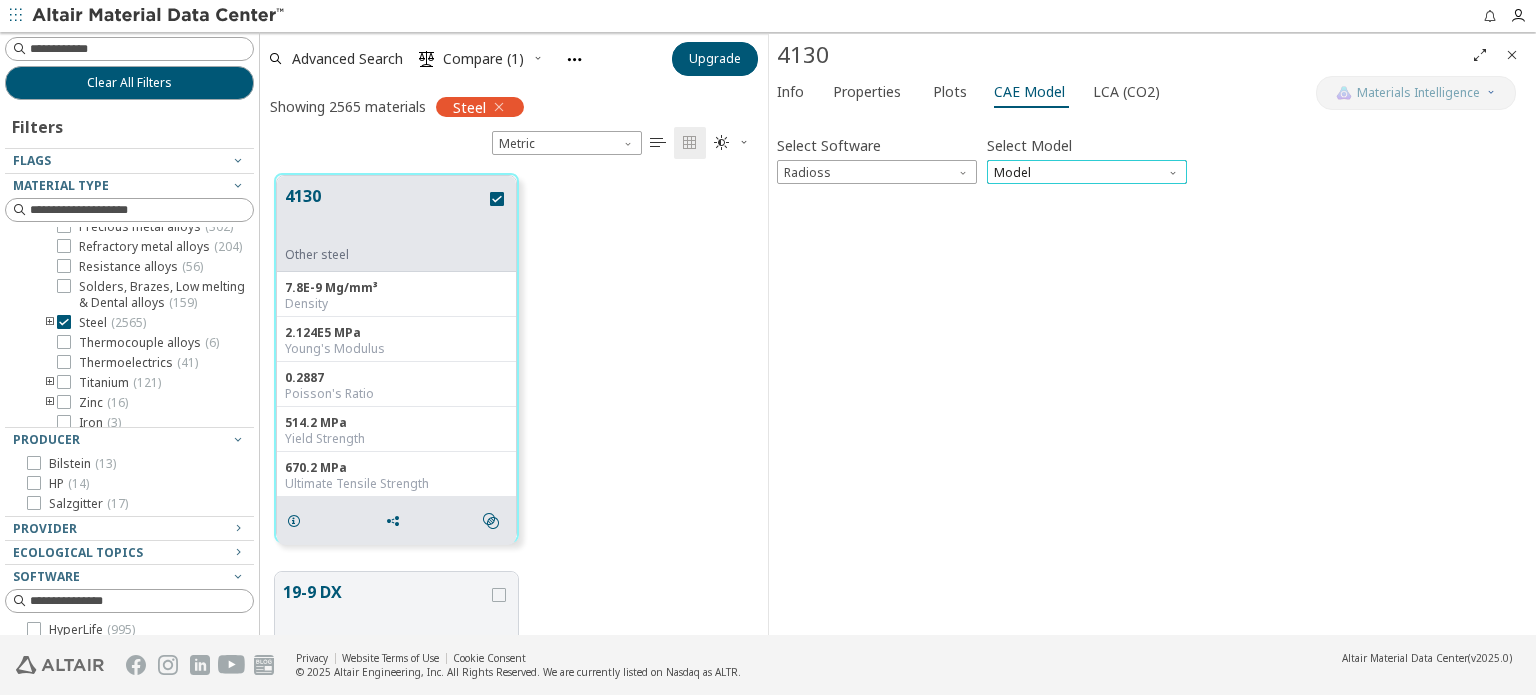click on "Model" at bounding box center (1087, 172) 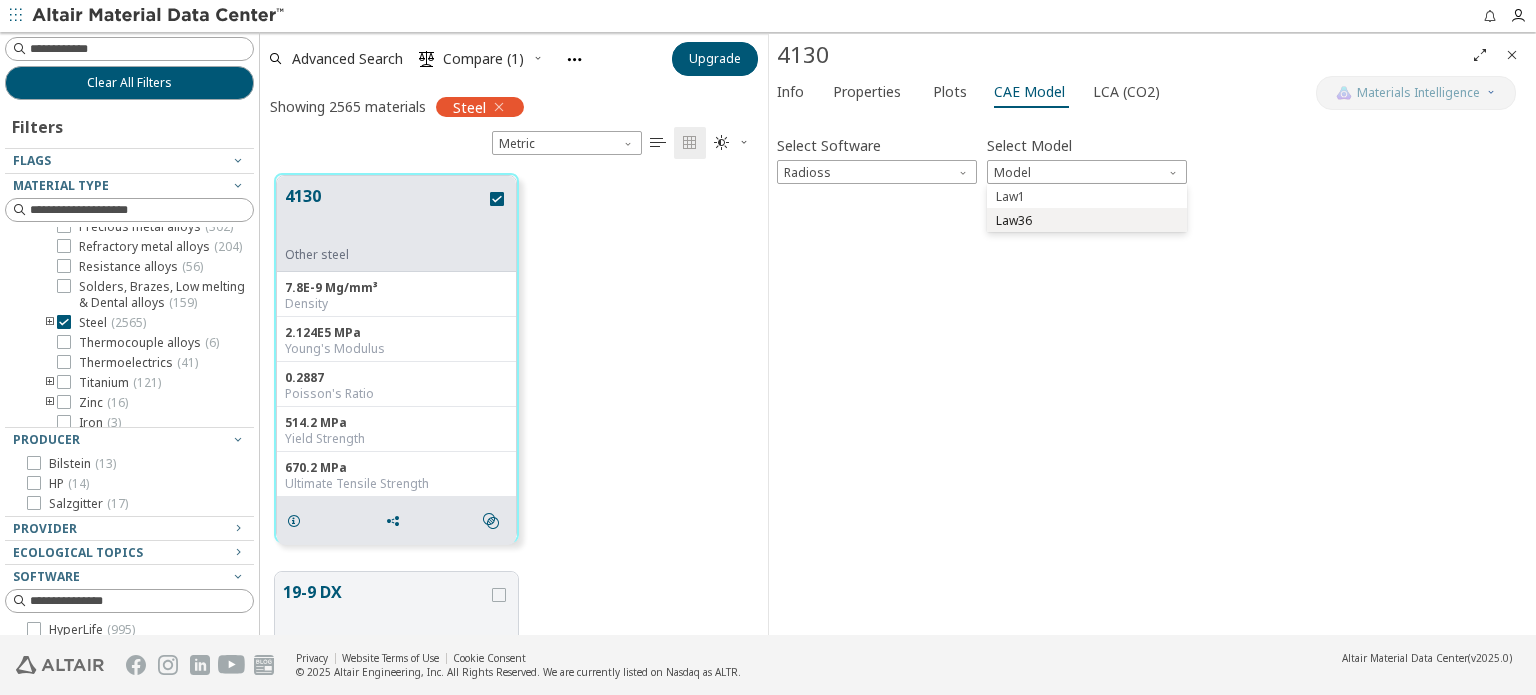 click on "Law36" at bounding box center [1087, 221] 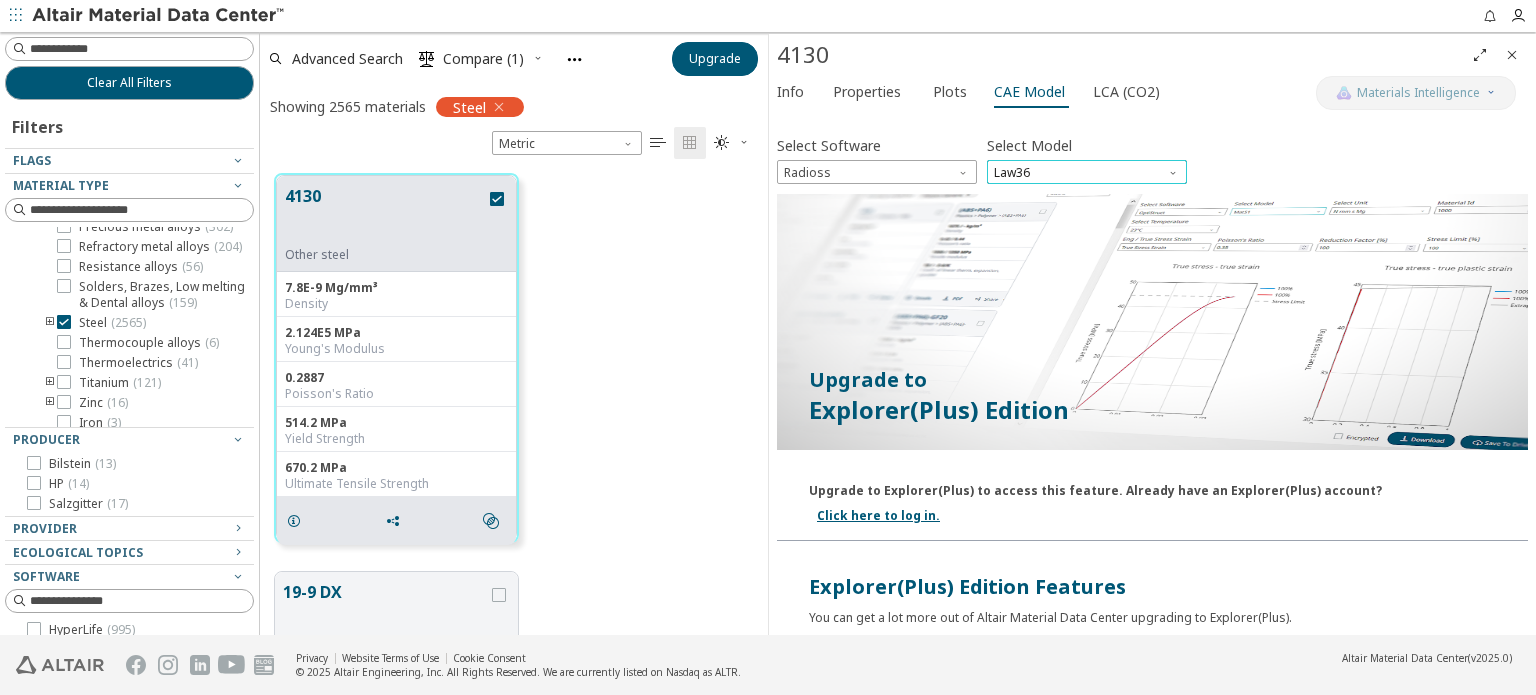 click on "Law36" at bounding box center [1087, 172] 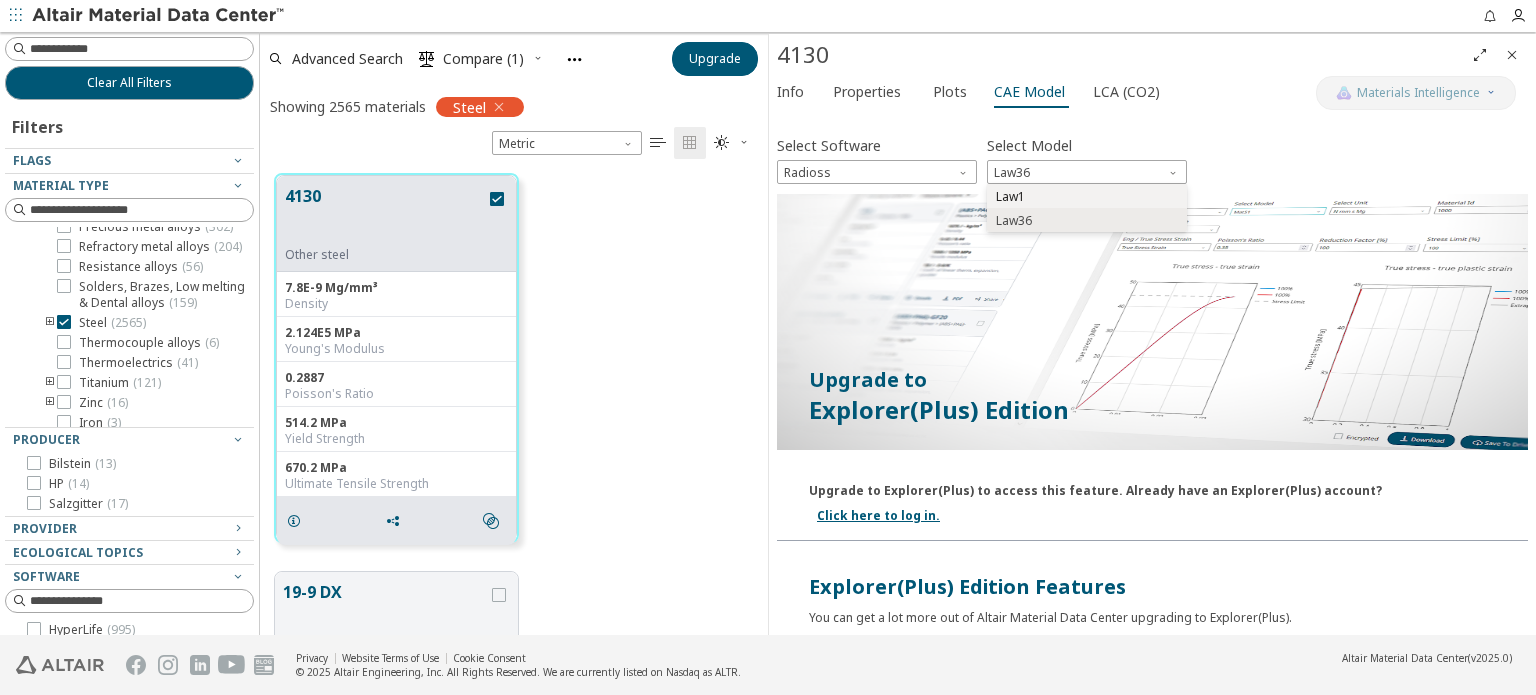 click on "Law1" at bounding box center [1087, 197] 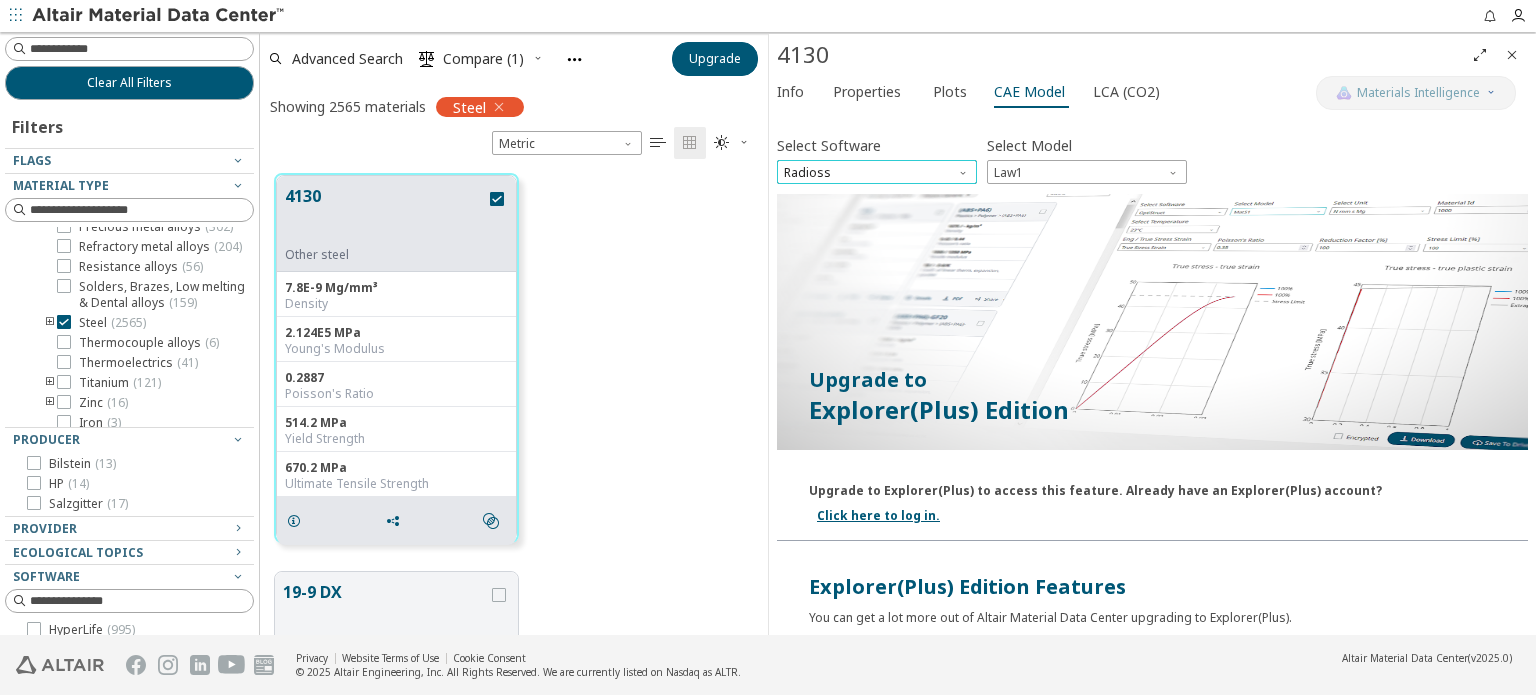 click on "Radioss" at bounding box center (877, 172) 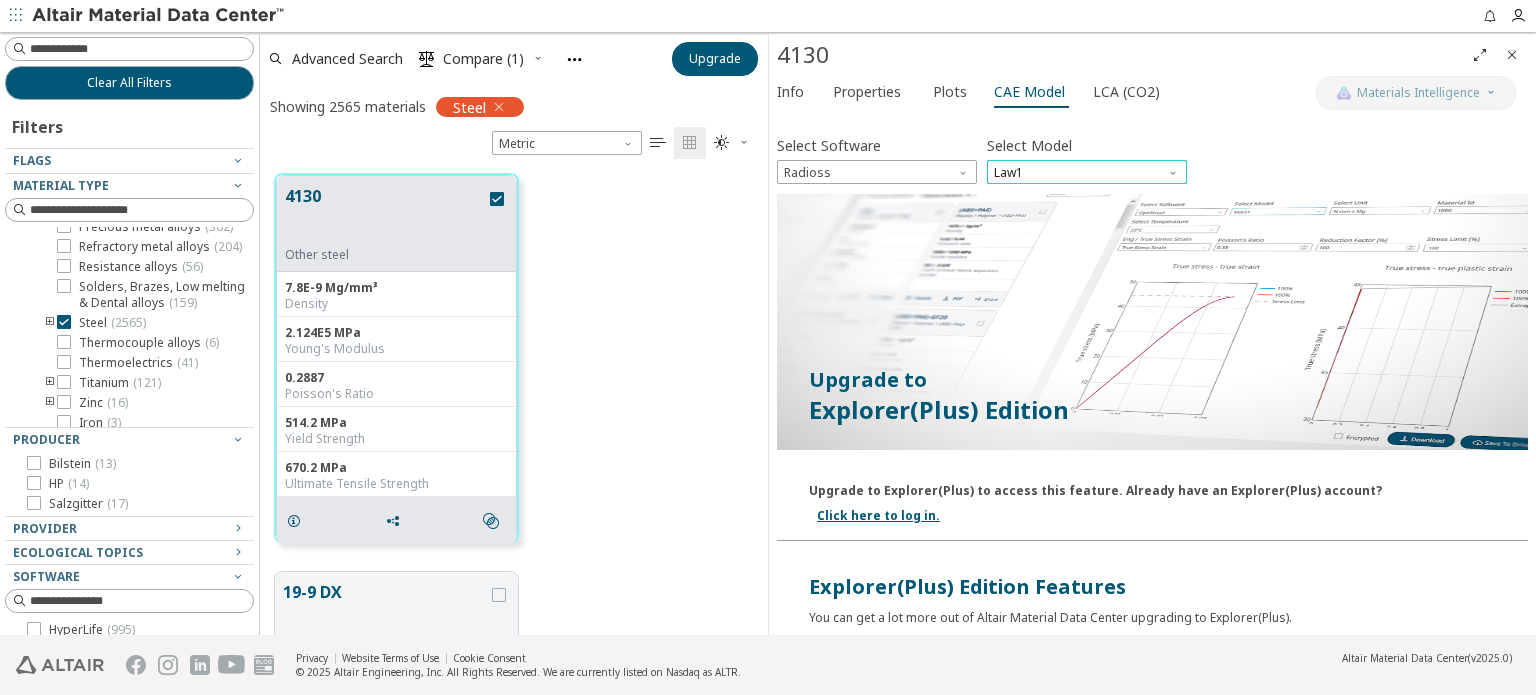 click on "Law1" at bounding box center (1087, 172) 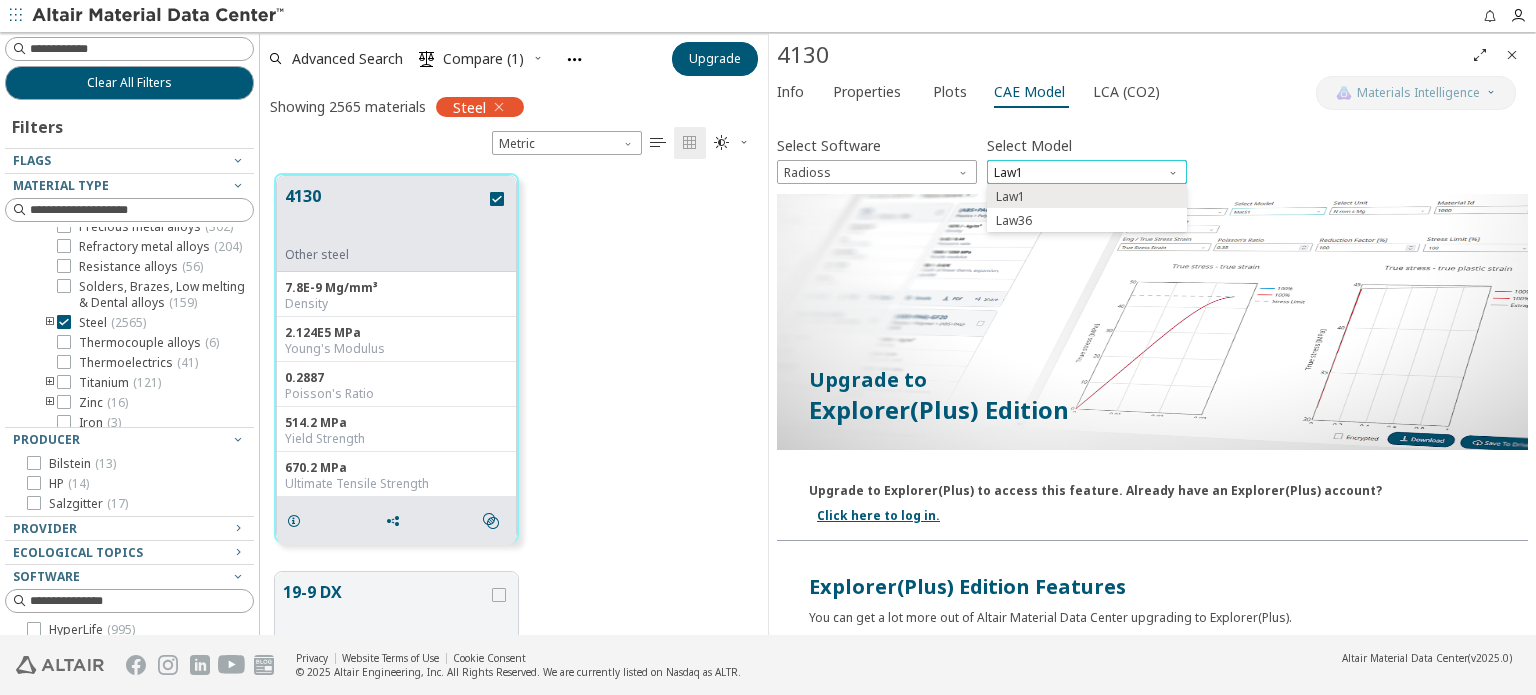 click on "Law1" at bounding box center [1087, 172] 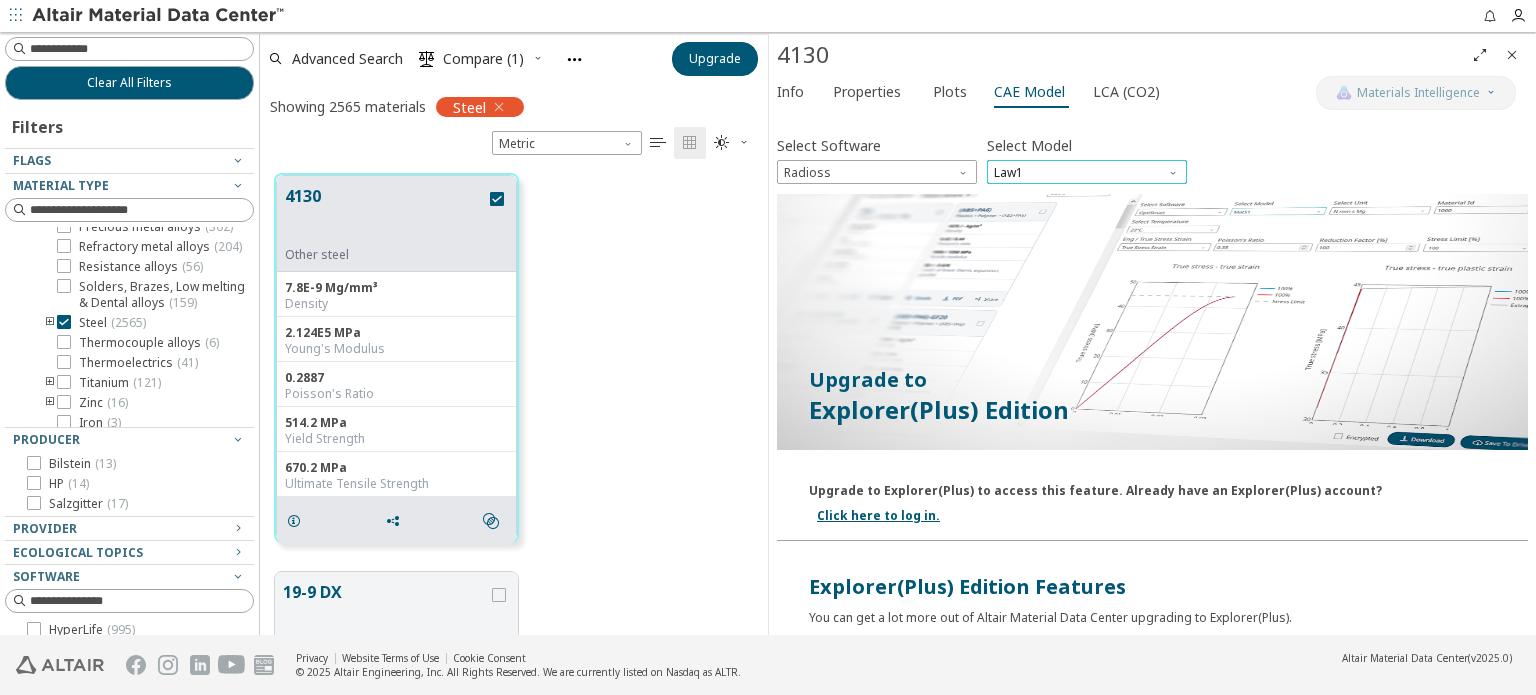 click on "Law1" at bounding box center (1087, 172) 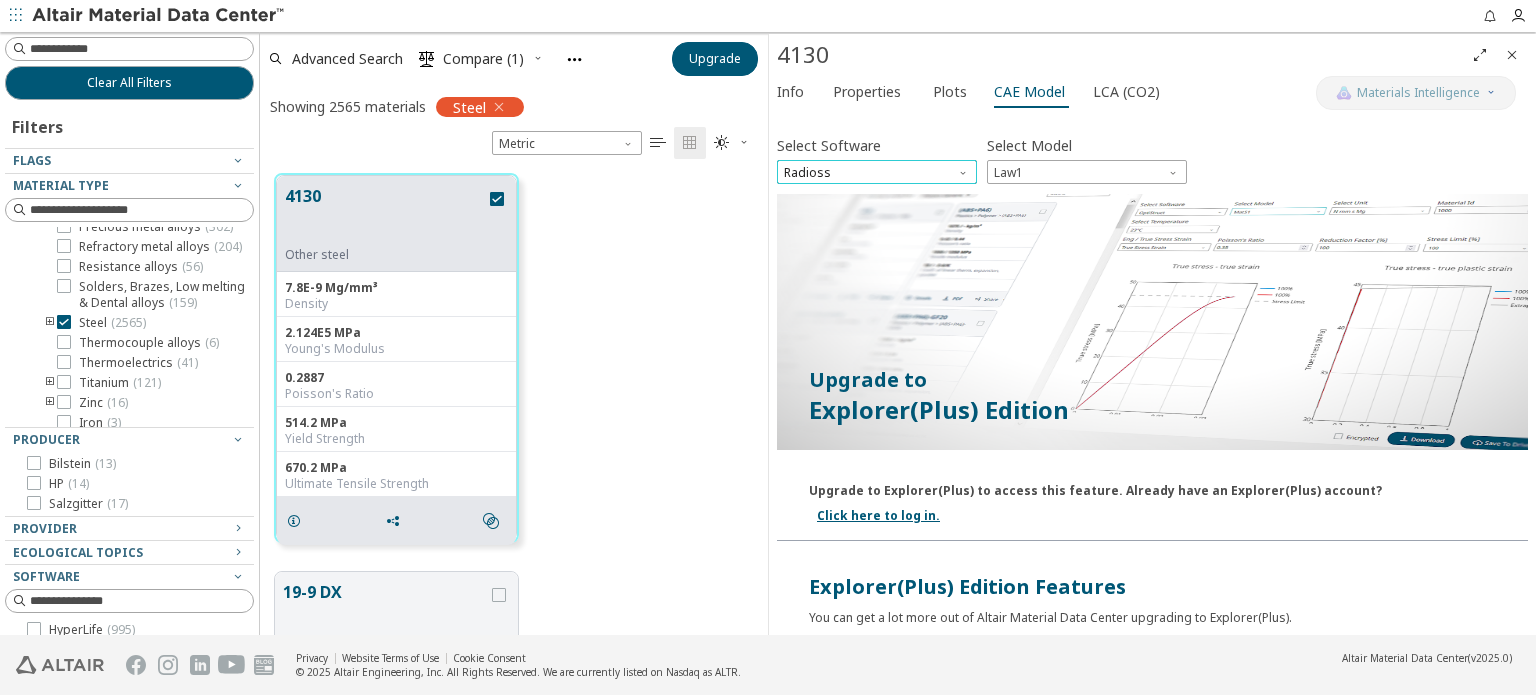 click on "Radioss" at bounding box center [877, 172] 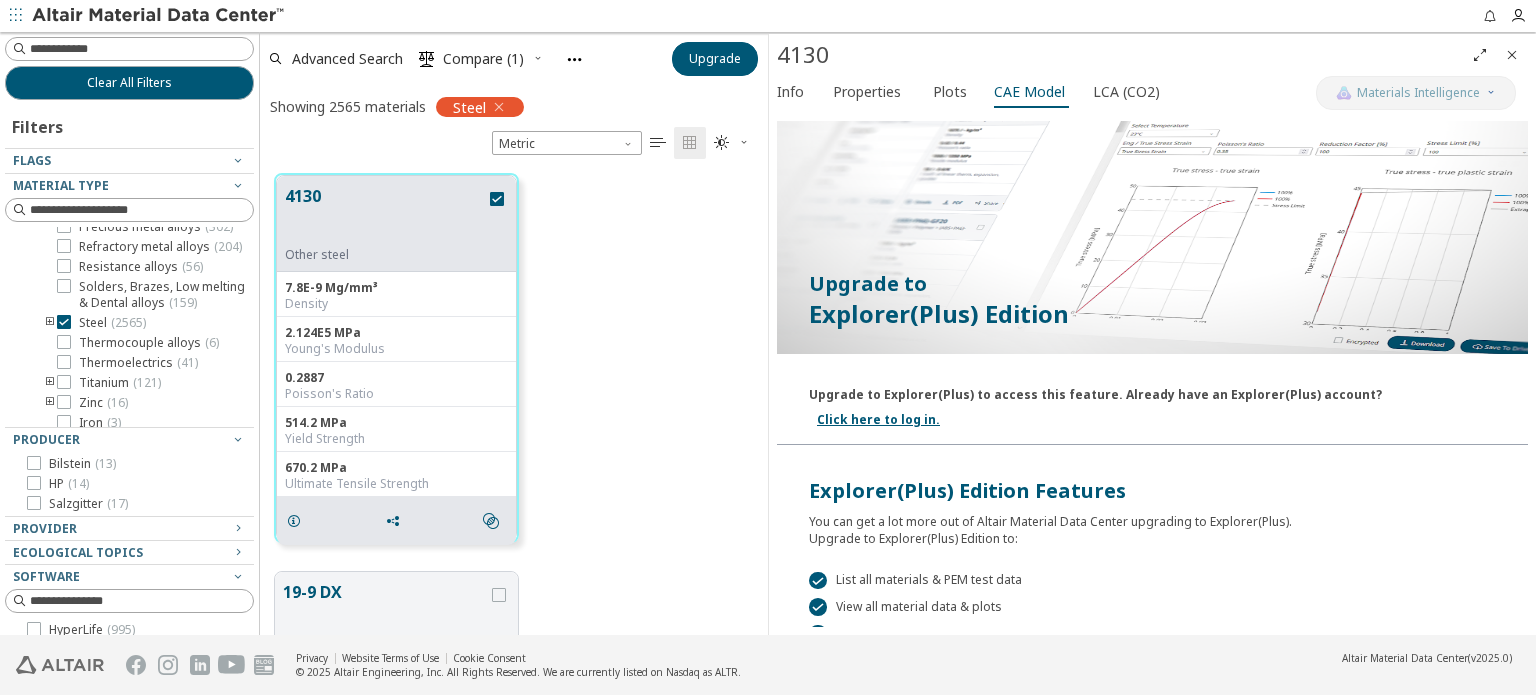 scroll, scrollTop: 0, scrollLeft: 0, axis: both 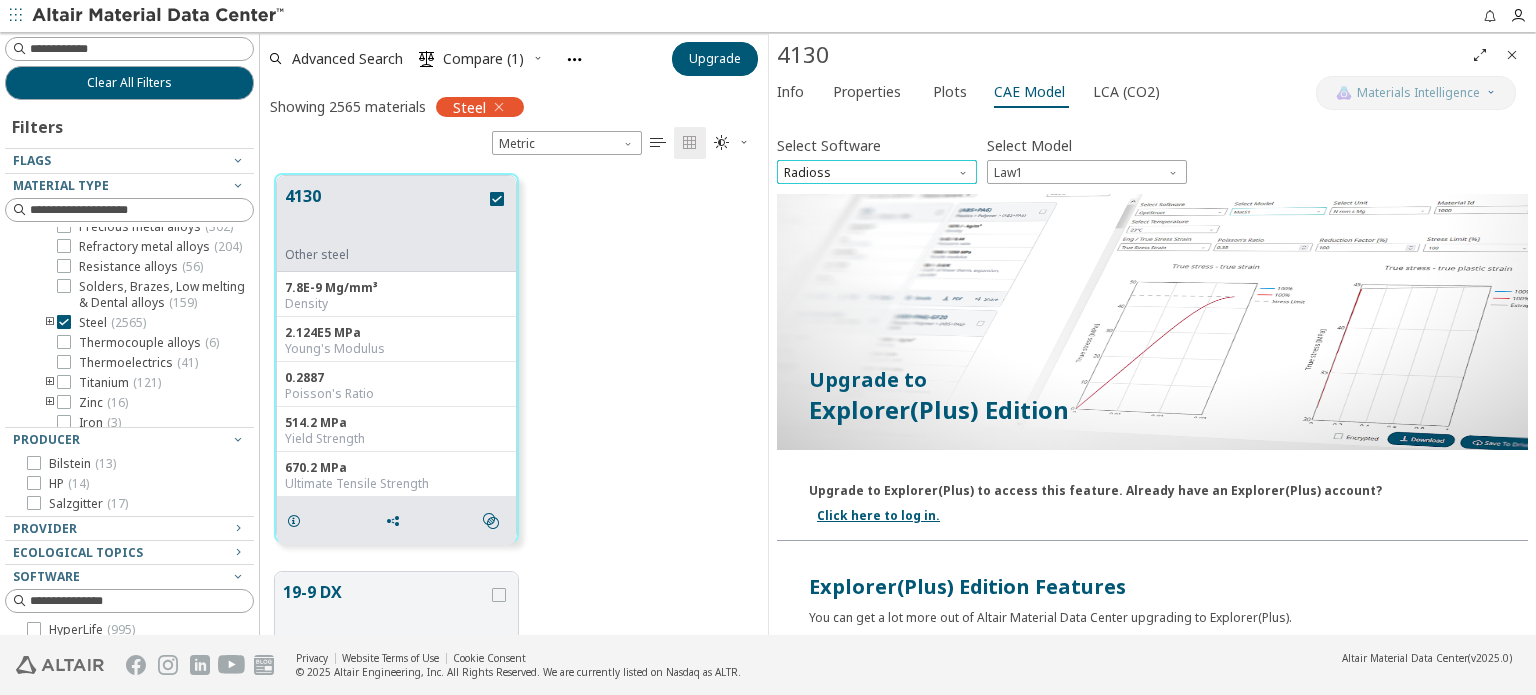 click on "Radioss" at bounding box center (877, 172) 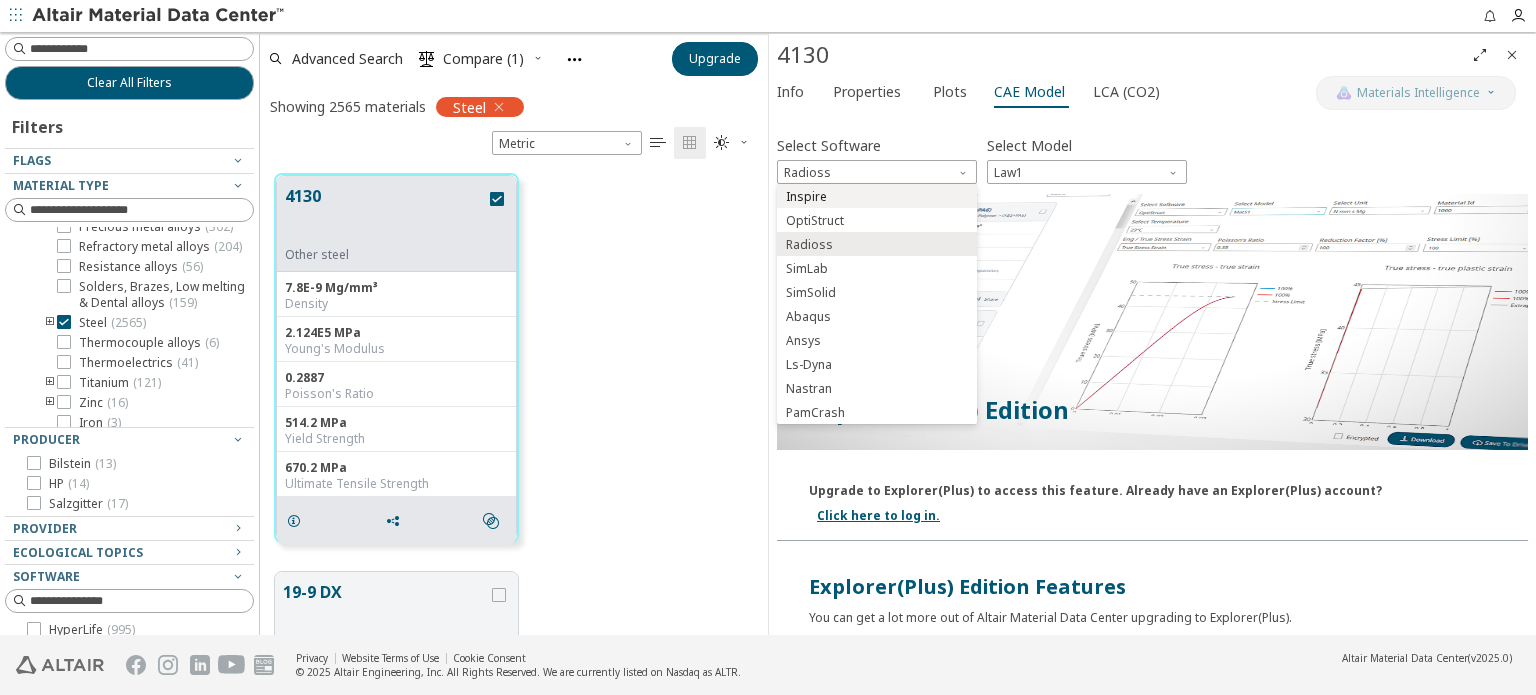 click on "Inspire" at bounding box center [877, 197] 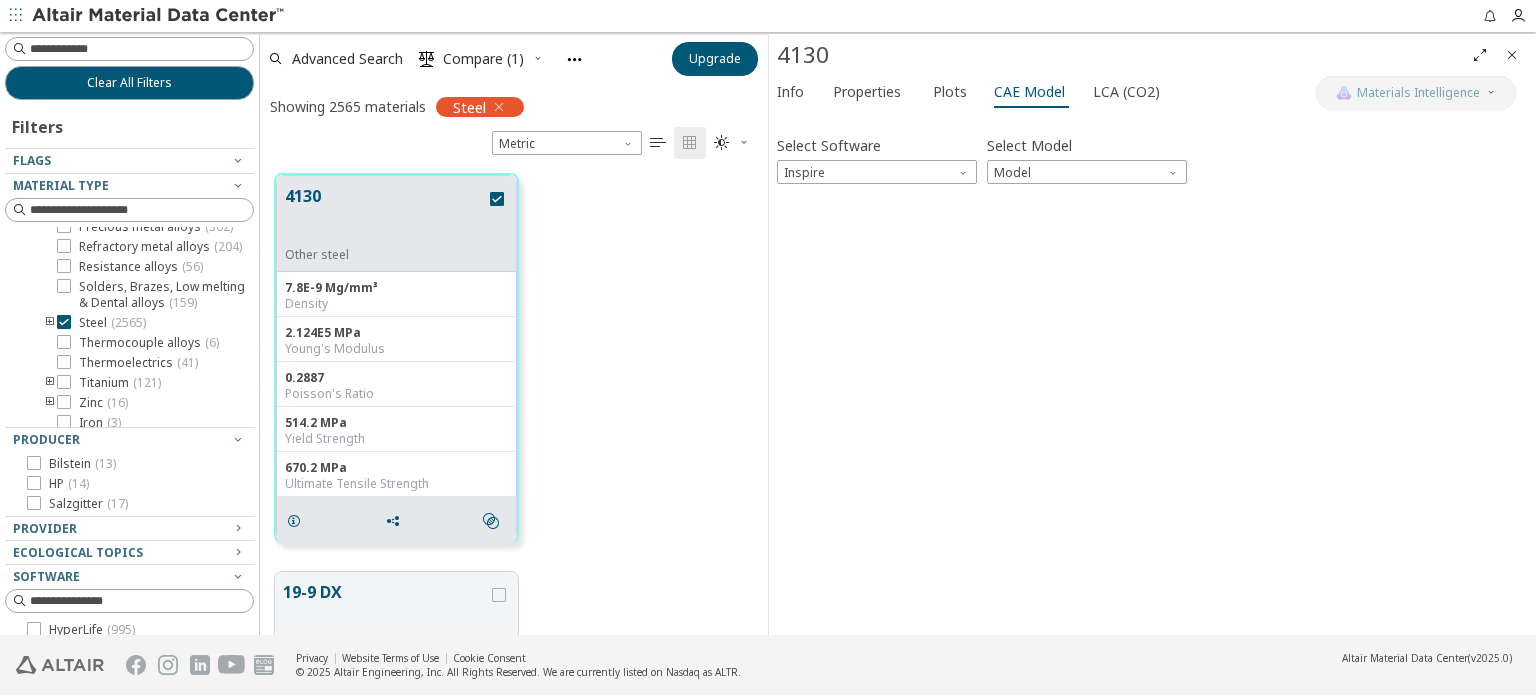 click on "Select Model" at bounding box center [1029, 145] 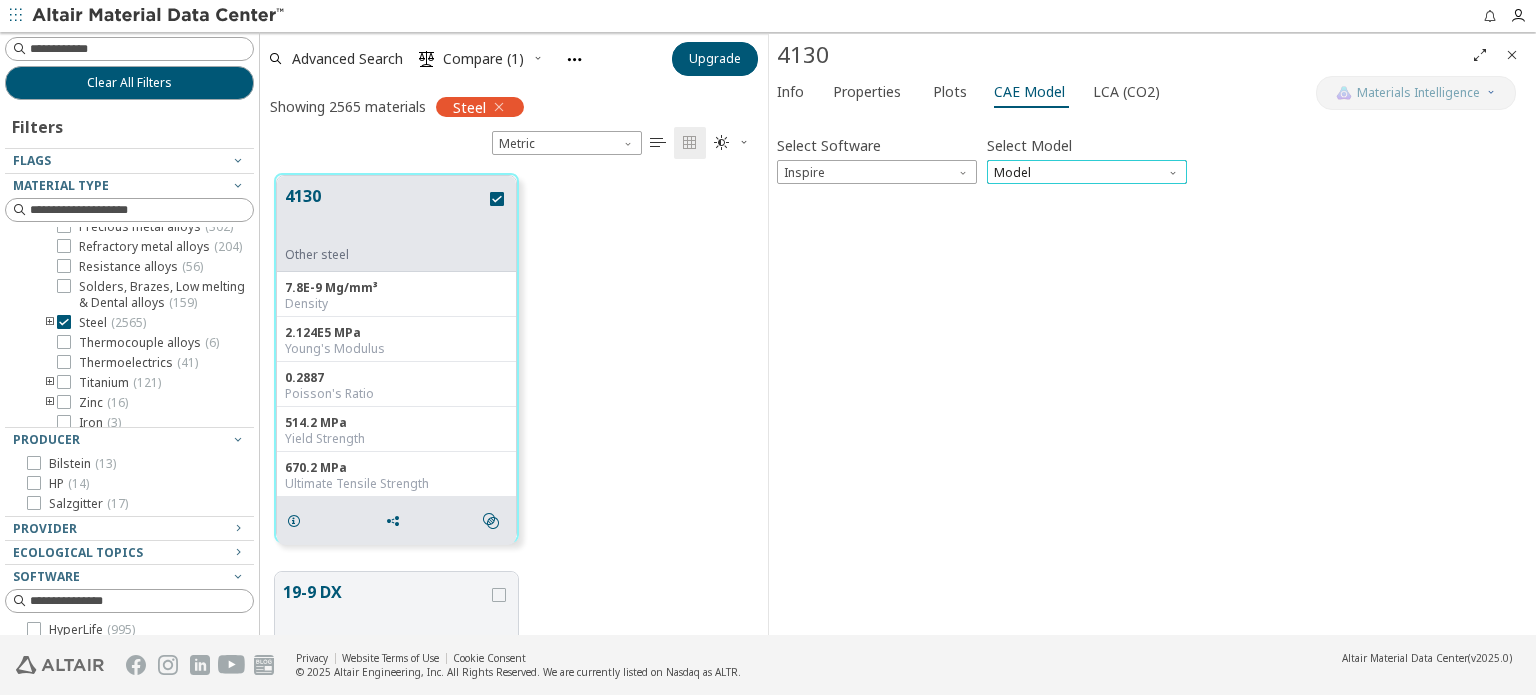 click on "Model" at bounding box center (1087, 172) 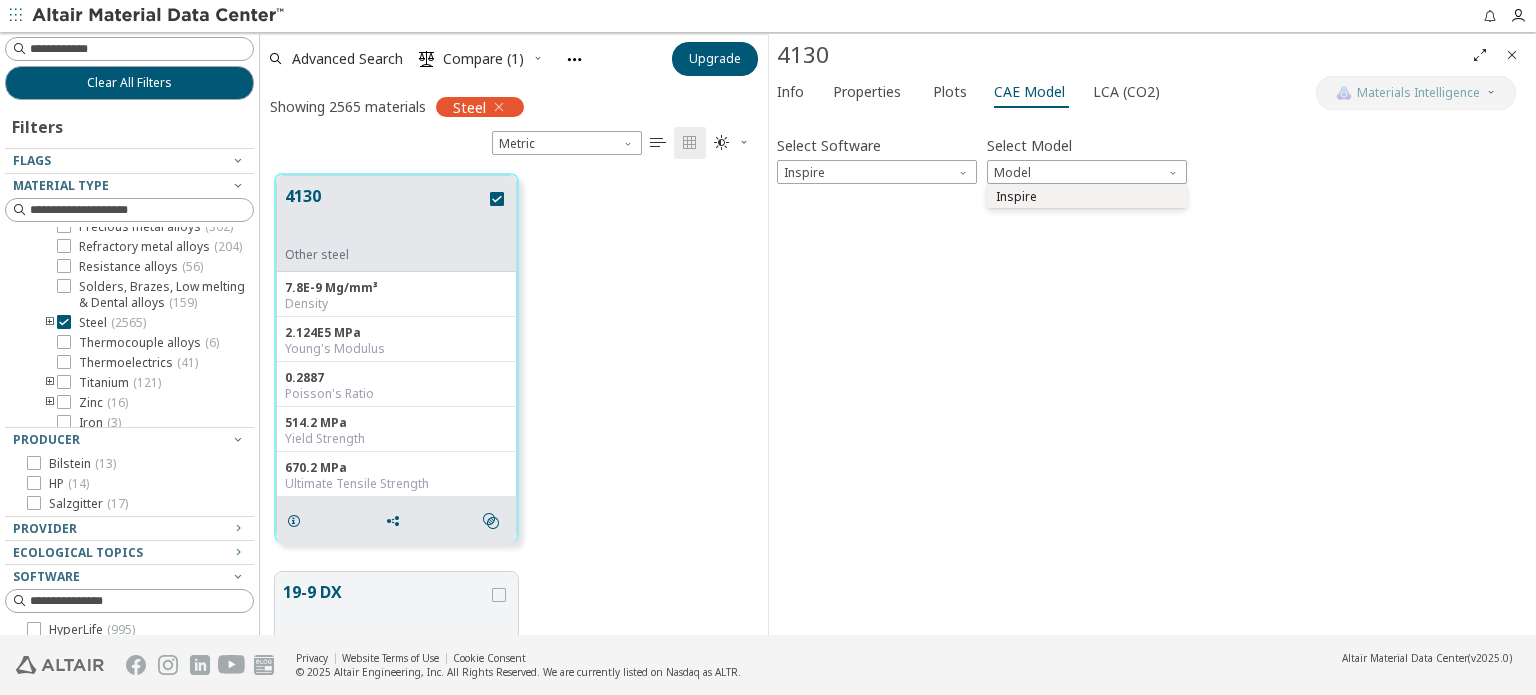 click on "Inspire" at bounding box center (1016, 197) 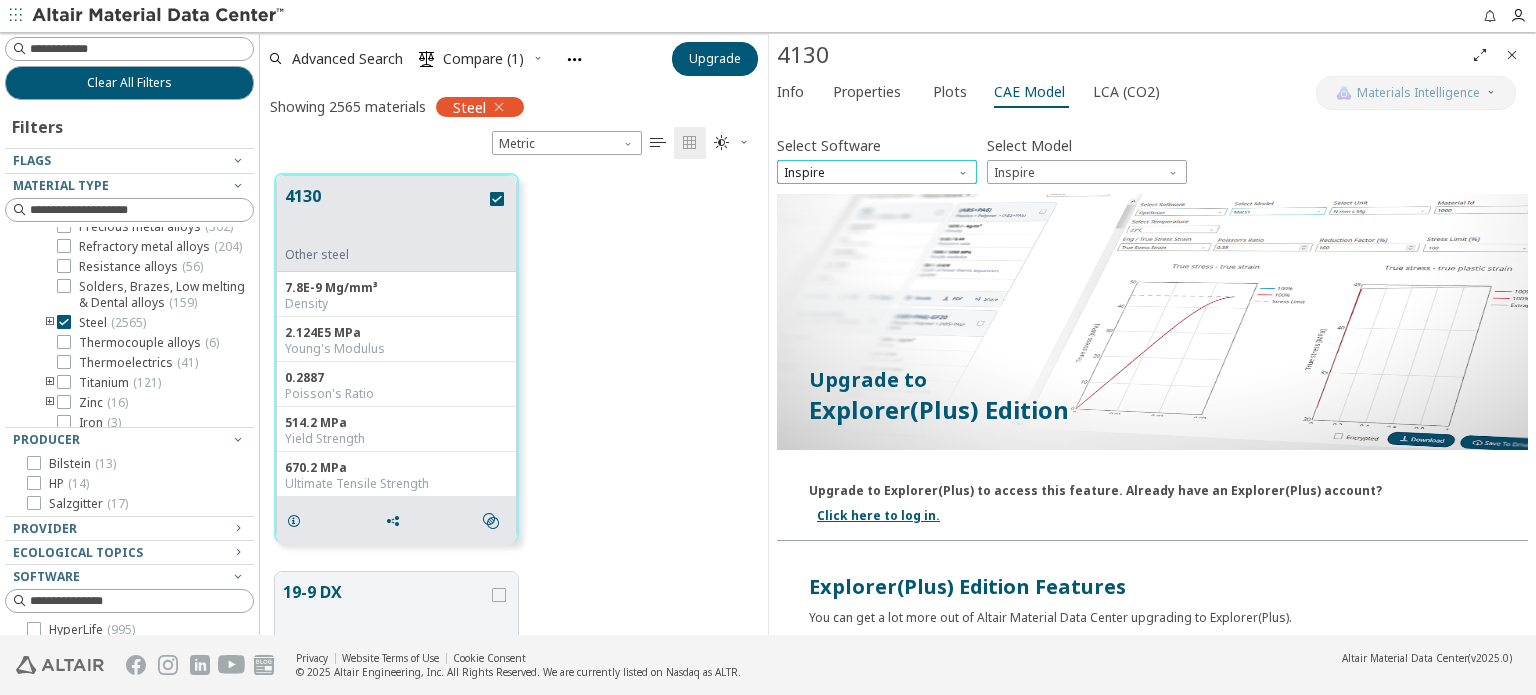 click on "Inspire" at bounding box center (877, 172) 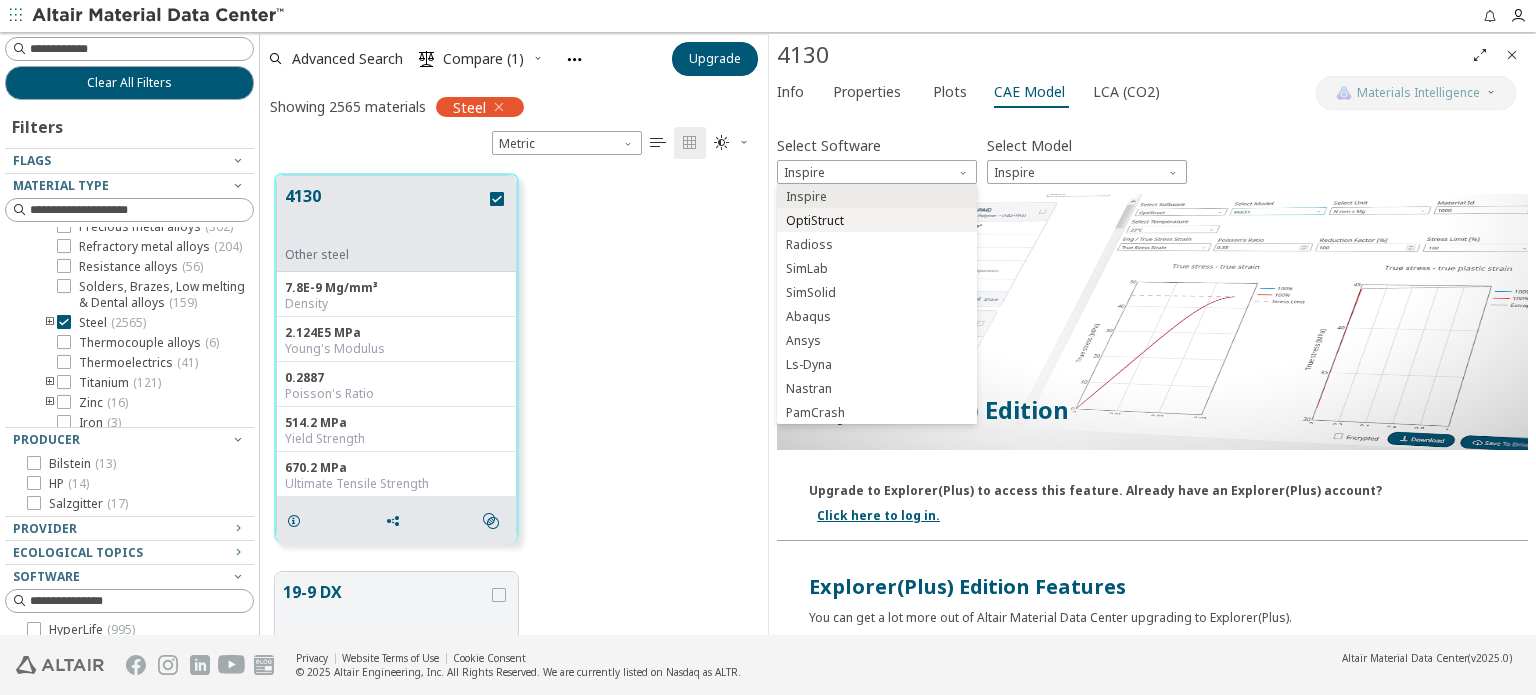 click on "OptiStruct" at bounding box center [877, 221] 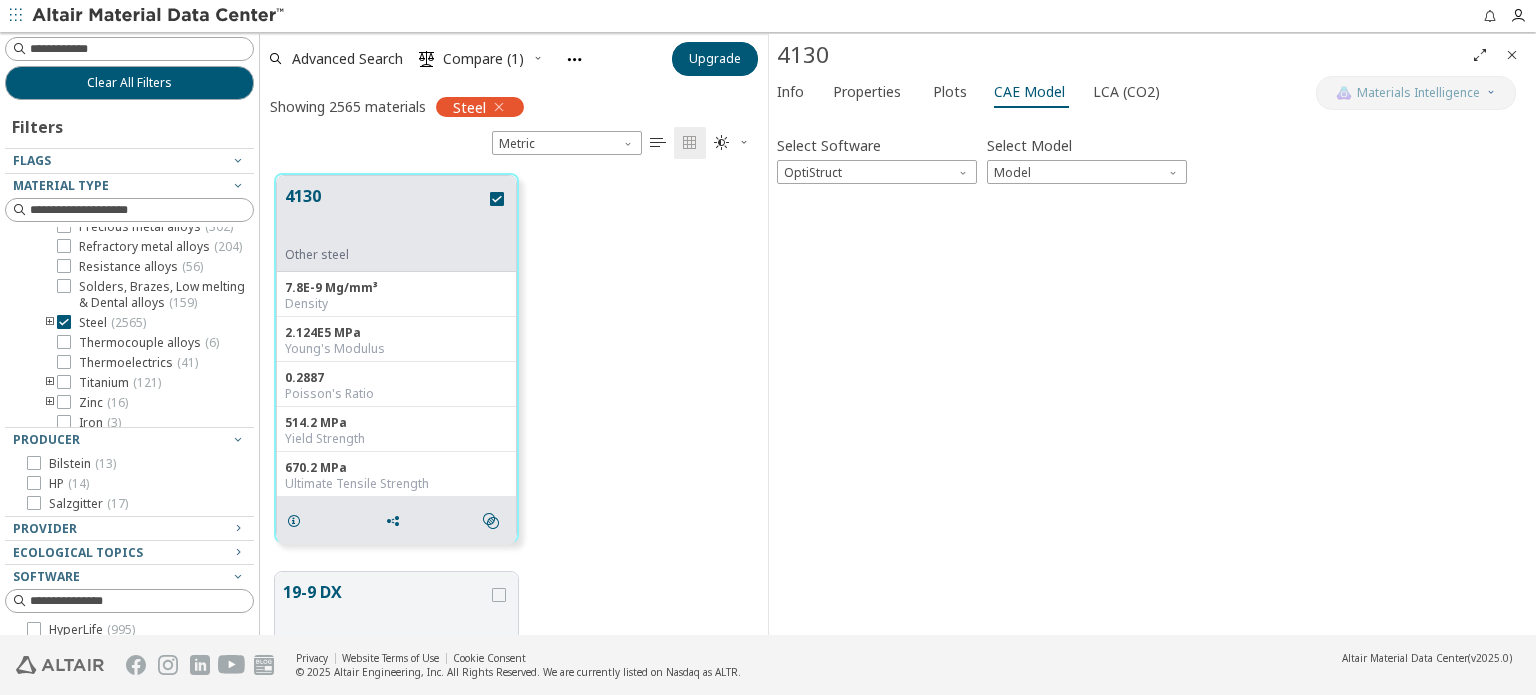 click on "Select Software OptiStruct Select Model Model Invalid data. Please check your input." at bounding box center (1152, 374) 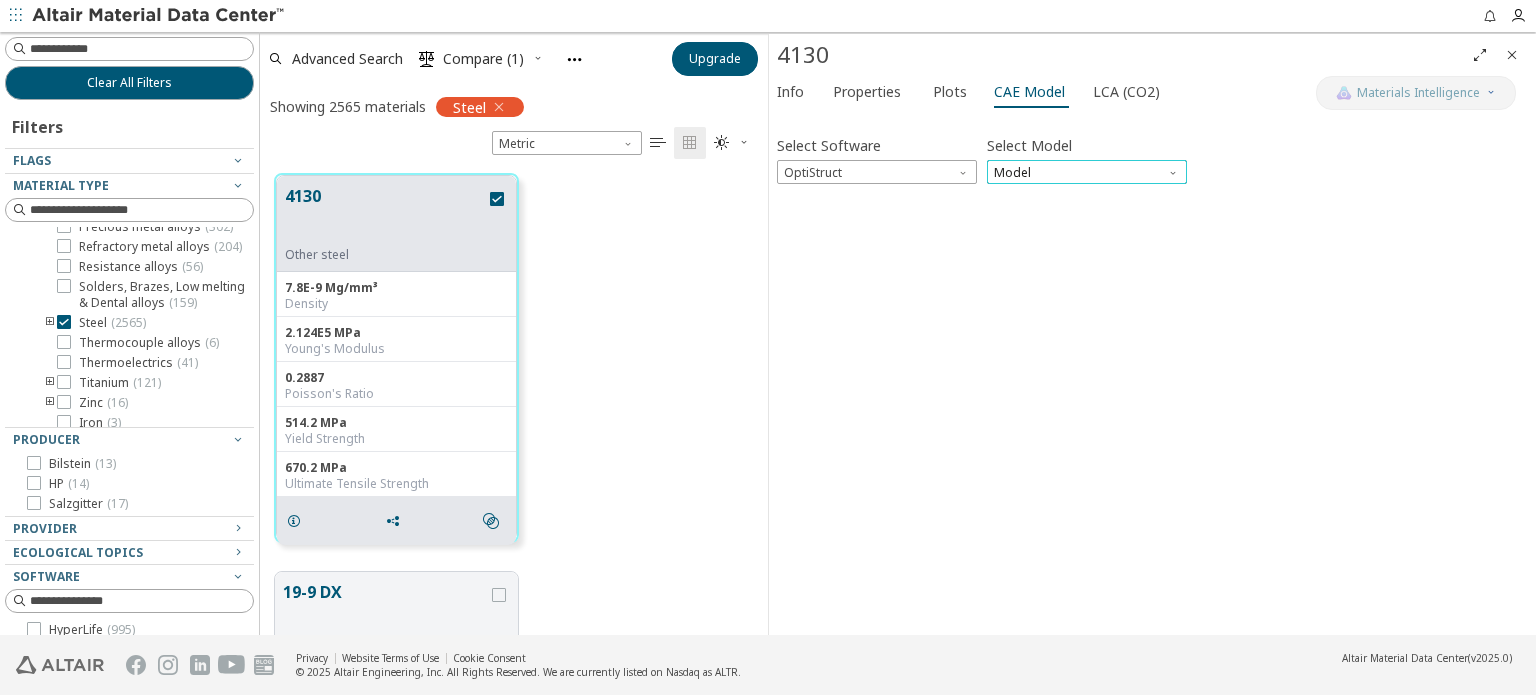 click on "Model" at bounding box center (1087, 172) 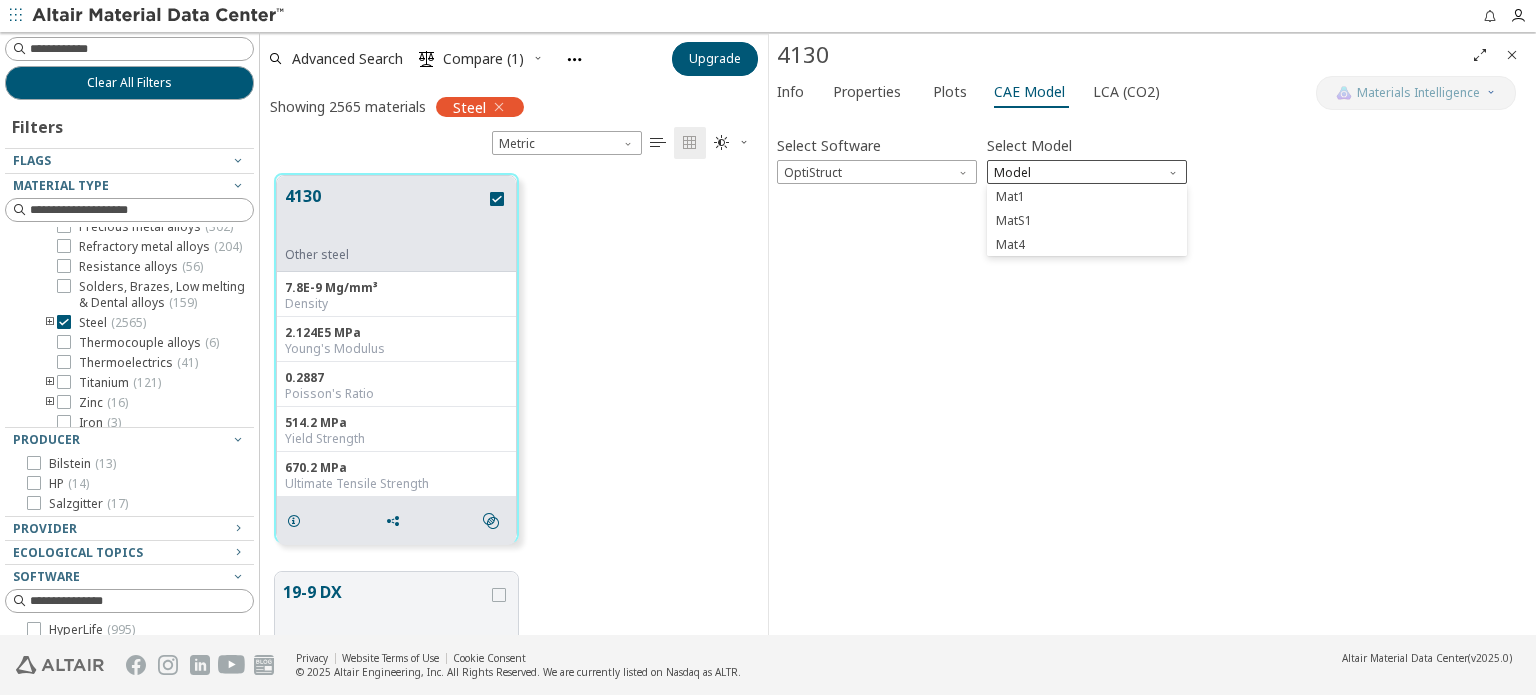 type 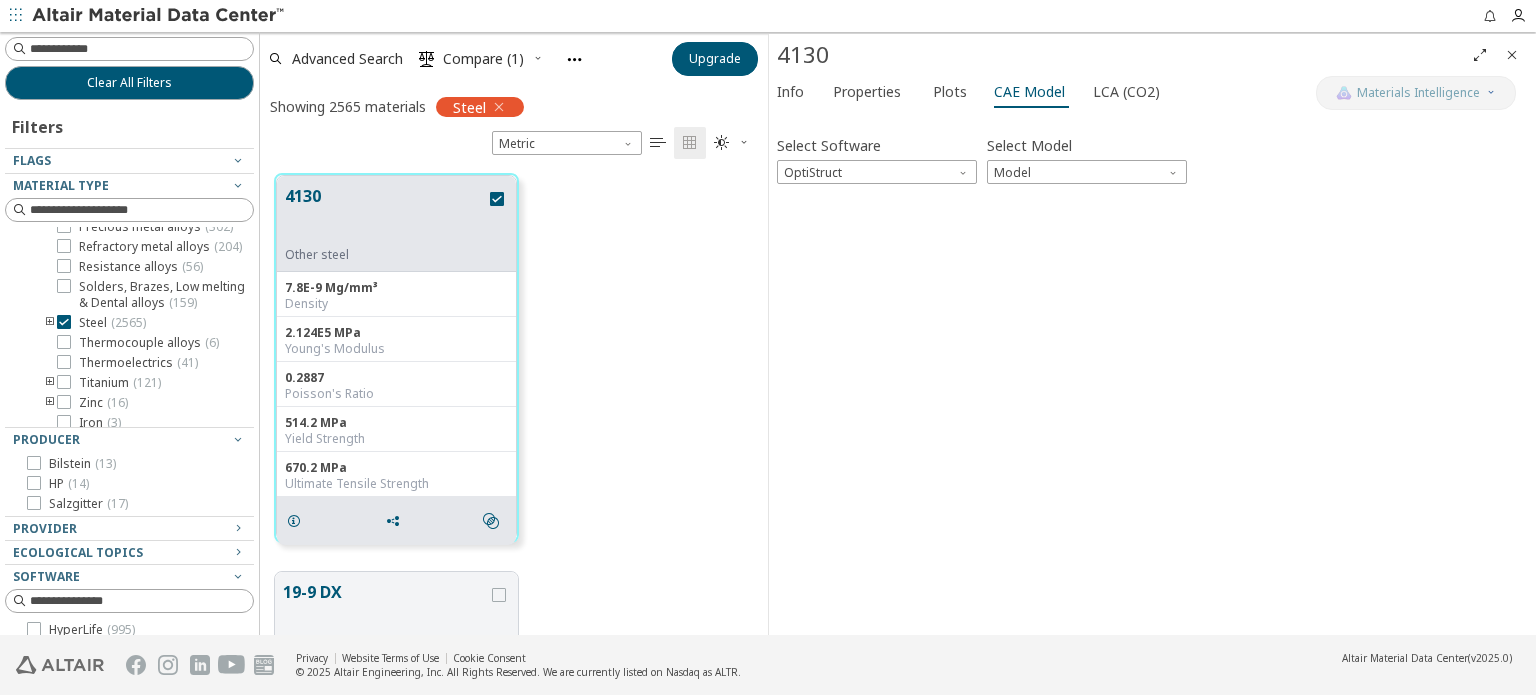 click at bounding box center (1512, 55) 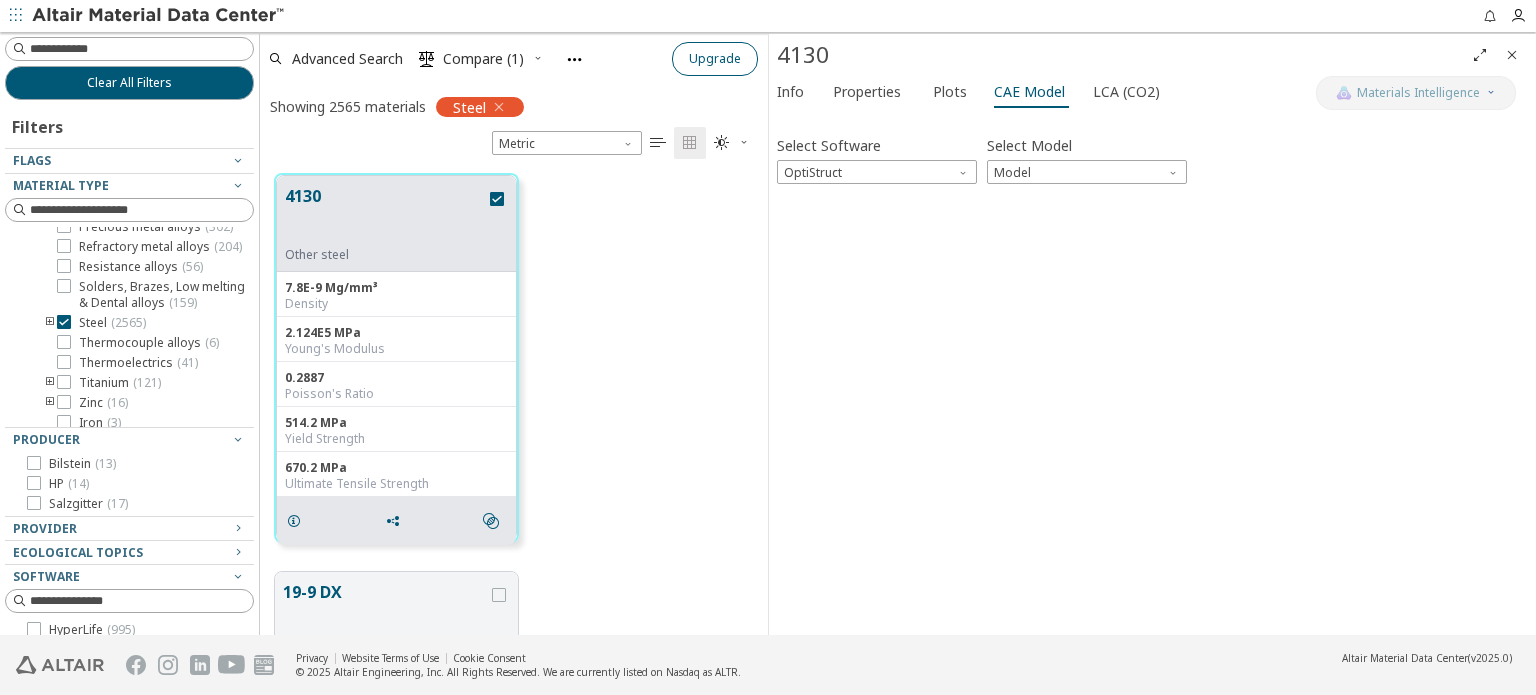 scroll, scrollTop: 16, scrollLeft: 16, axis: both 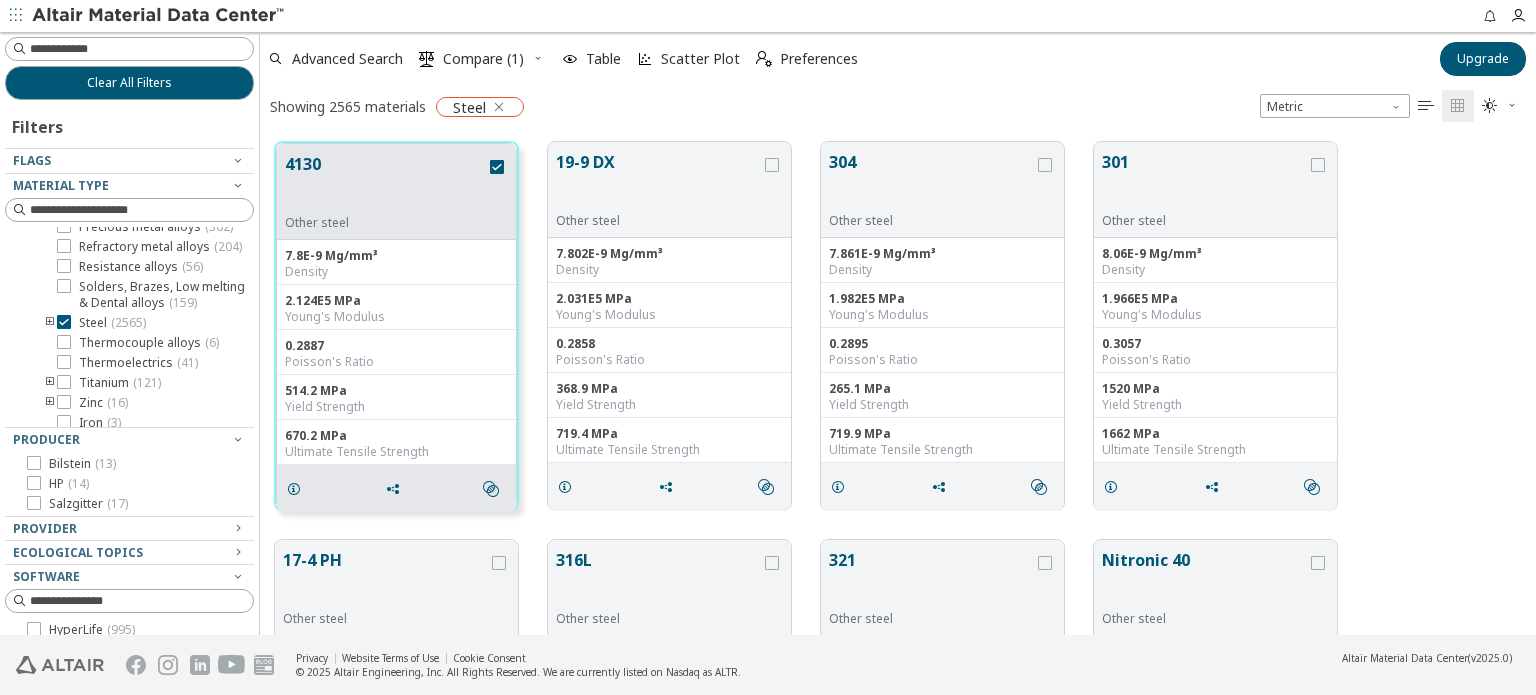 click on "Steel" at bounding box center [480, 107] 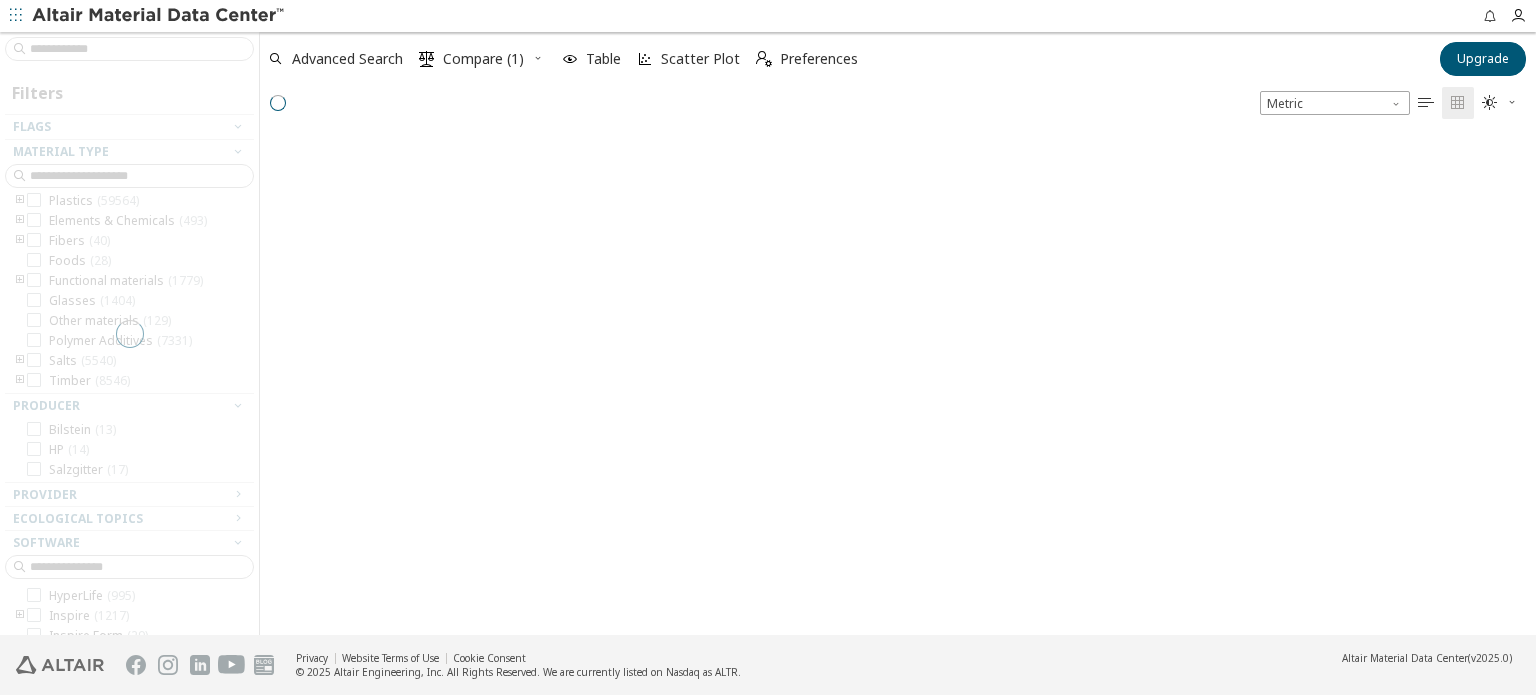 scroll, scrollTop: 16, scrollLeft: 16, axis: both 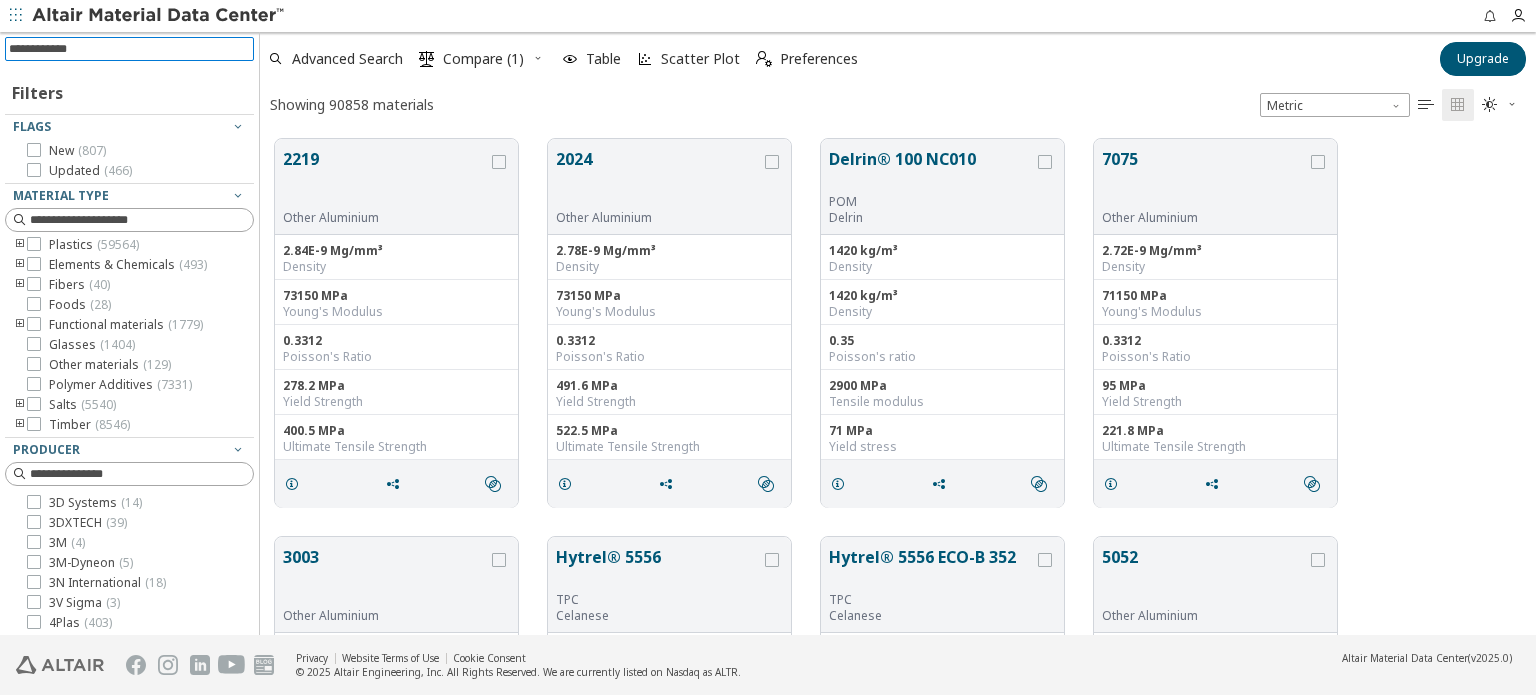 click at bounding box center (131, 49) 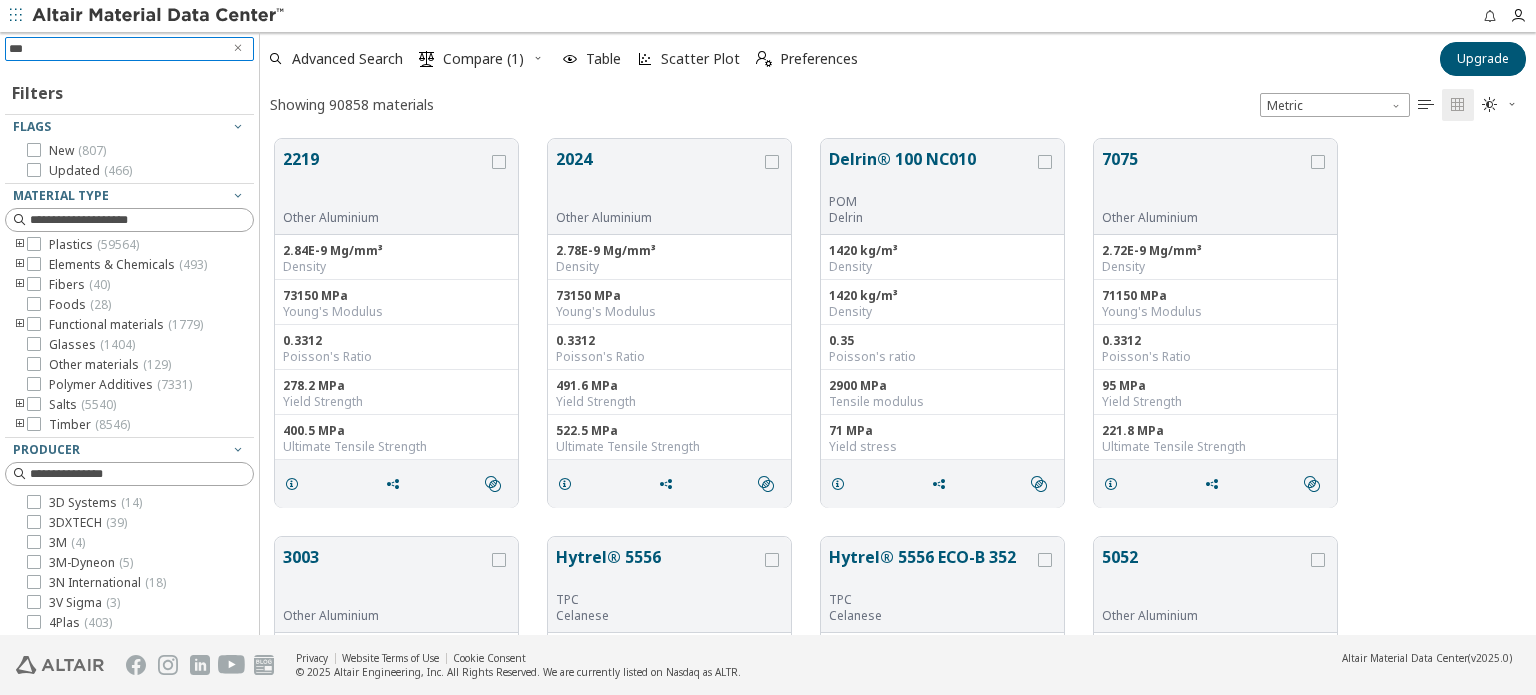type on "****" 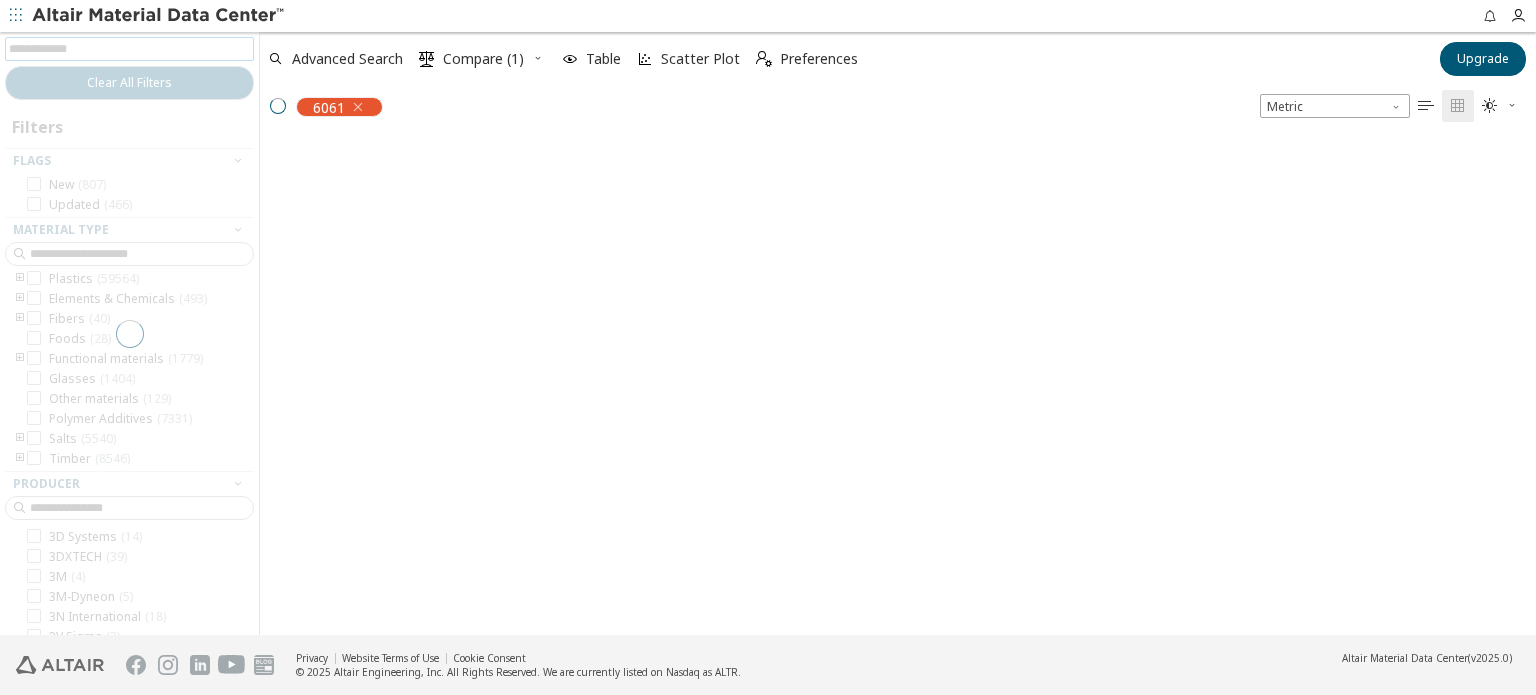 scroll, scrollTop: 494, scrollLeft: 1260, axis: both 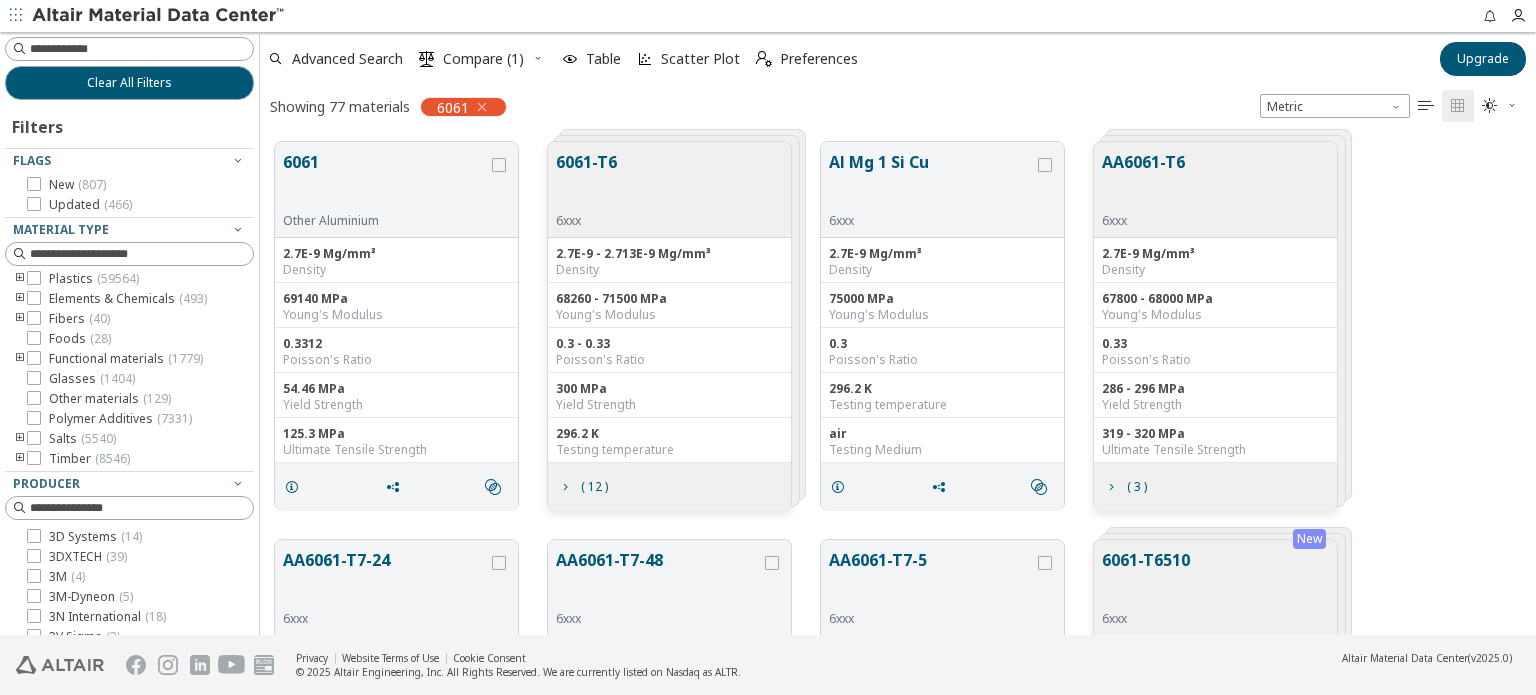 click on "6061-T6" at bounding box center [586, 181] 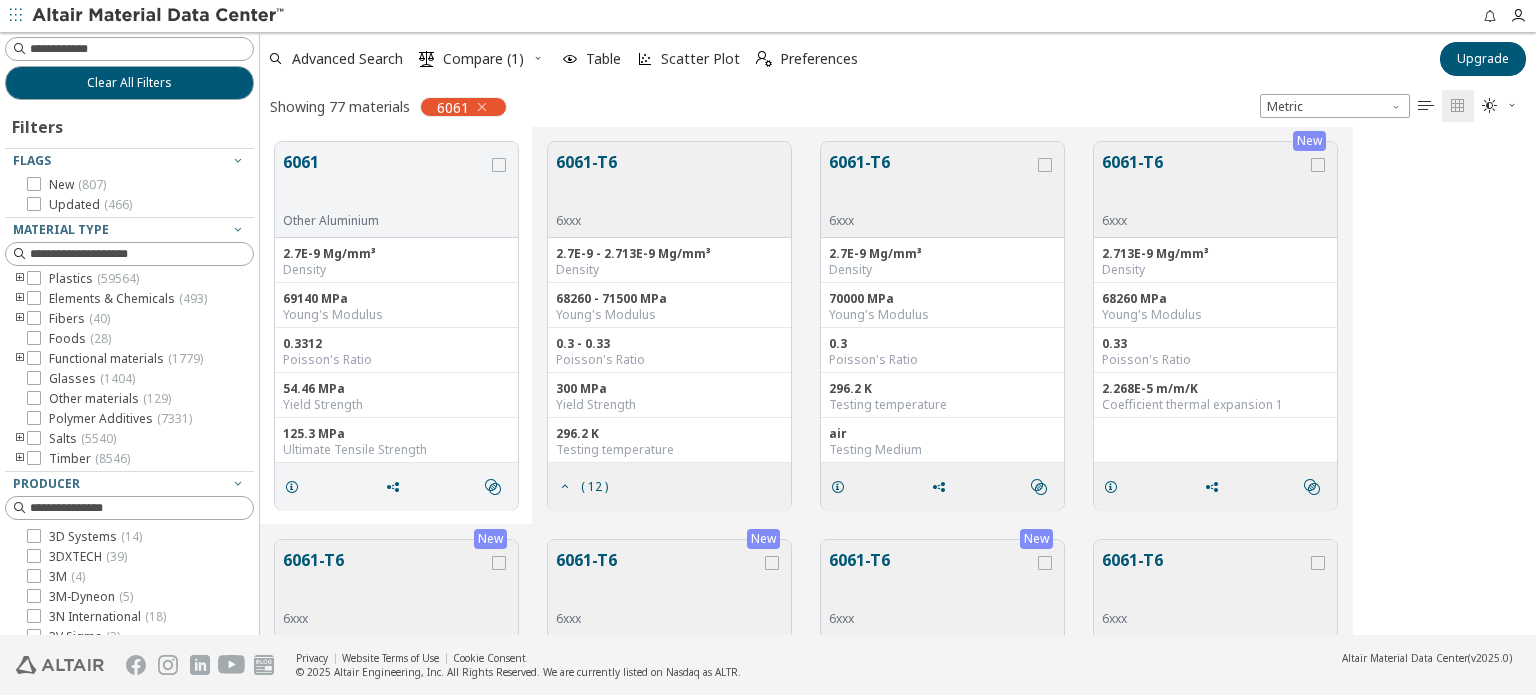 click on "6061-T6" at bounding box center [586, 181] 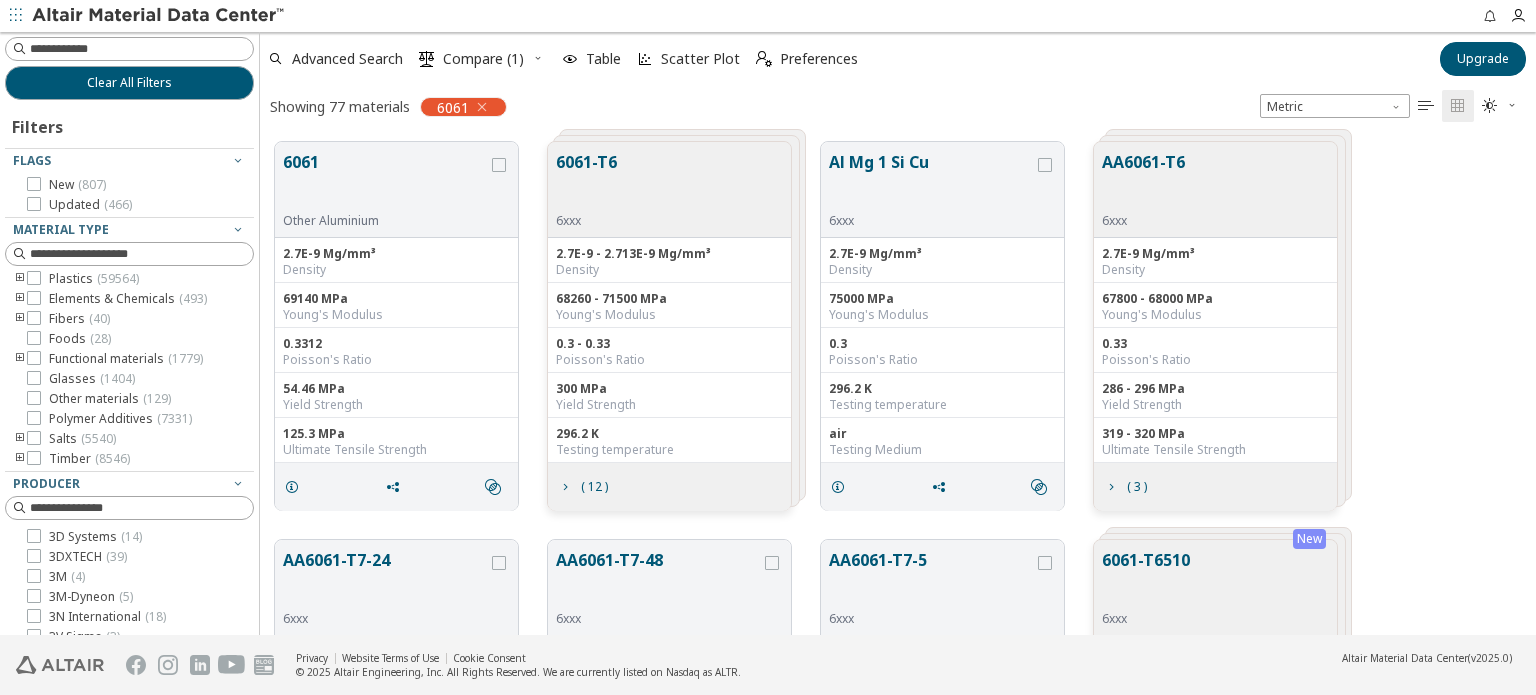 click on "6061-T6" at bounding box center (586, 181) 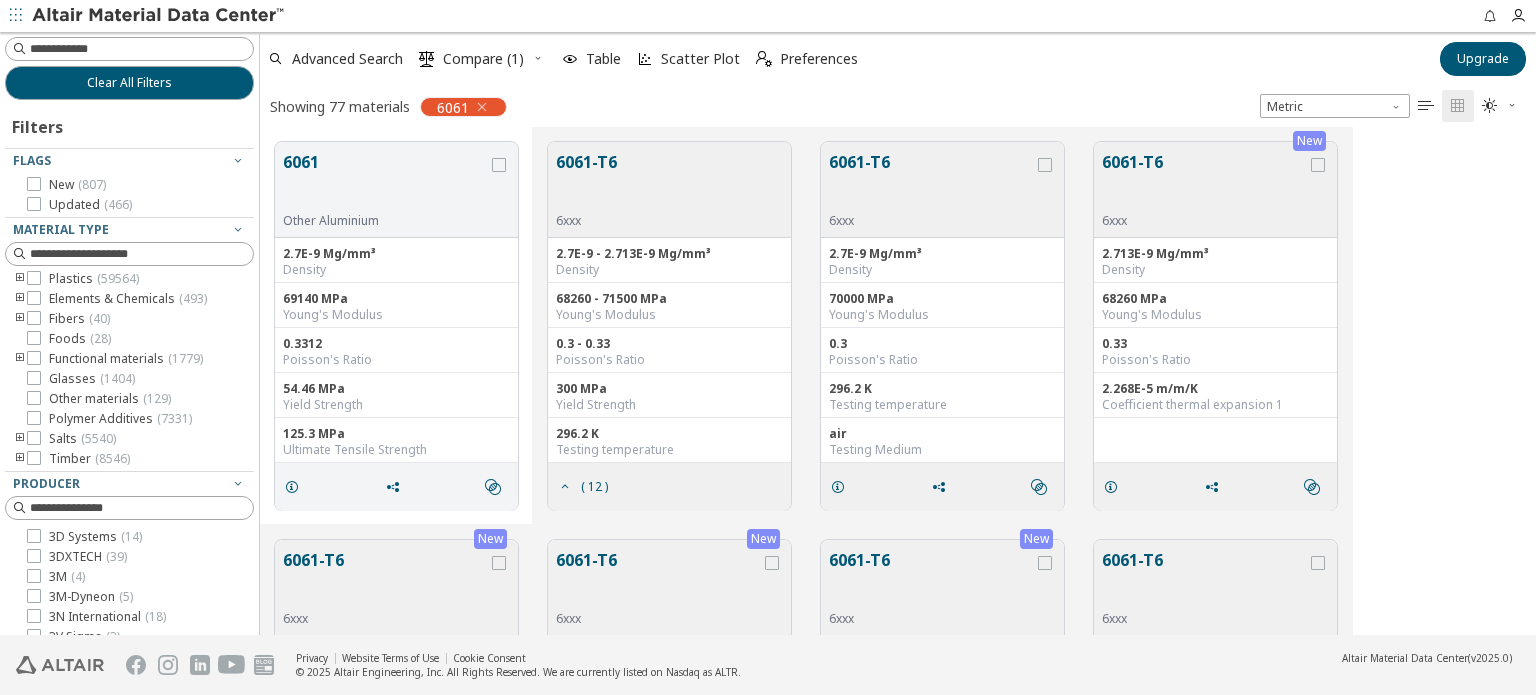 click on "6061-T6" at bounding box center (586, 181) 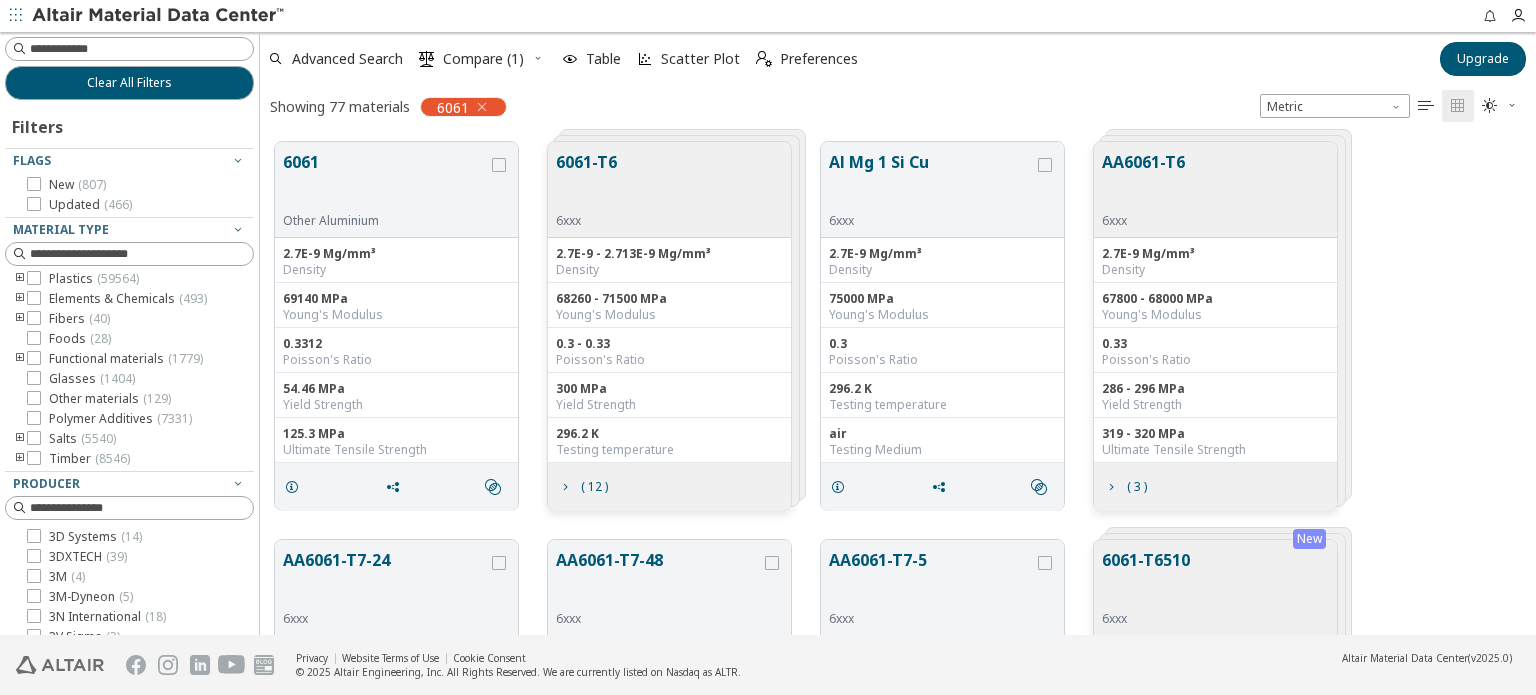 click on "6061-T6" at bounding box center (586, 181) 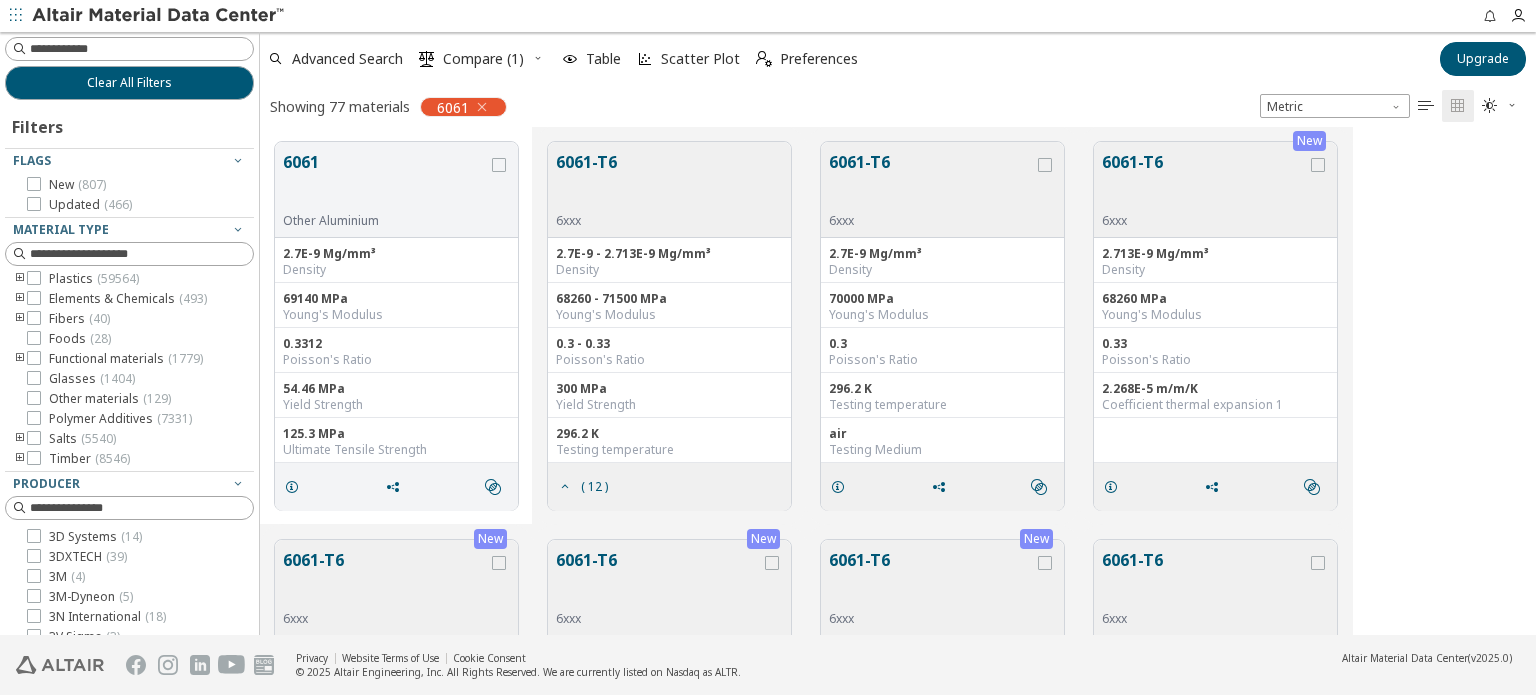 scroll, scrollTop: 0, scrollLeft: 0, axis: both 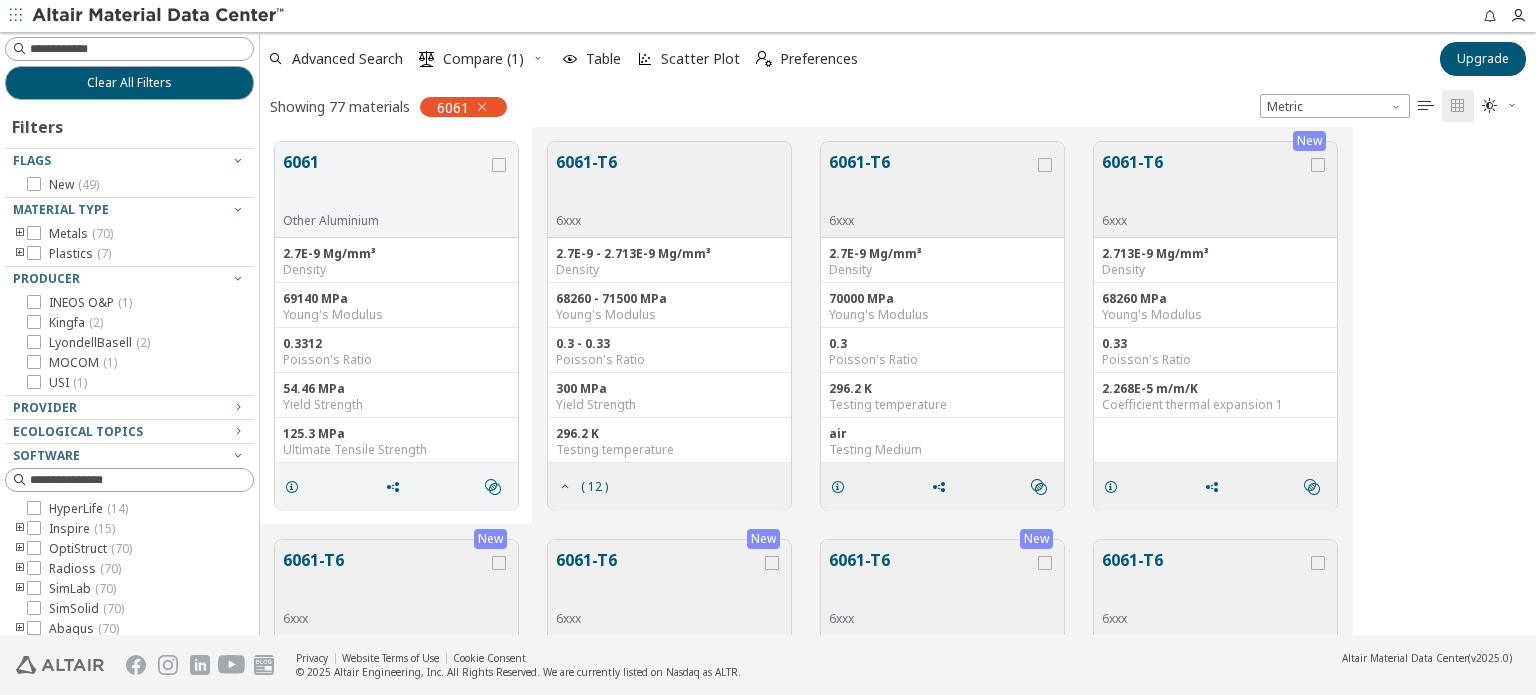 click on "6061-T6" at bounding box center (1204, 181) 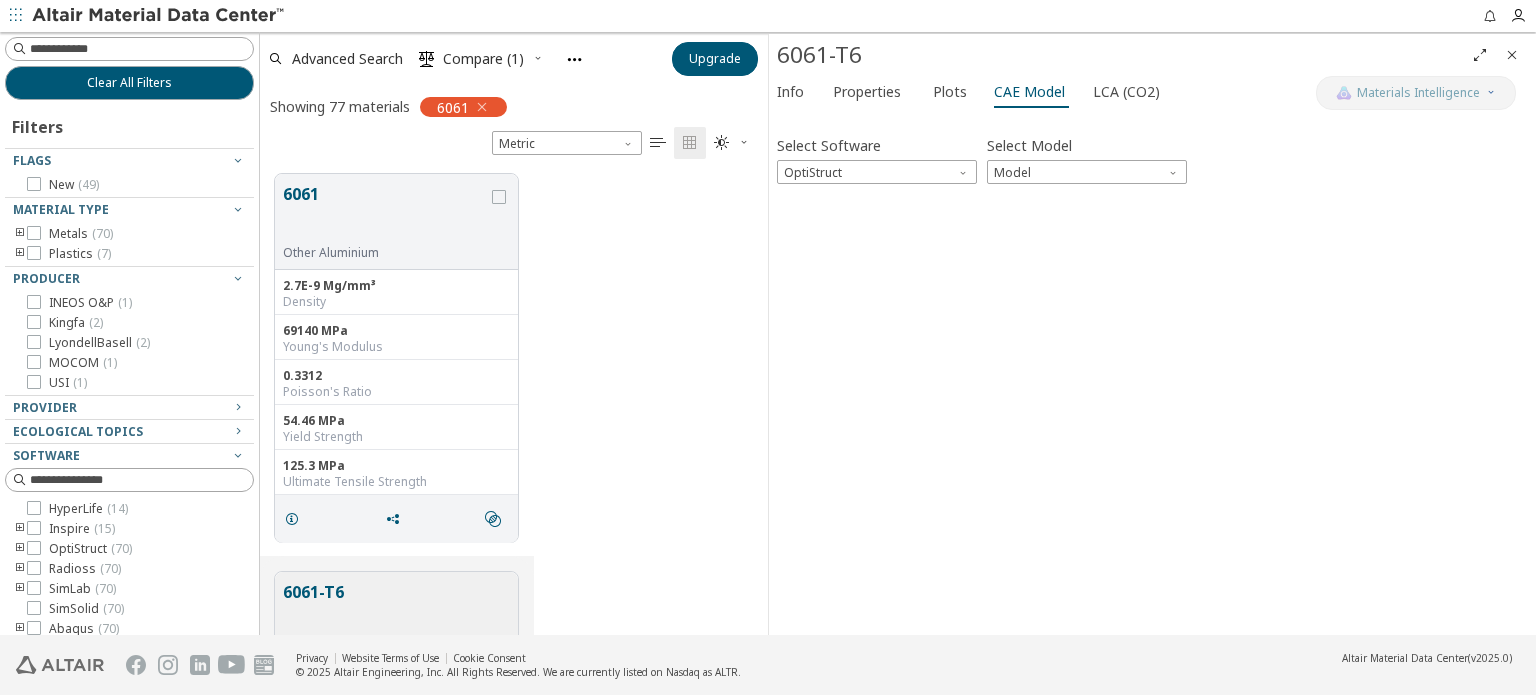 click on "Select Software OptiStruct" at bounding box center (877, 157) 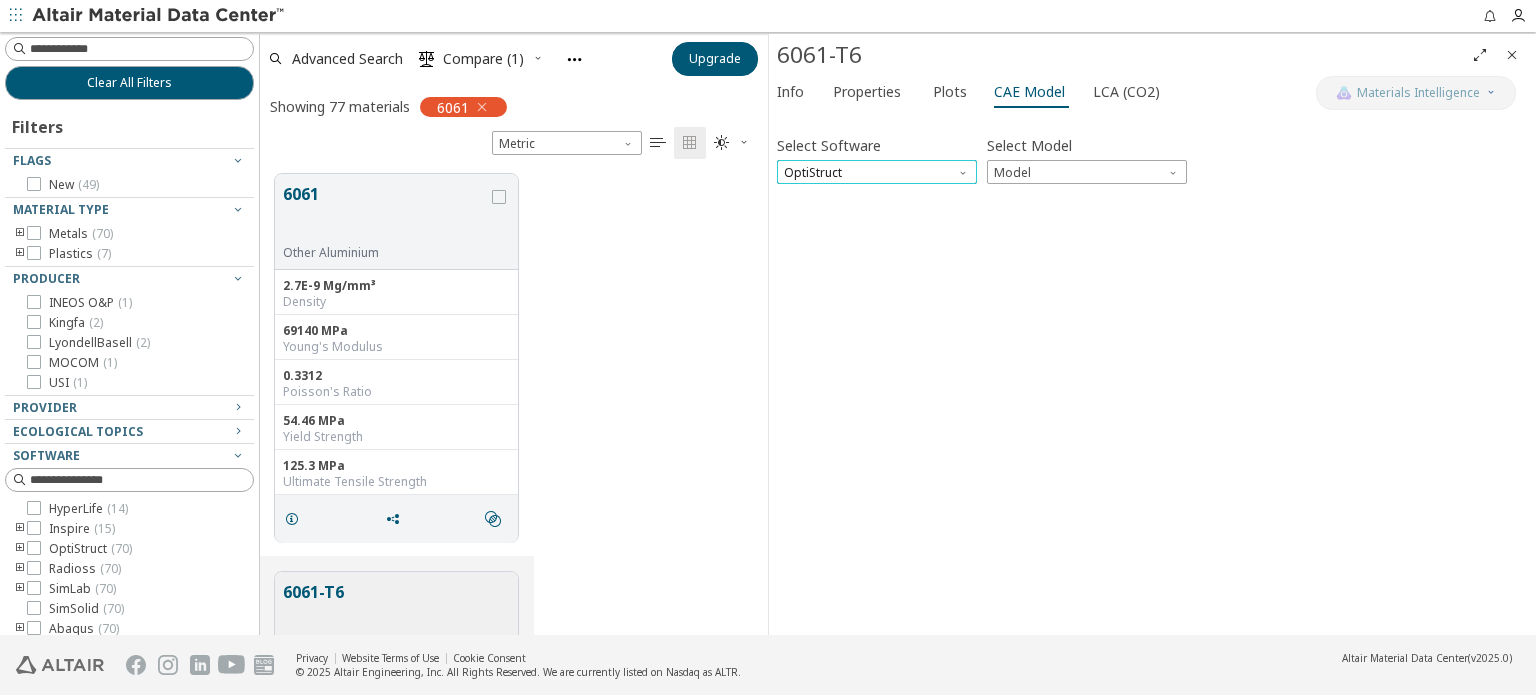 click on "OptiStruct" at bounding box center (877, 172) 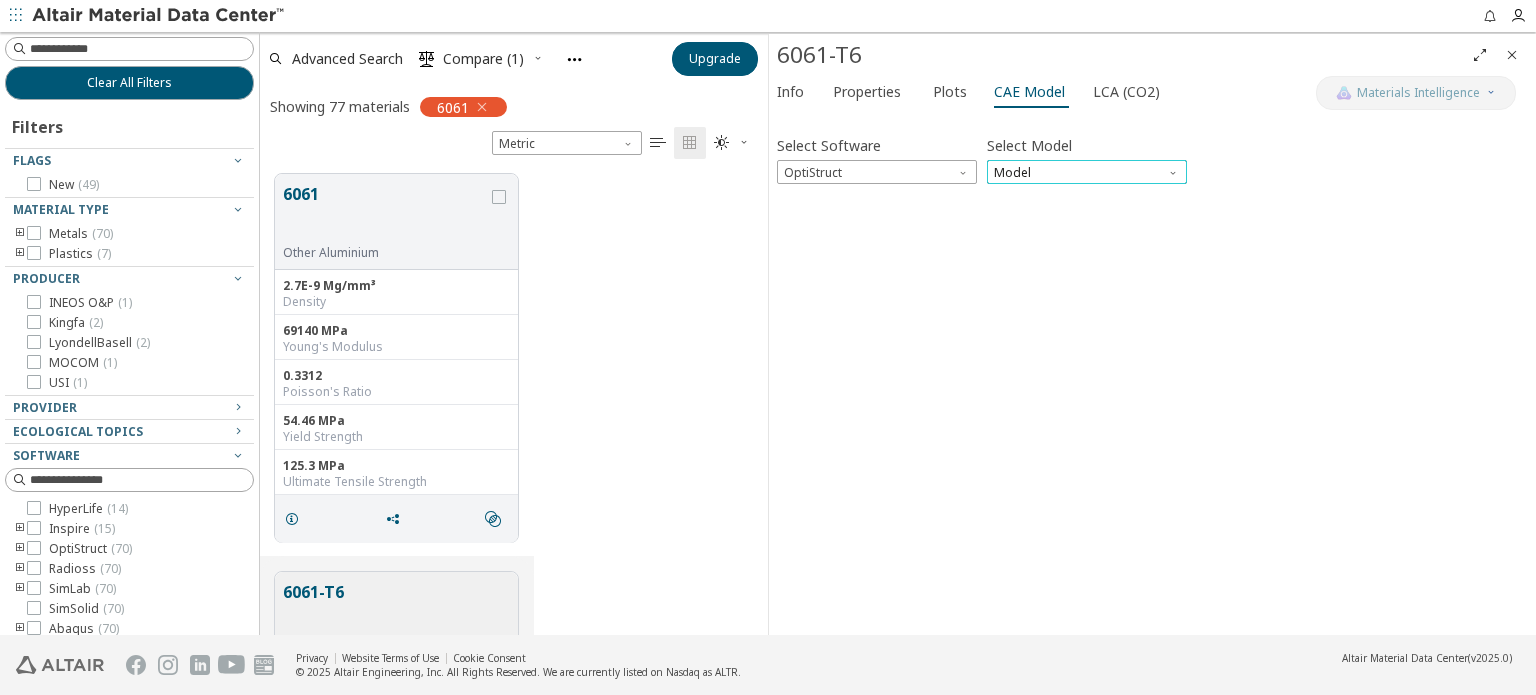 click on "Model" at bounding box center (1087, 172) 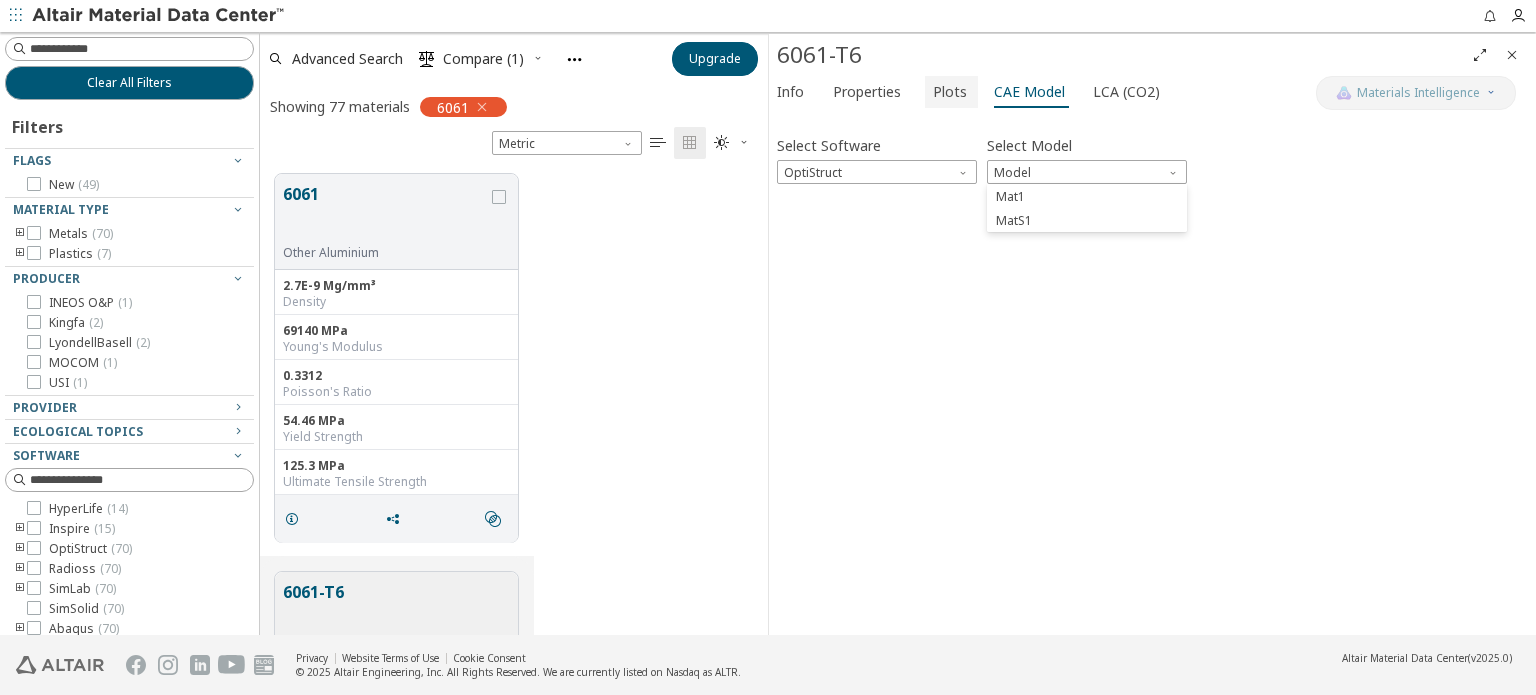 click on "Plots" at bounding box center (950, 92) 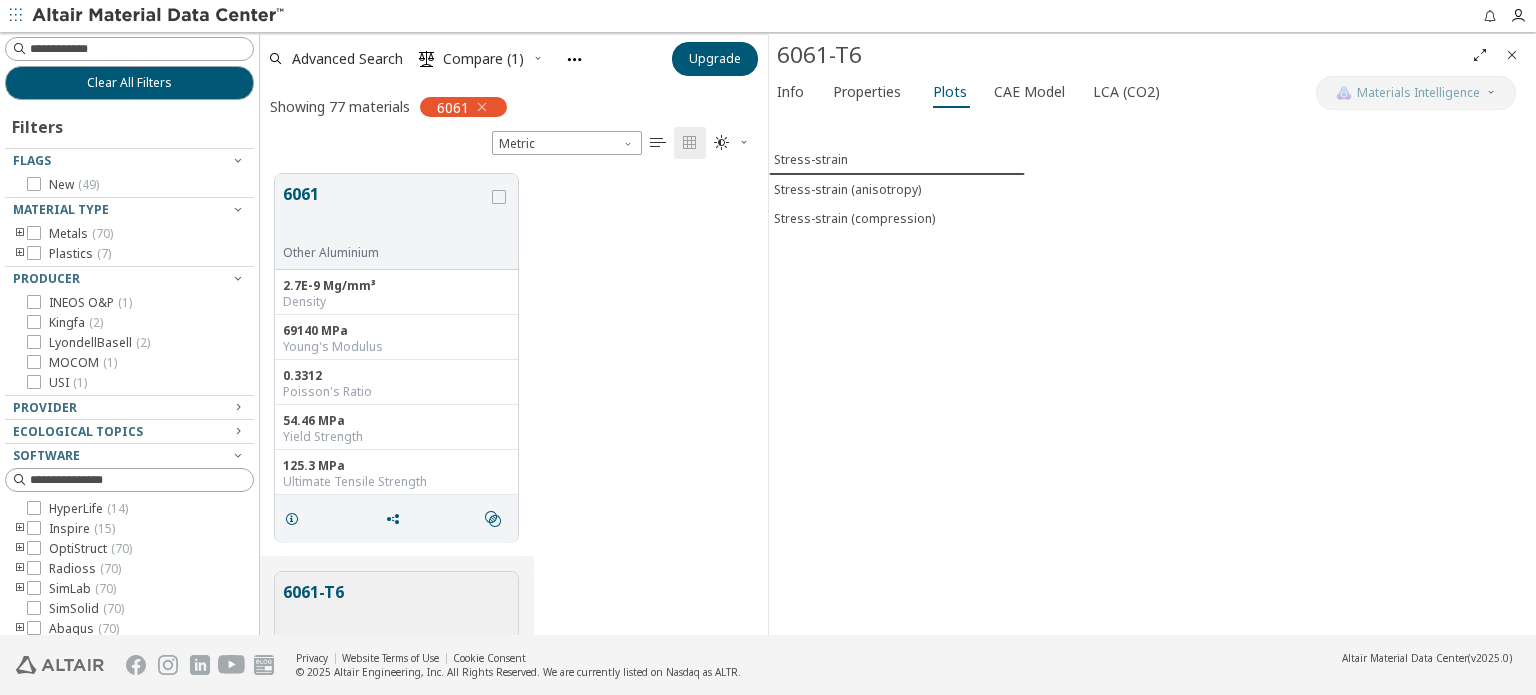 click on "CAE Model" at bounding box center (1031, 92) 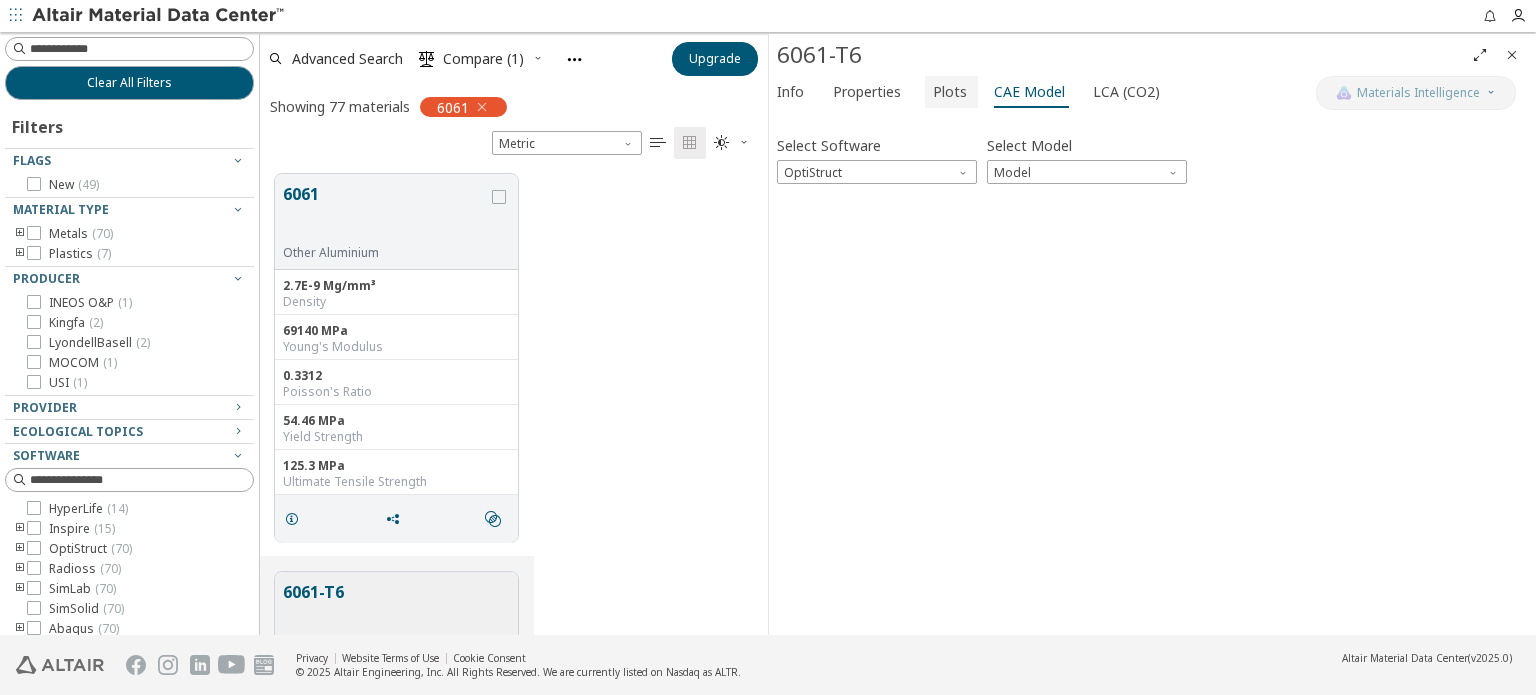 click on "Plots" at bounding box center (950, 92) 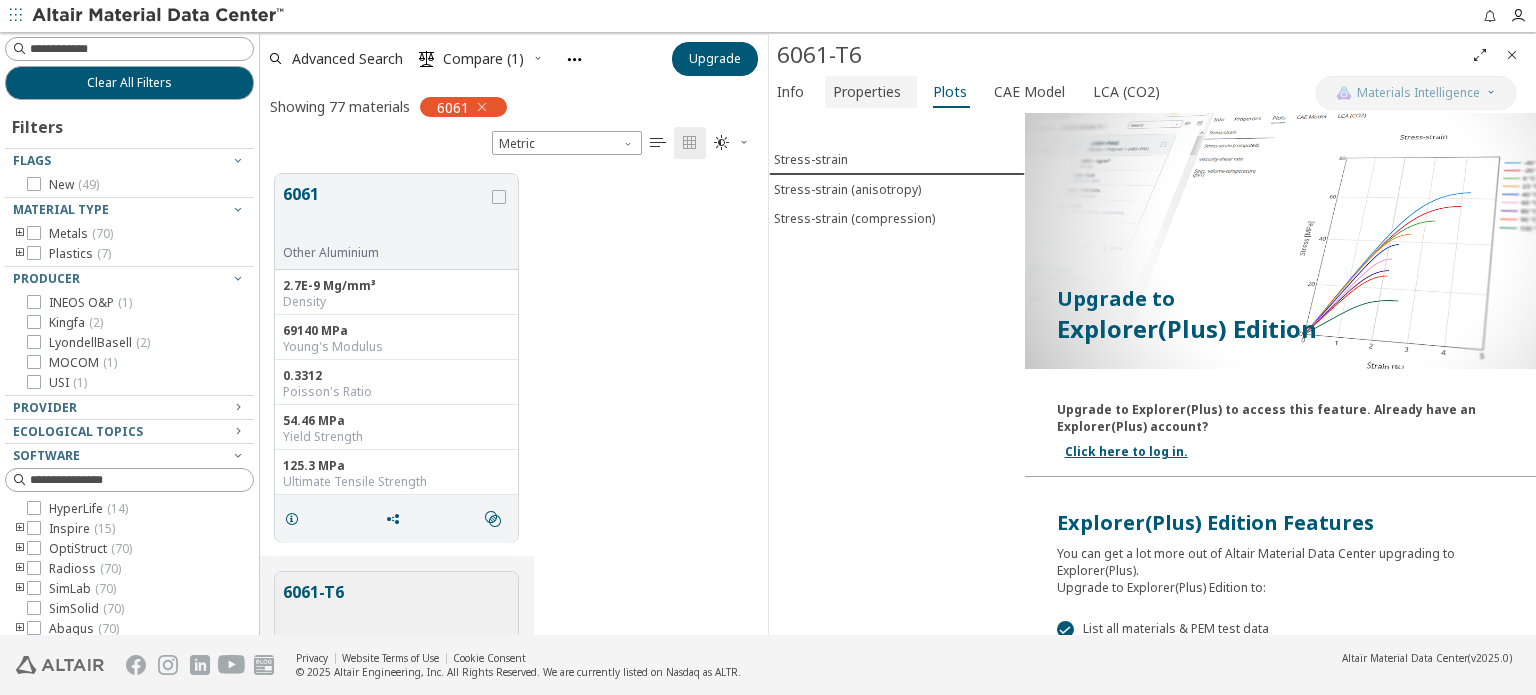 click on "Properties" at bounding box center (867, 92) 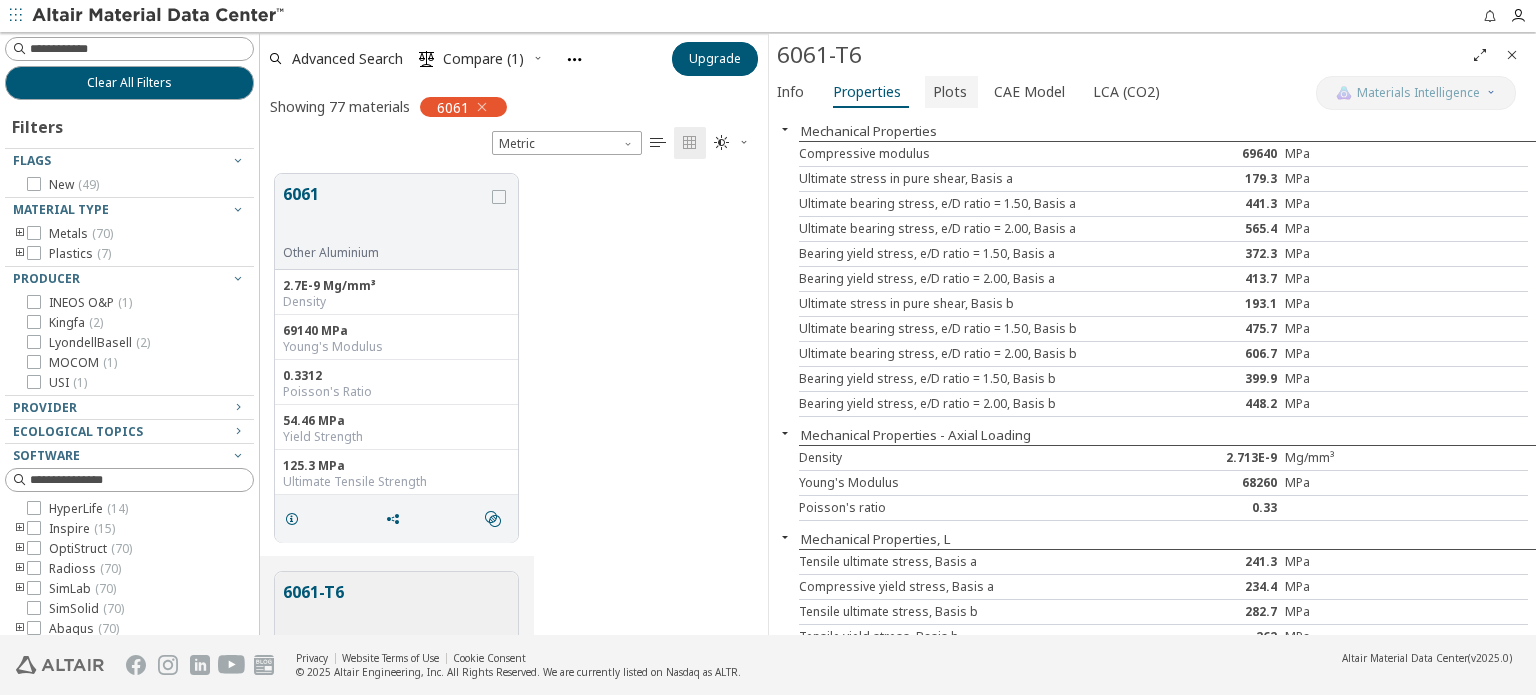 click on "Plots" at bounding box center (950, 92) 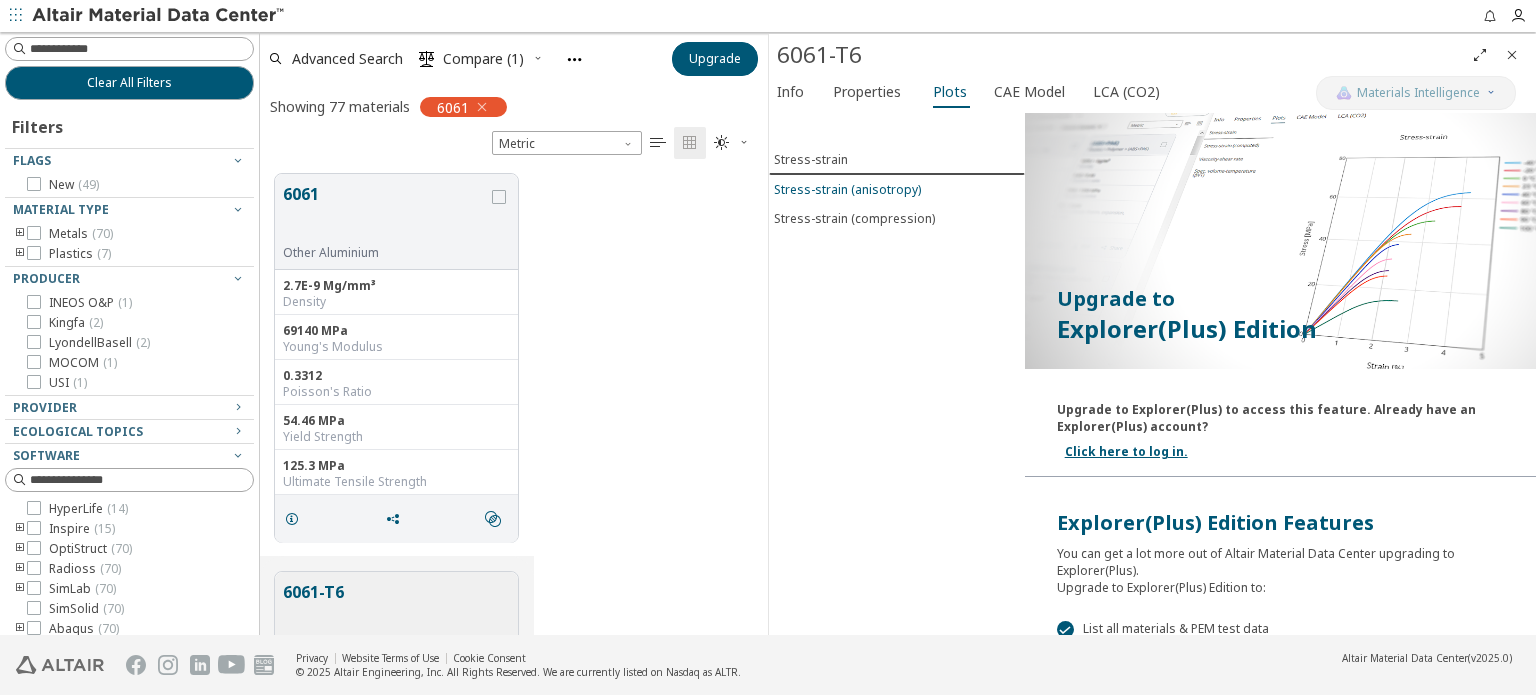 click on "Stress-strain (anisotropy)" at bounding box center [847, 189] 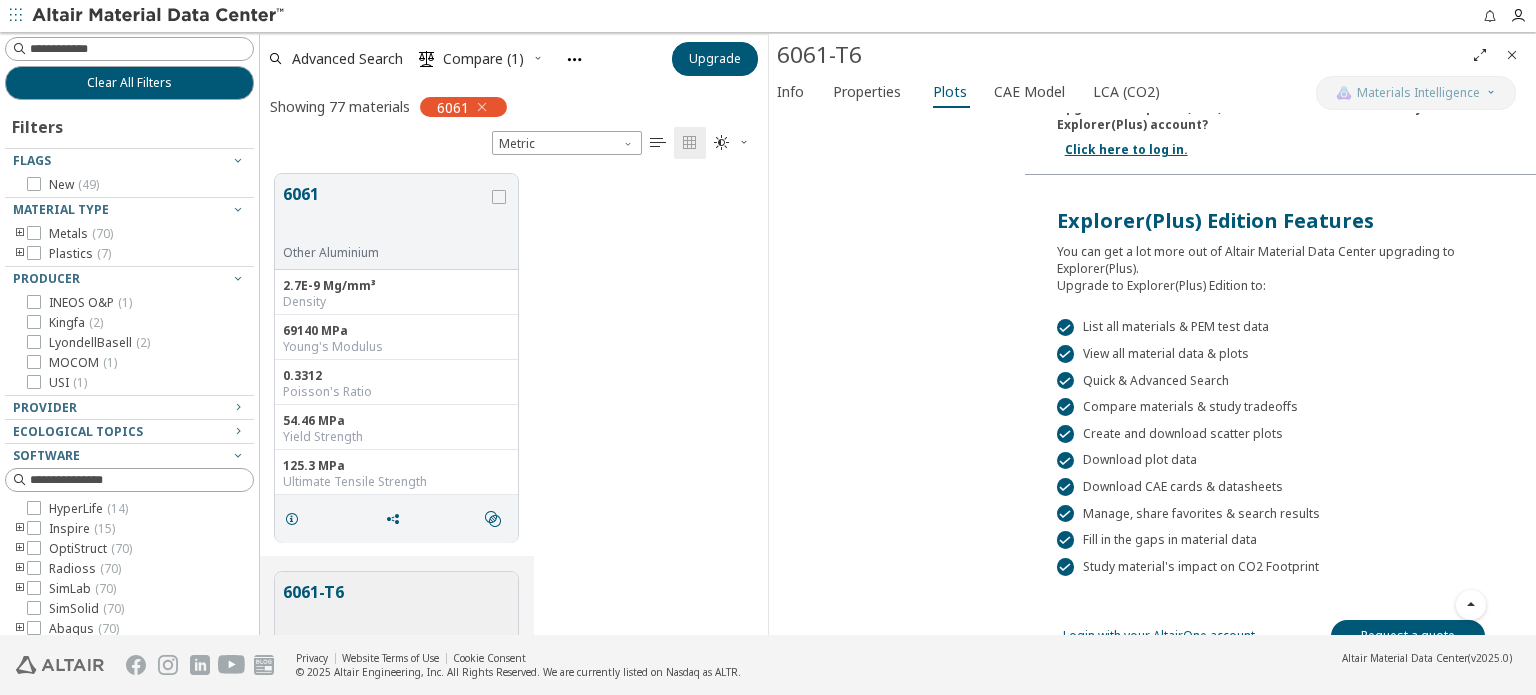 scroll, scrollTop: 0, scrollLeft: 0, axis: both 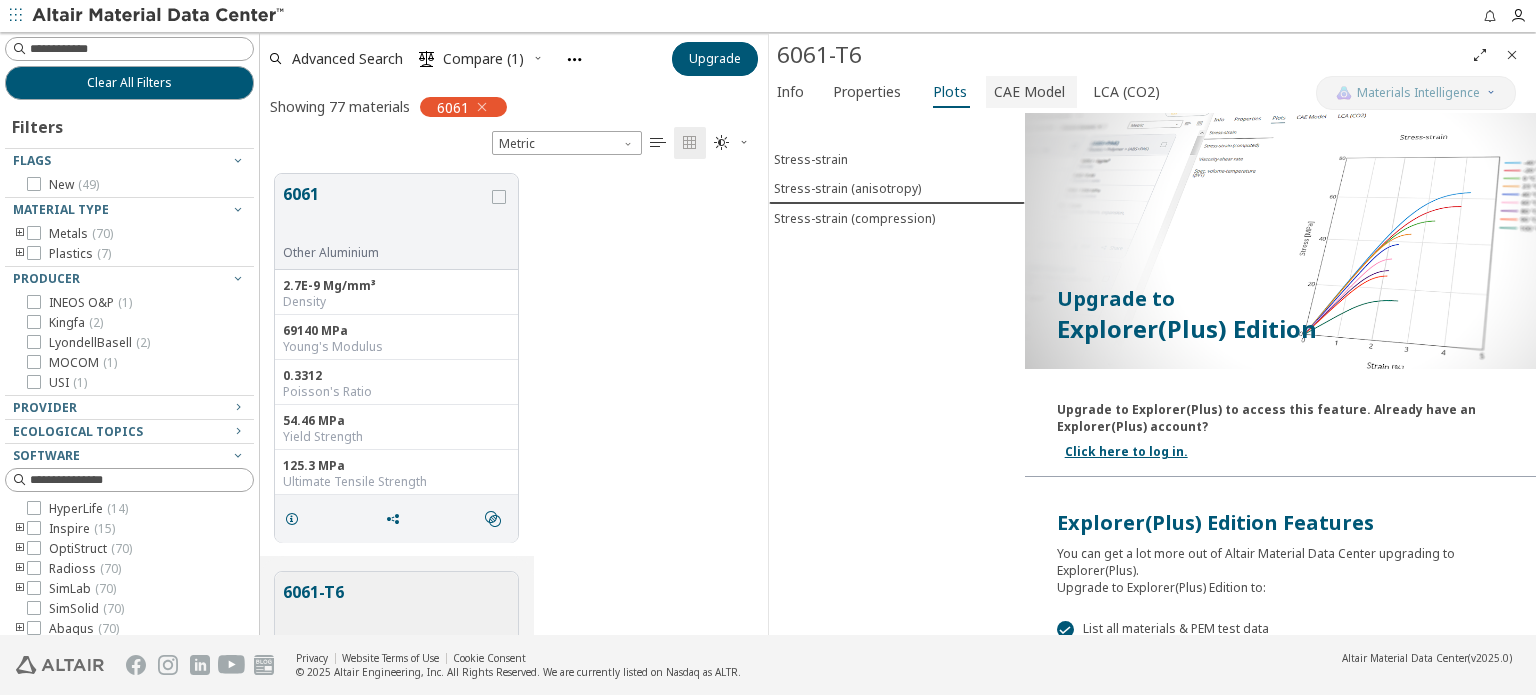 click on "CAE Model" at bounding box center (1029, 92) 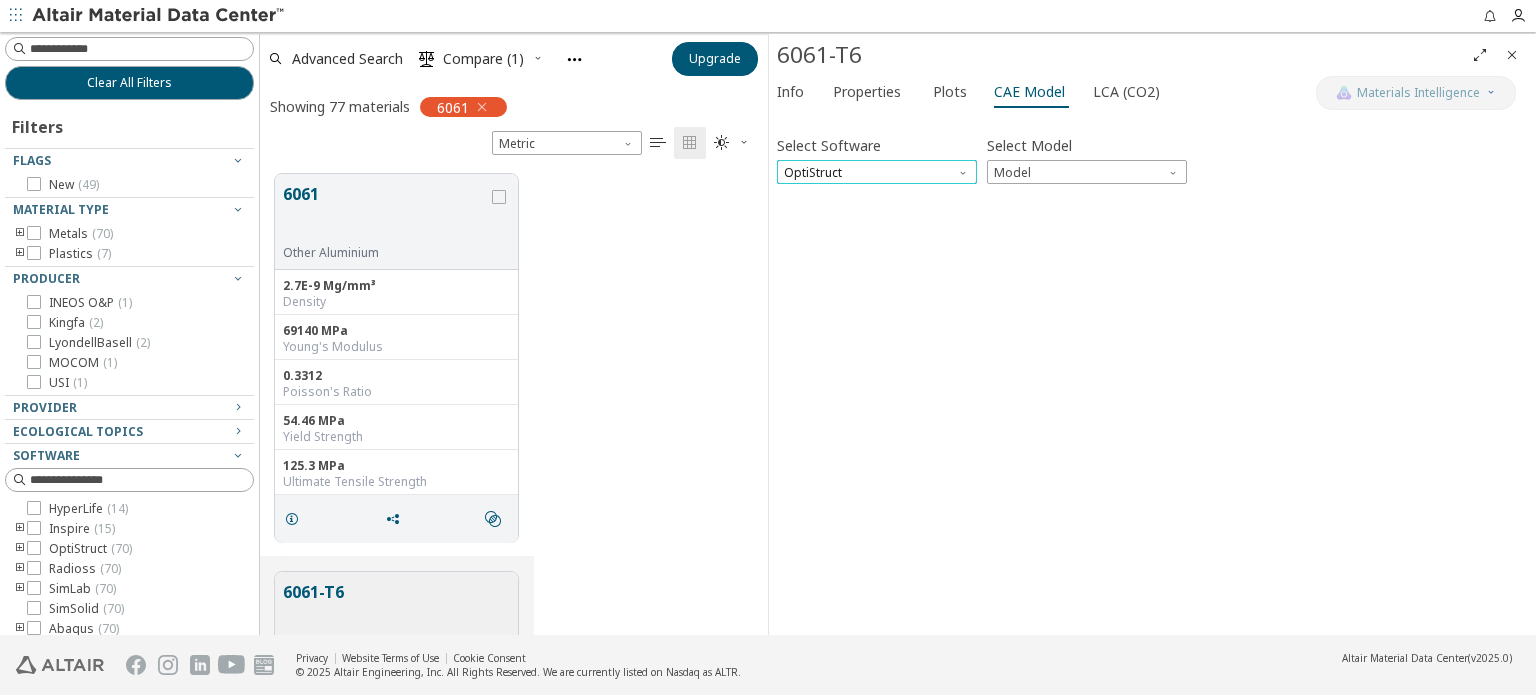 click on "OptiStruct" at bounding box center [877, 172] 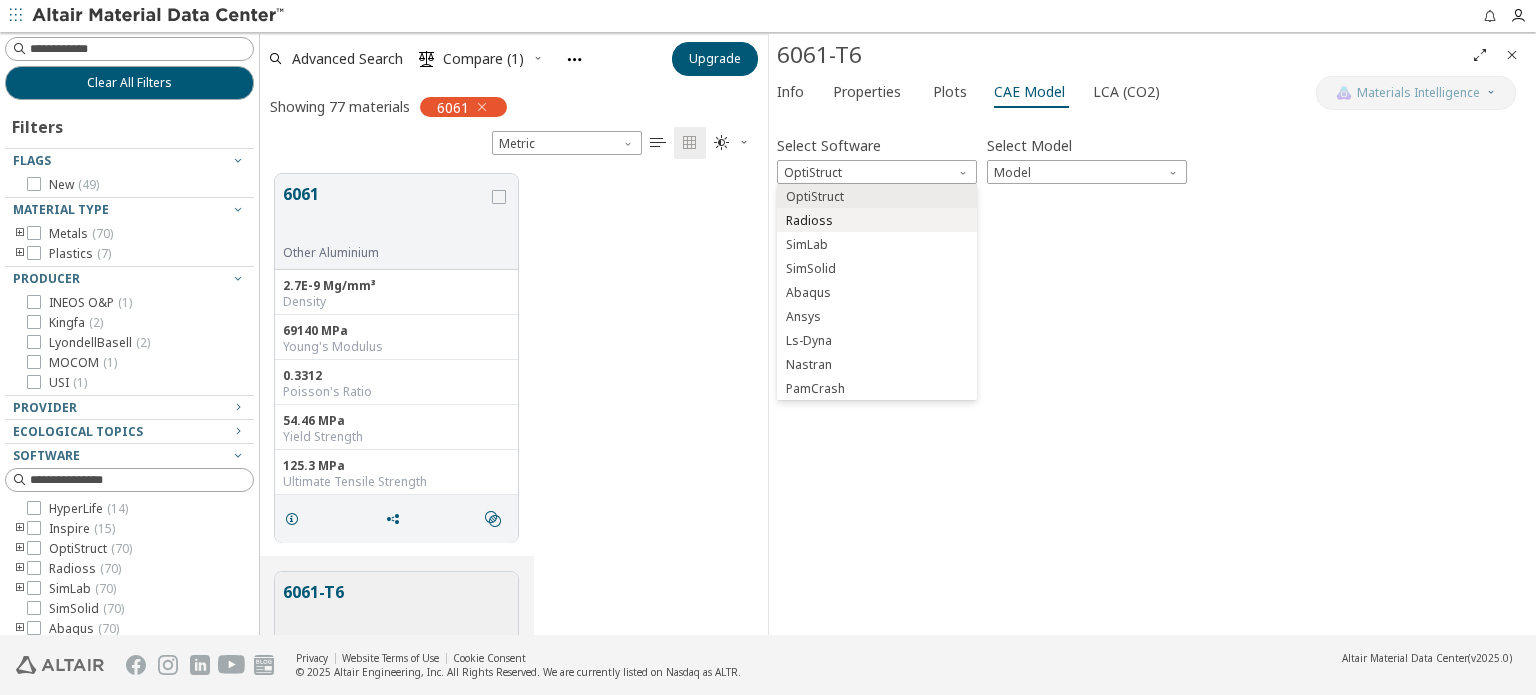 click on "Radioss" at bounding box center (877, 221) 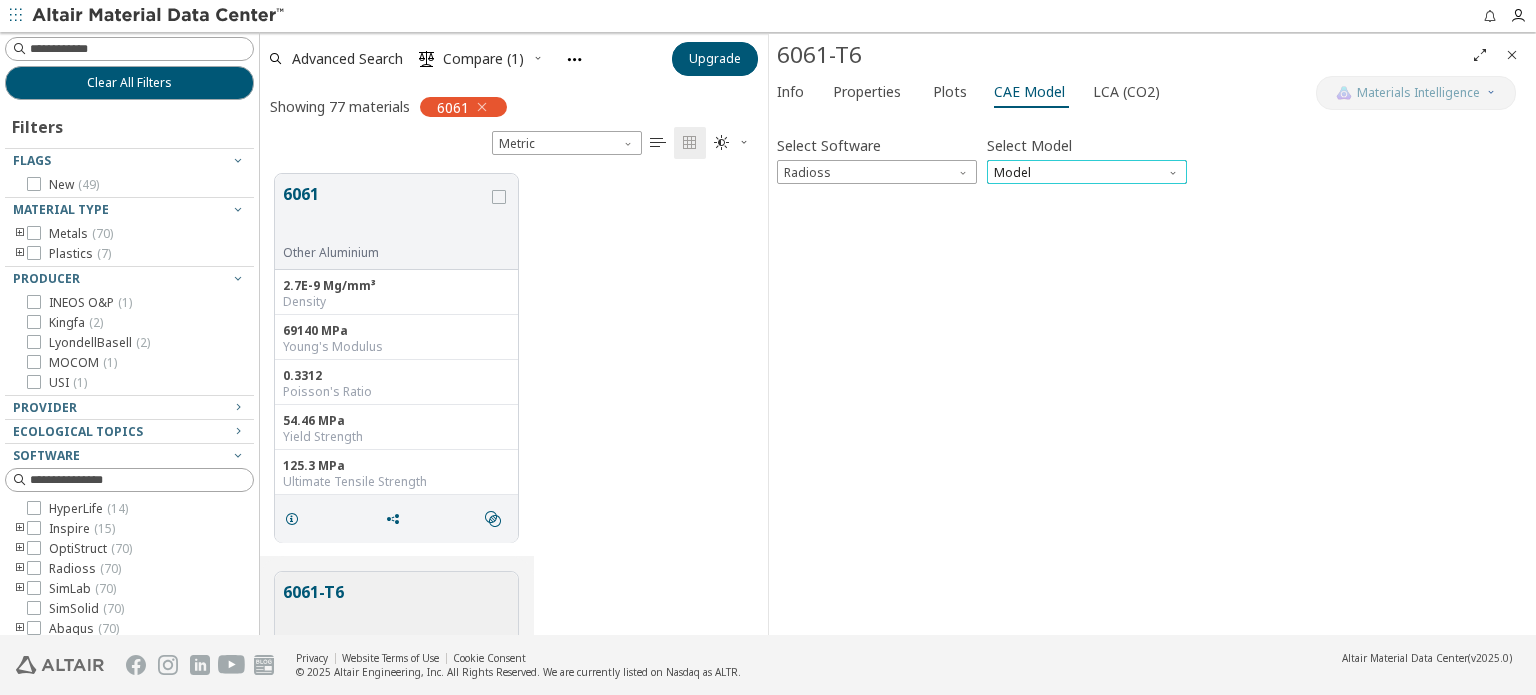 click on "Model" at bounding box center [1087, 172] 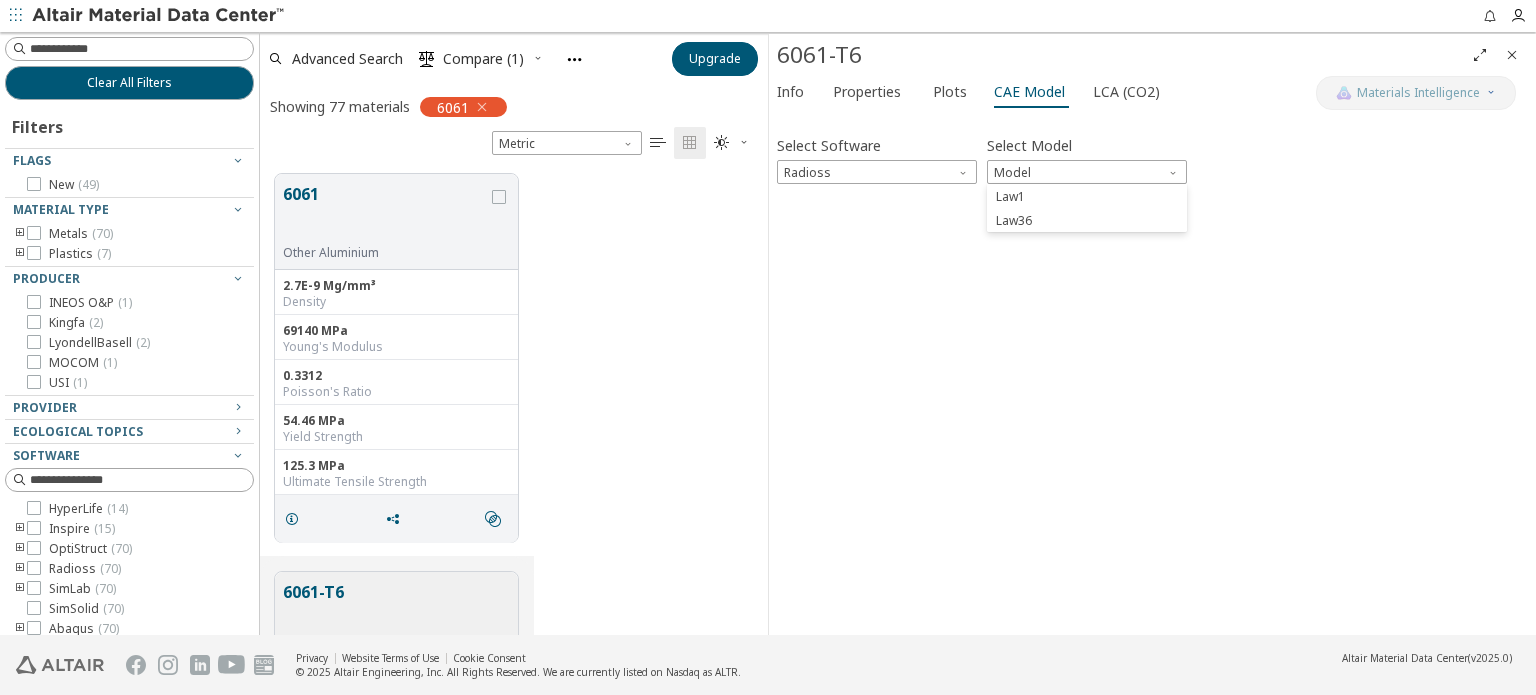 click on "Select Software Radioss Select Model Model Invalid data. Please check your input." at bounding box center (1152, 374) 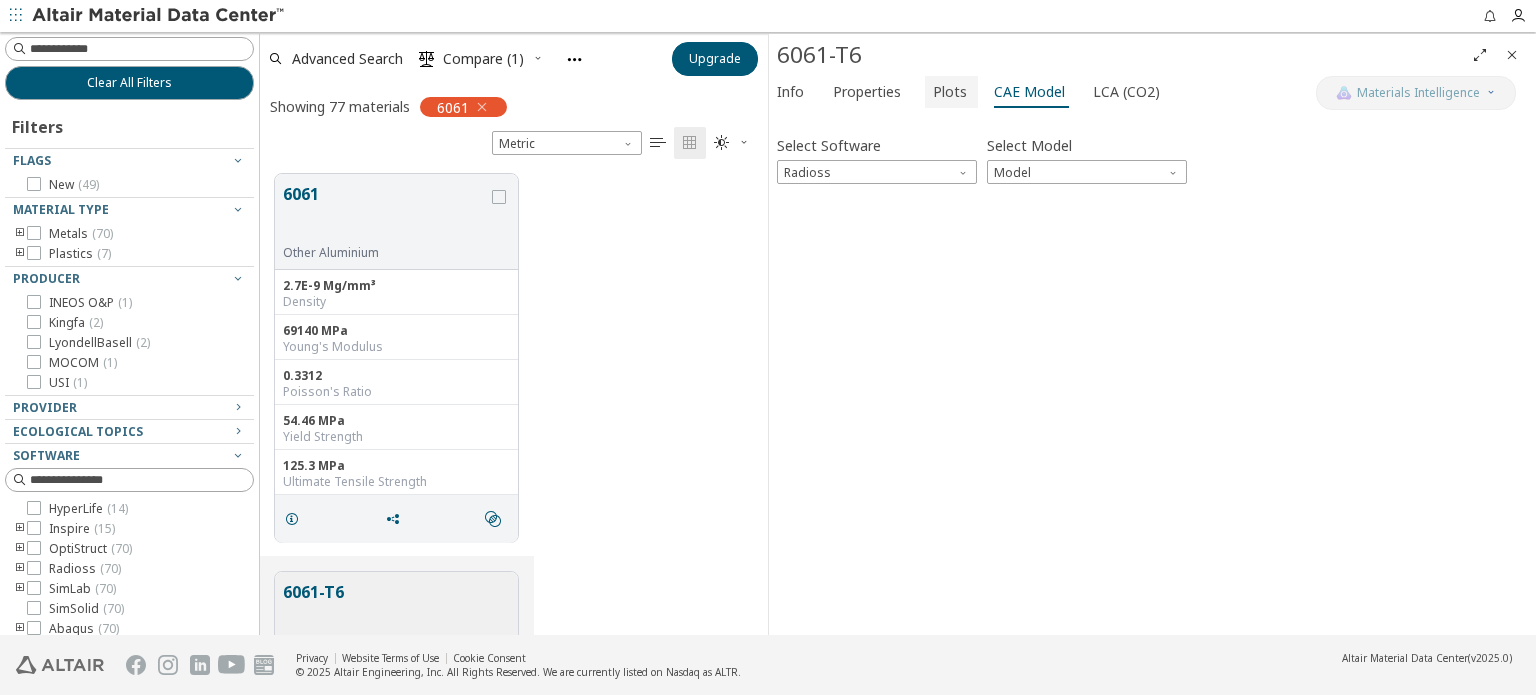 click on "Plots" at bounding box center [950, 92] 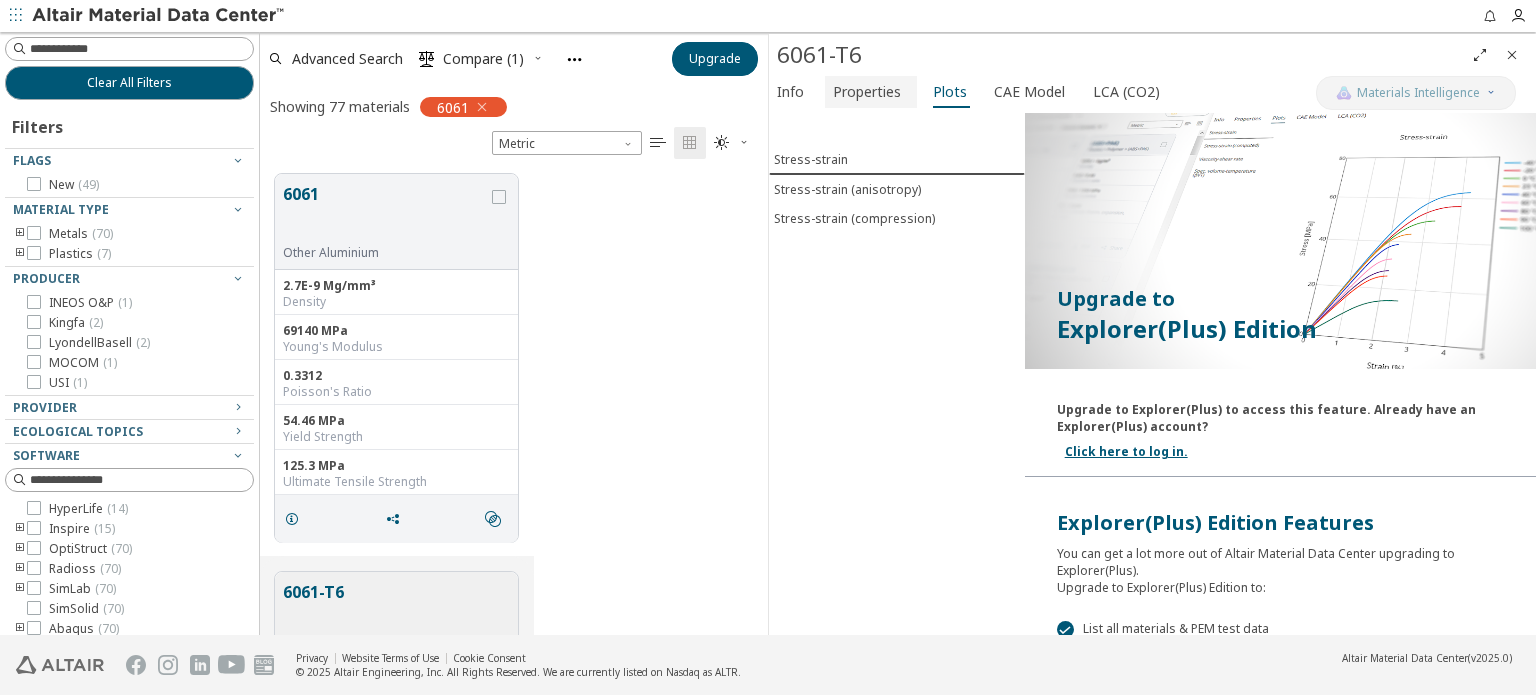 click on "Properties" at bounding box center (867, 92) 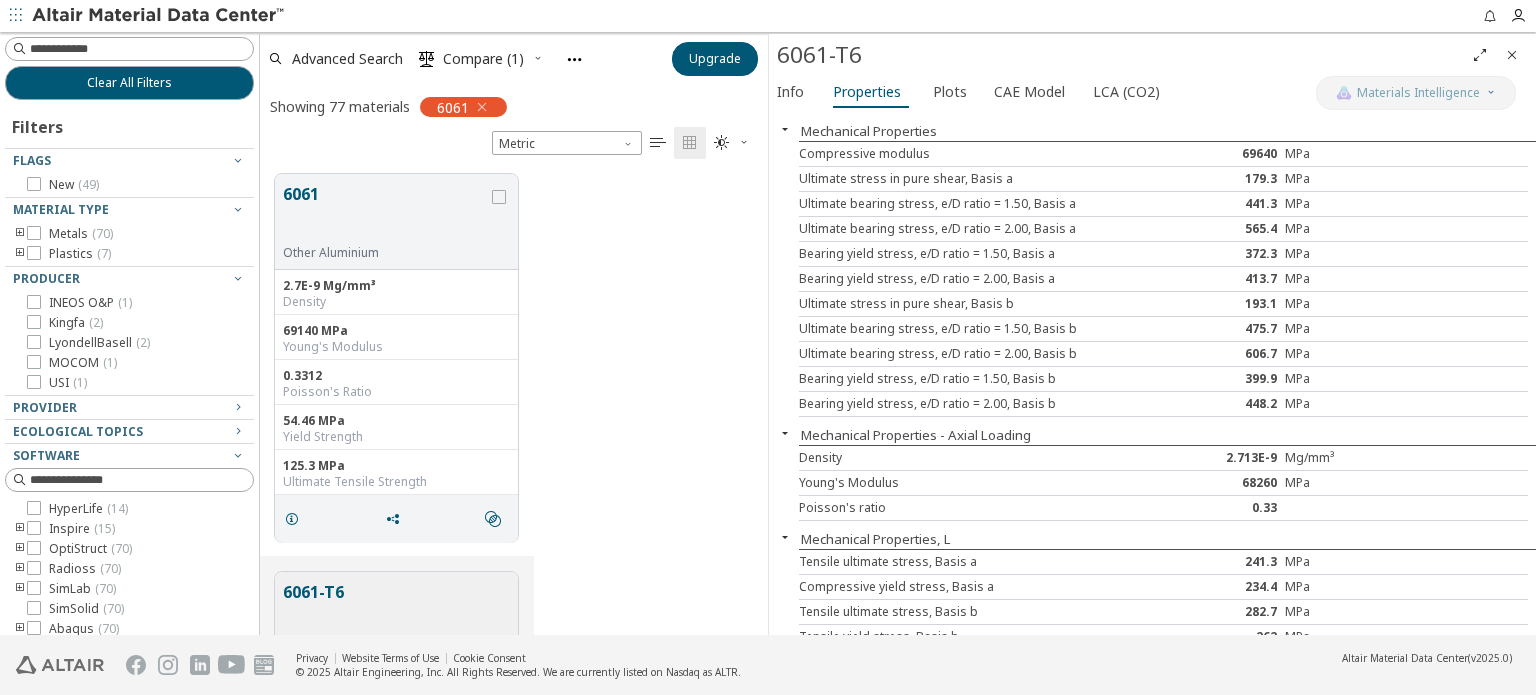 drag, startPoint x: 802, startPoint y: 125, endPoint x: 1160, endPoint y: 243, distance: 376.94562 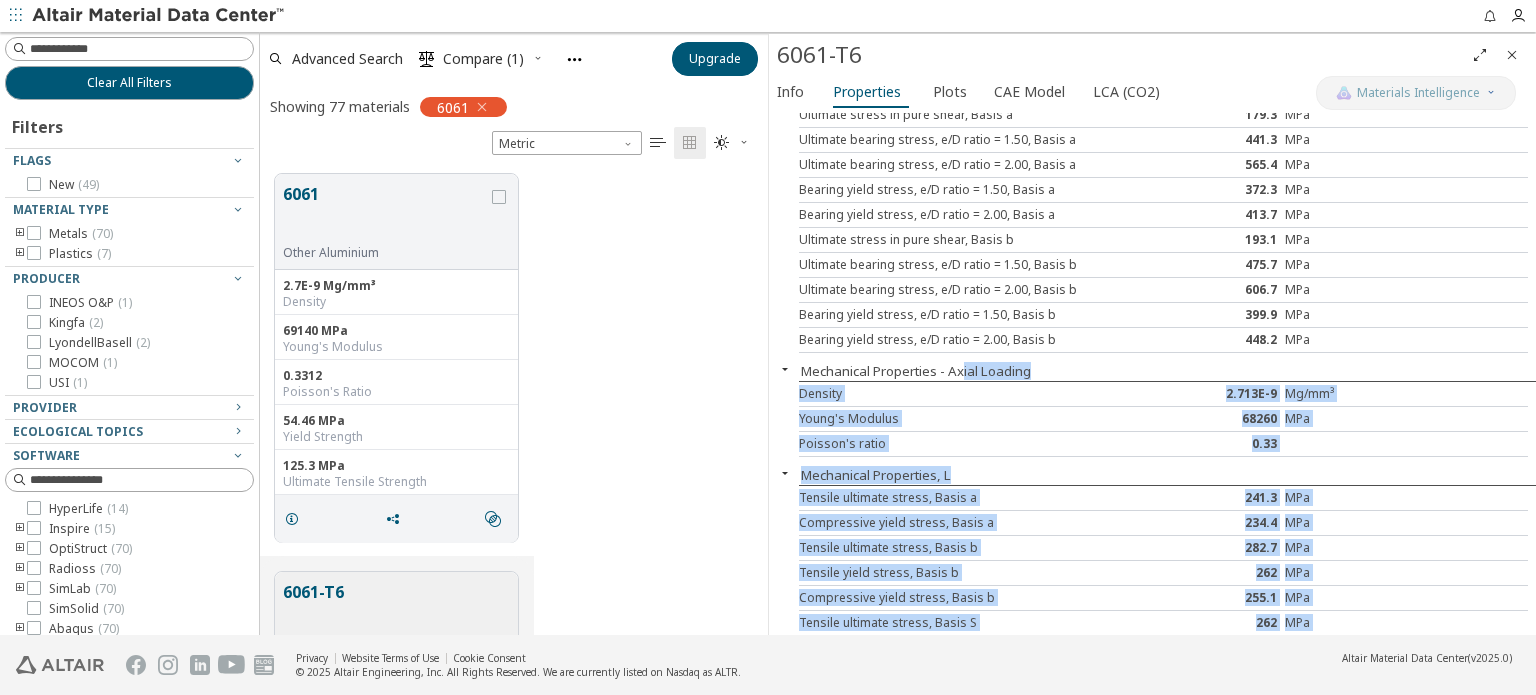 scroll, scrollTop: 0, scrollLeft: 0, axis: both 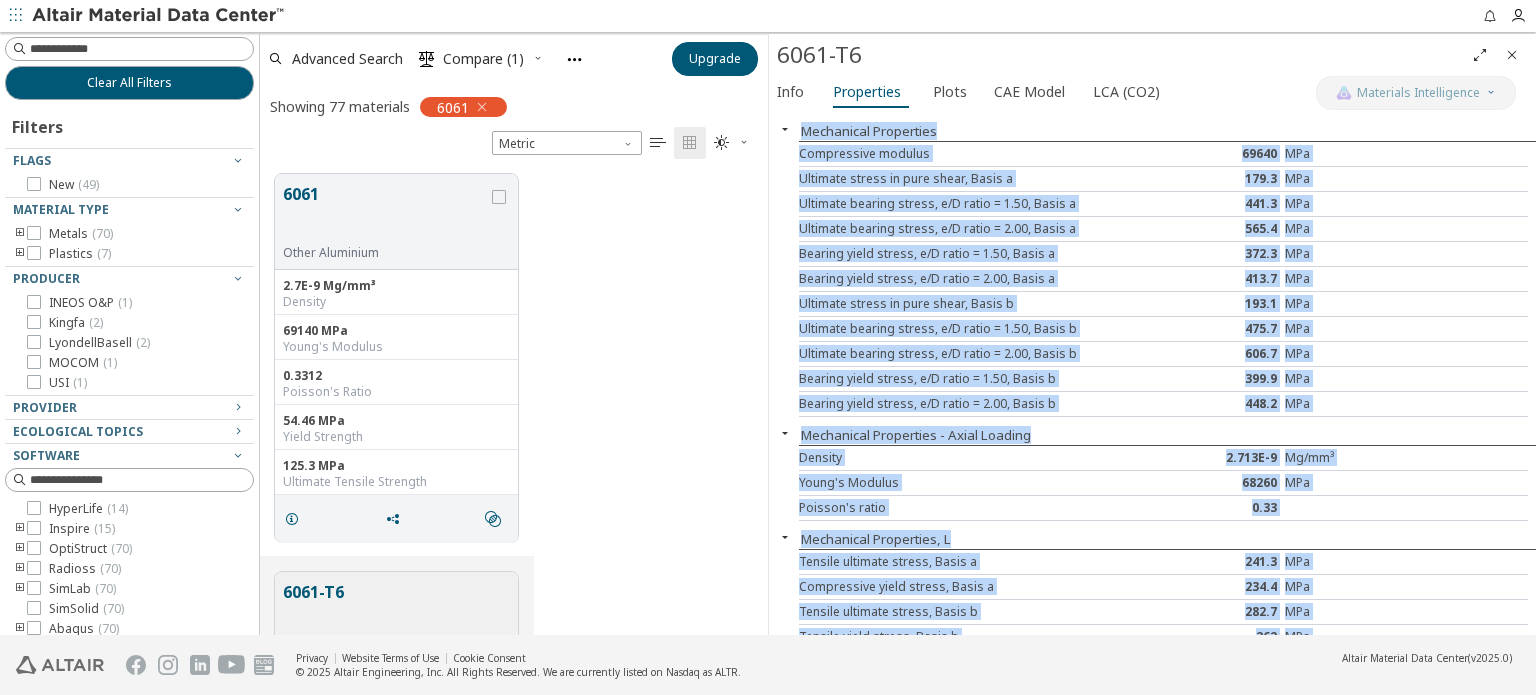 drag, startPoint x: 1320, startPoint y: 623, endPoint x: 790, endPoint y: 135, distance: 720.4471 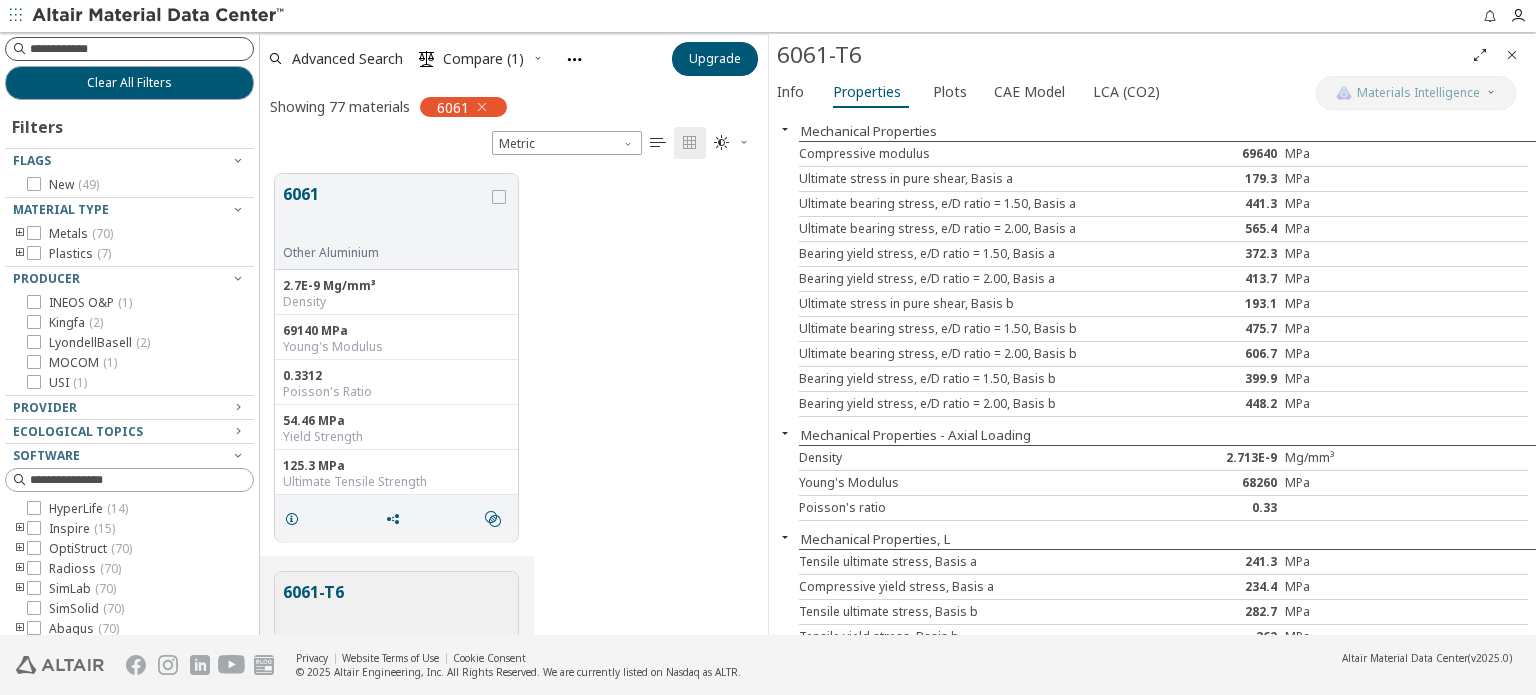 click at bounding box center (141, 49) 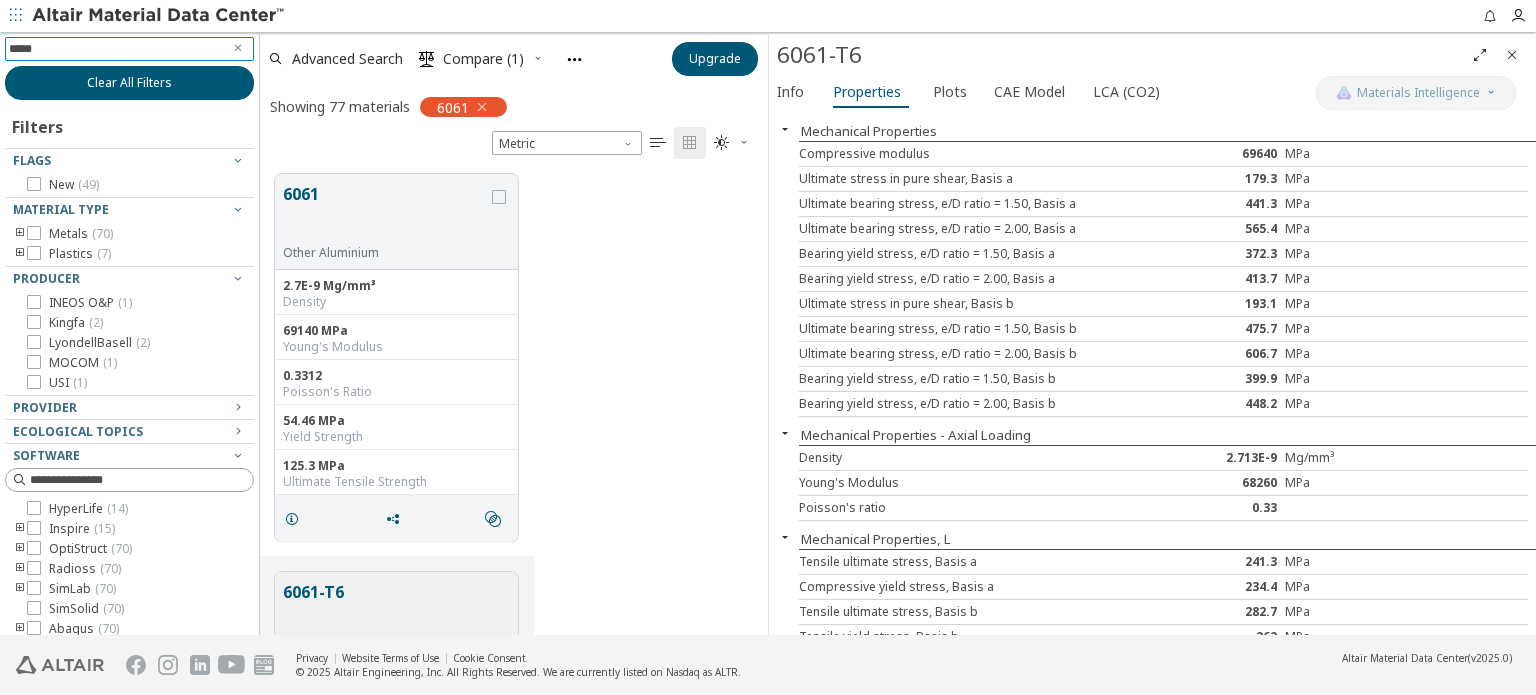 type on "******" 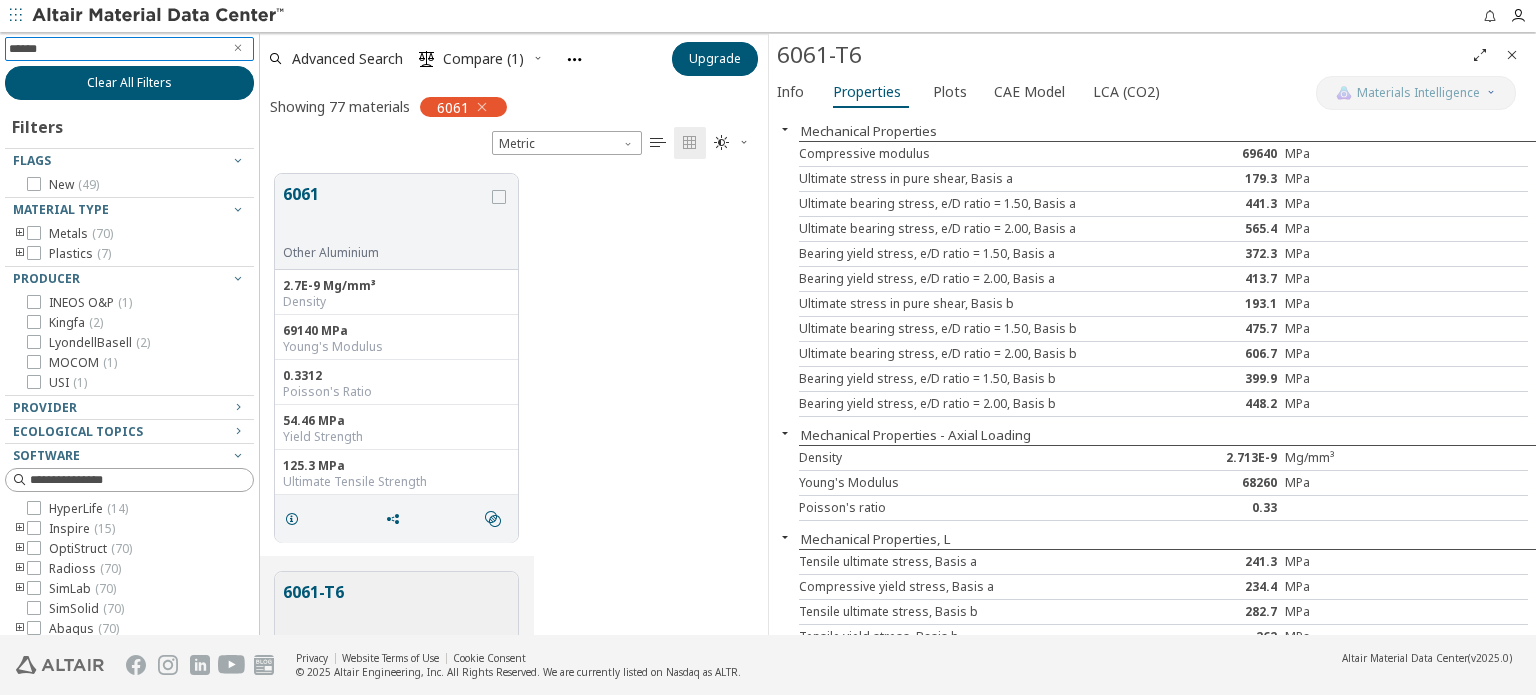type 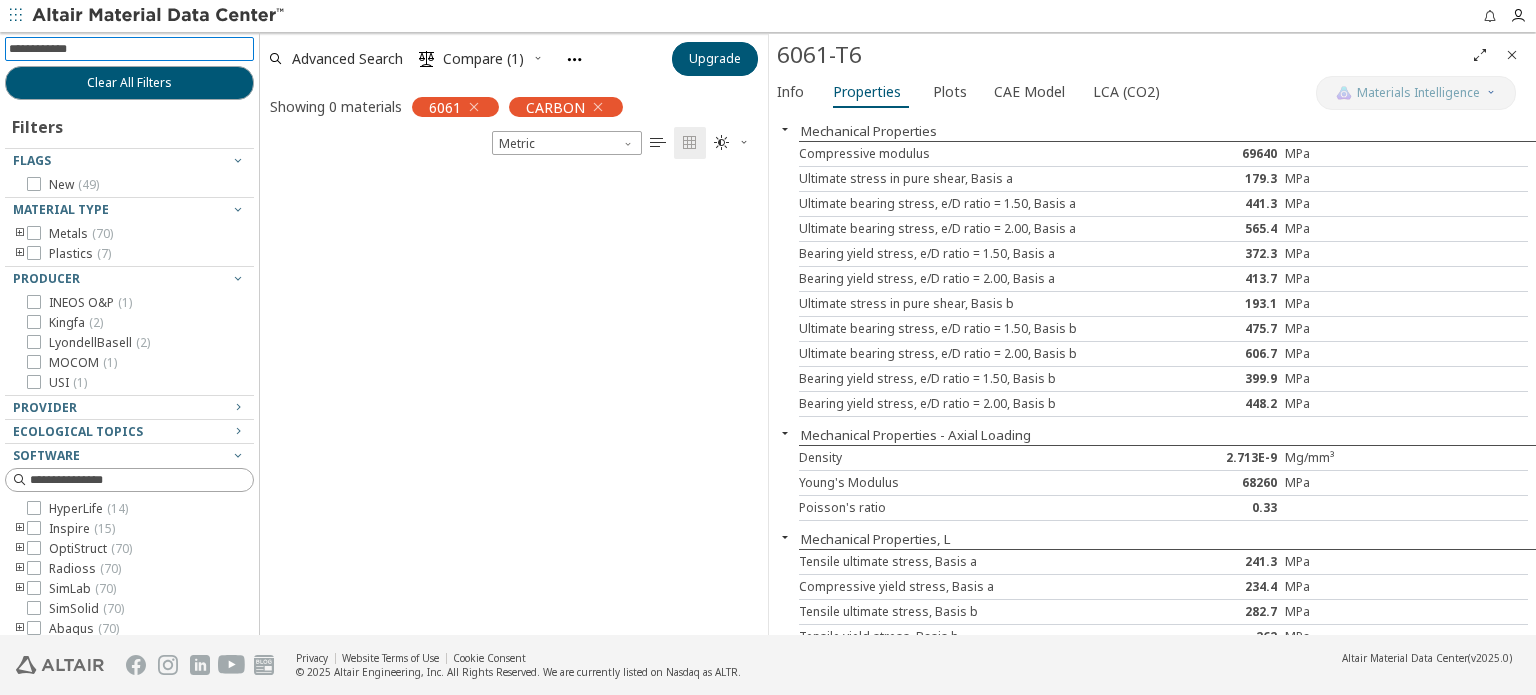 click at bounding box center (1512, 55) 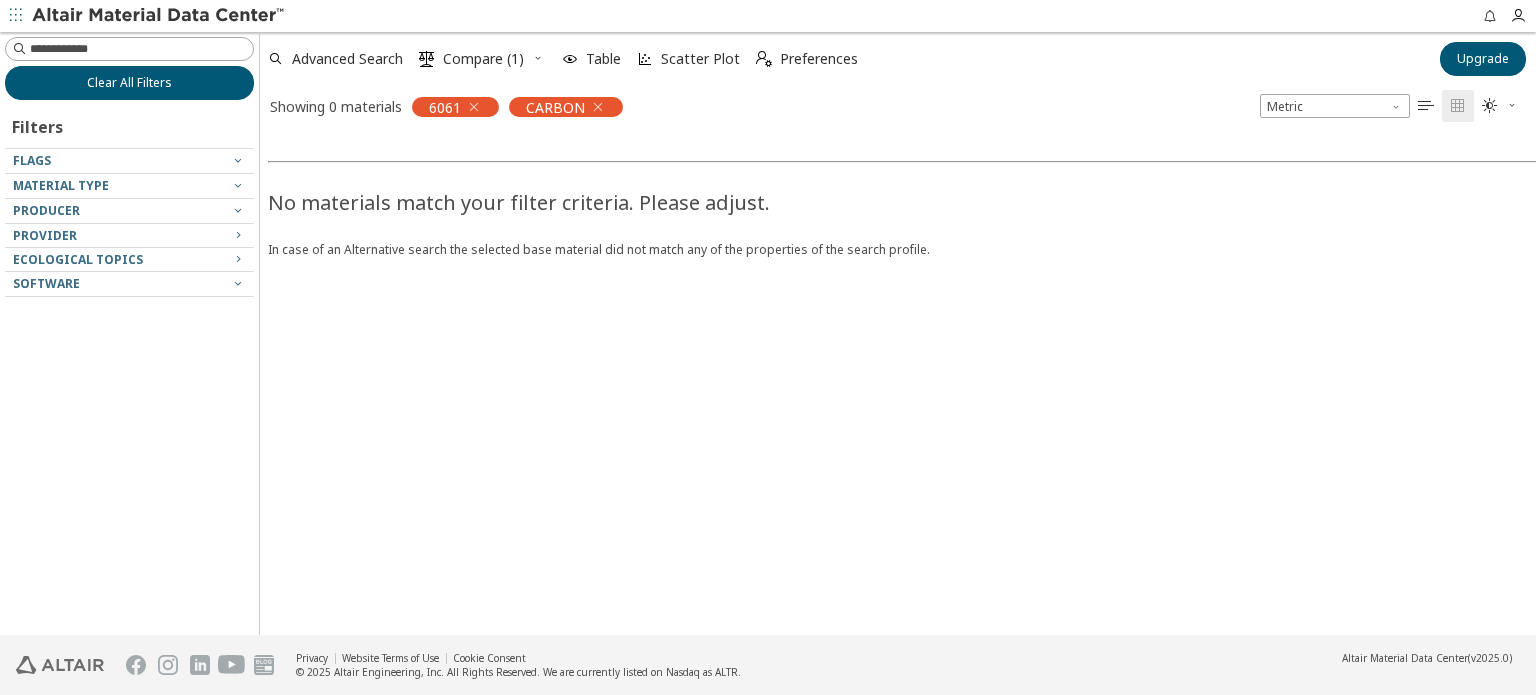 click on "Clear All Filters" at bounding box center [129, 83] 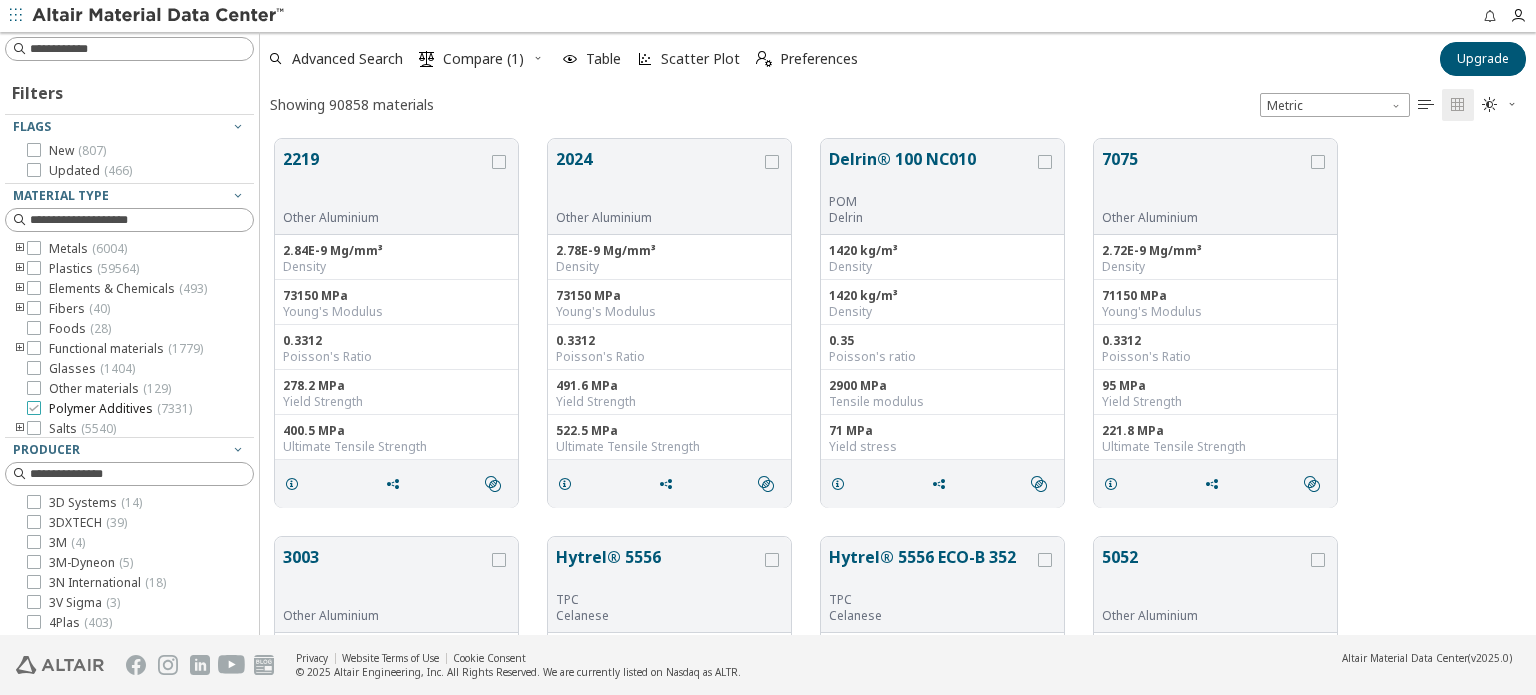 scroll, scrollTop: 16, scrollLeft: 16, axis: both 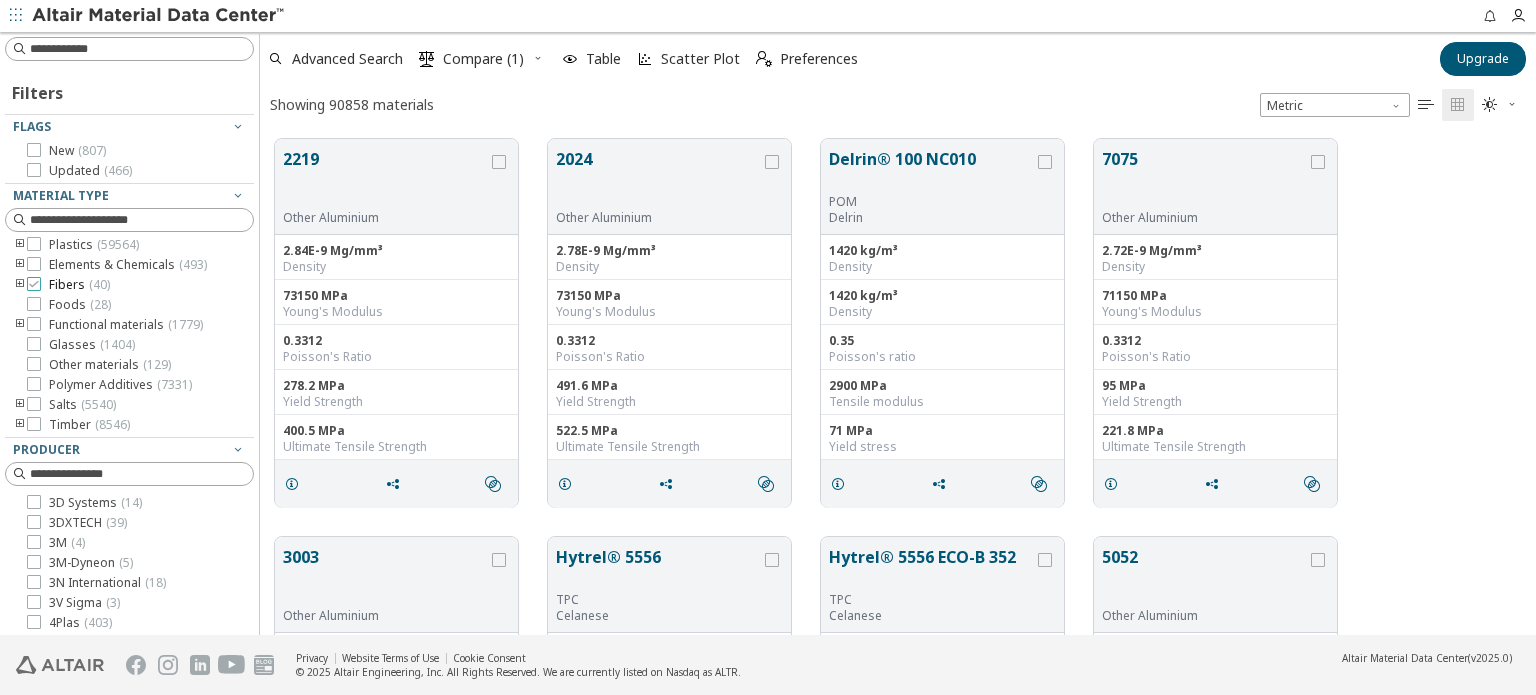 click at bounding box center [34, 284] 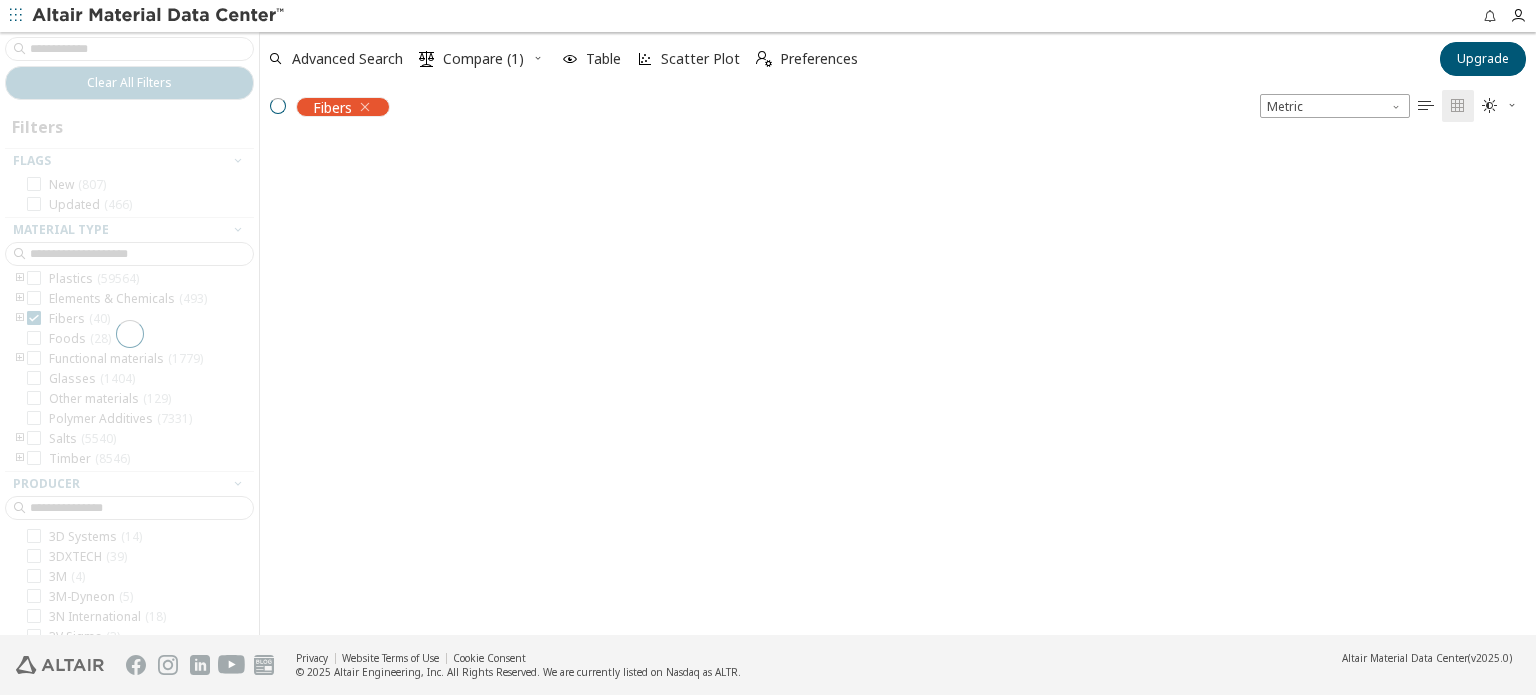 scroll, scrollTop: 494, scrollLeft: 1260, axis: both 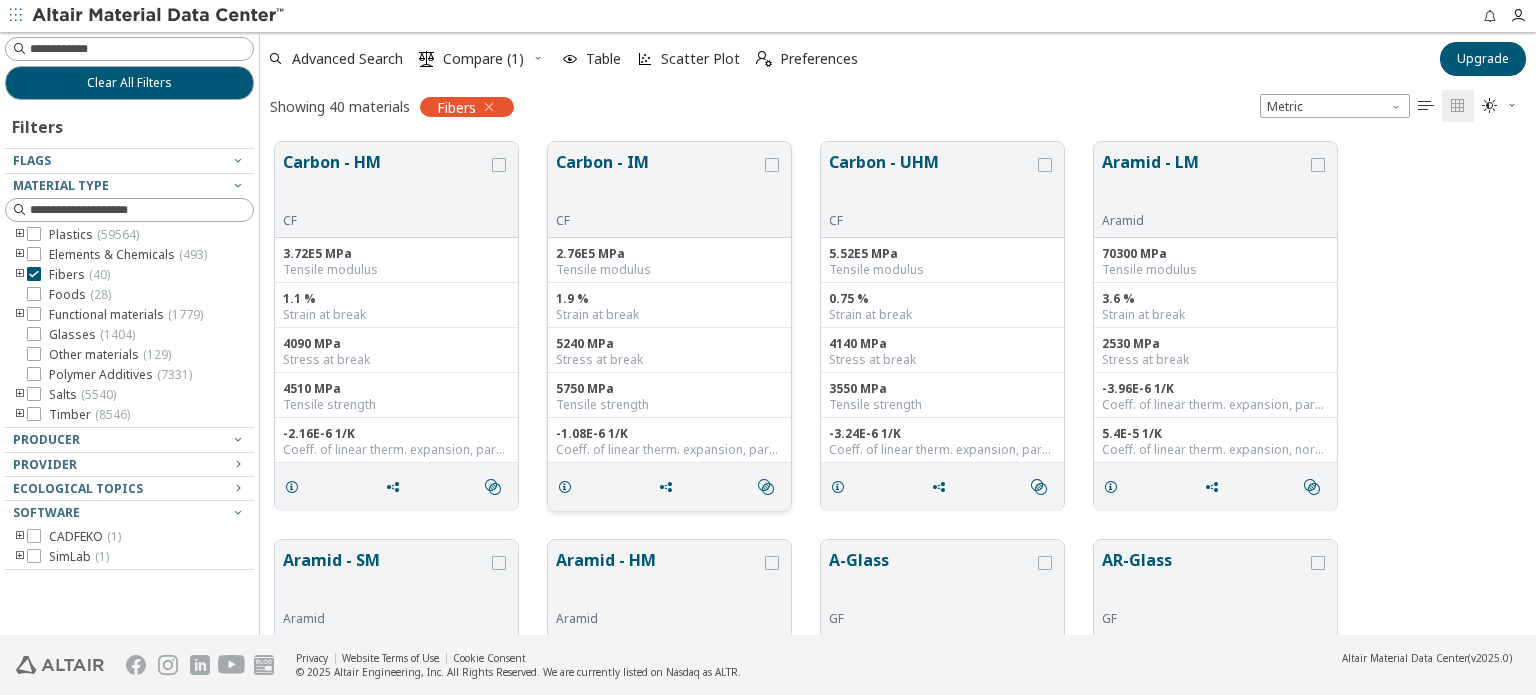 click on "Carbon - IM" at bounding box center (658, 181) 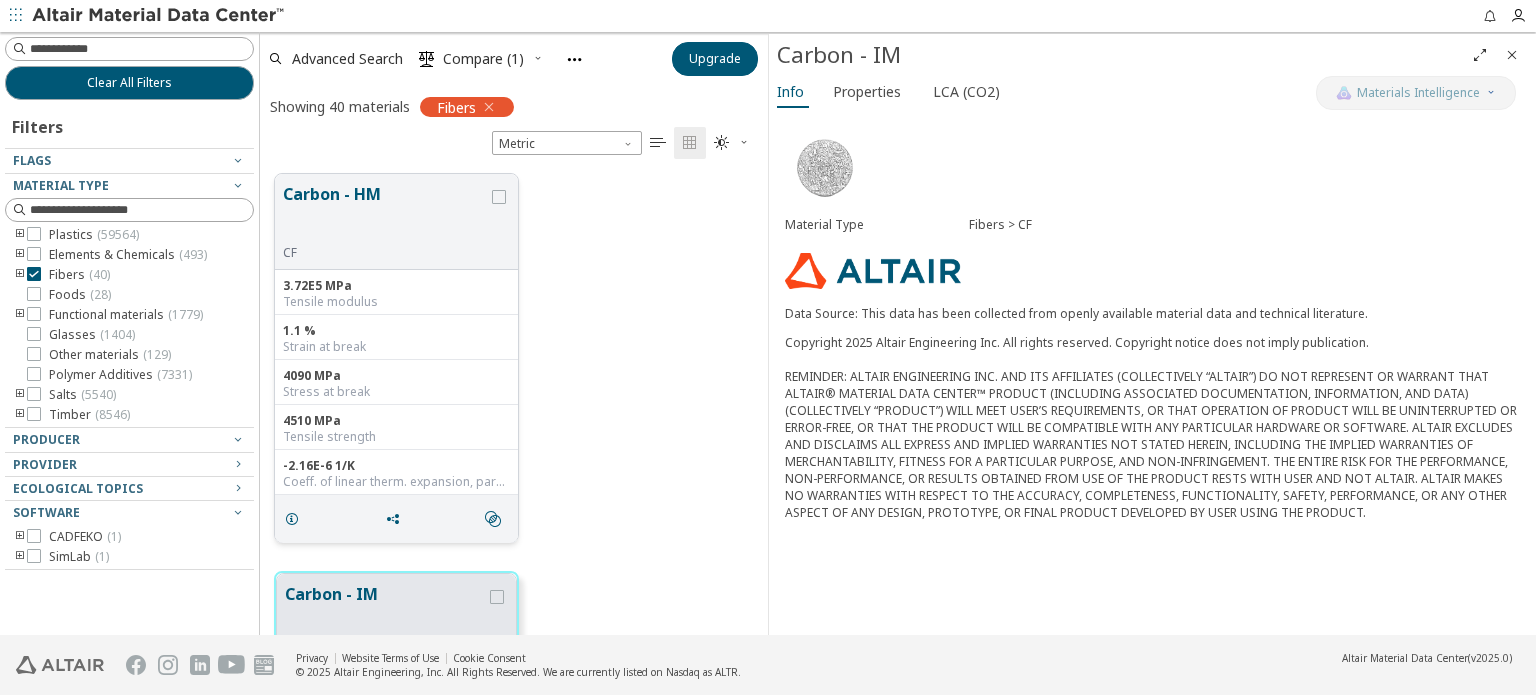click on "Carbon - HM" at bounding box center [385, 213] 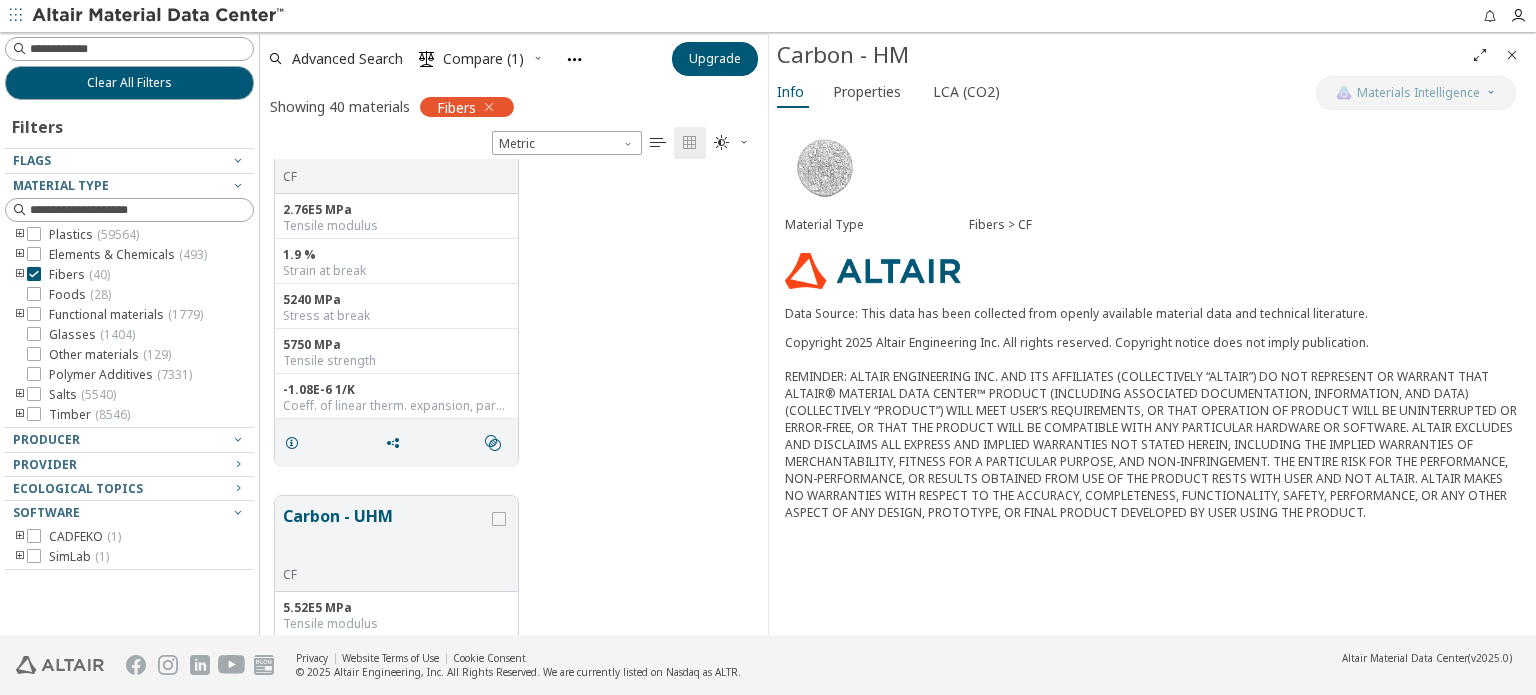 scroll, scrollTop: 501, scrollLeft: 0, axis: vertical 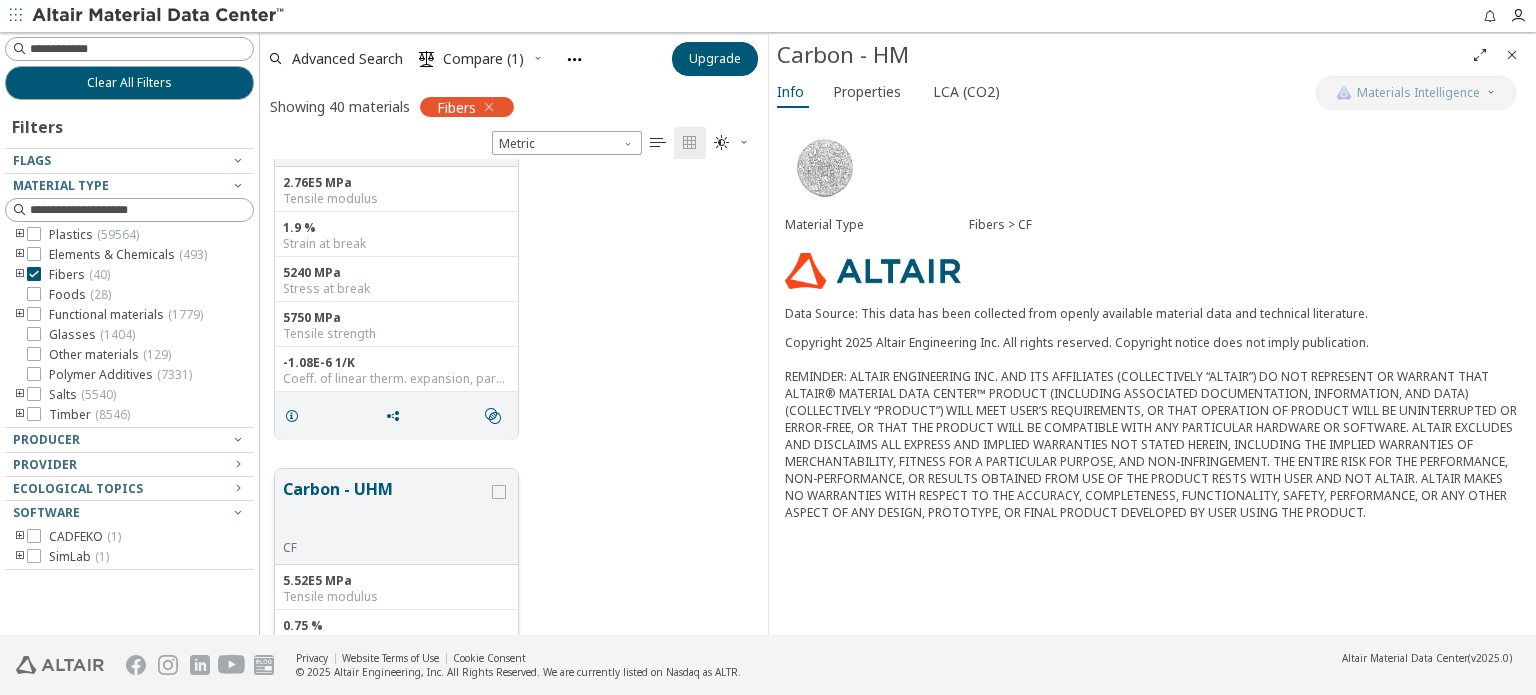 click on "Carbon - UHM" at bounding box center (385, 508) 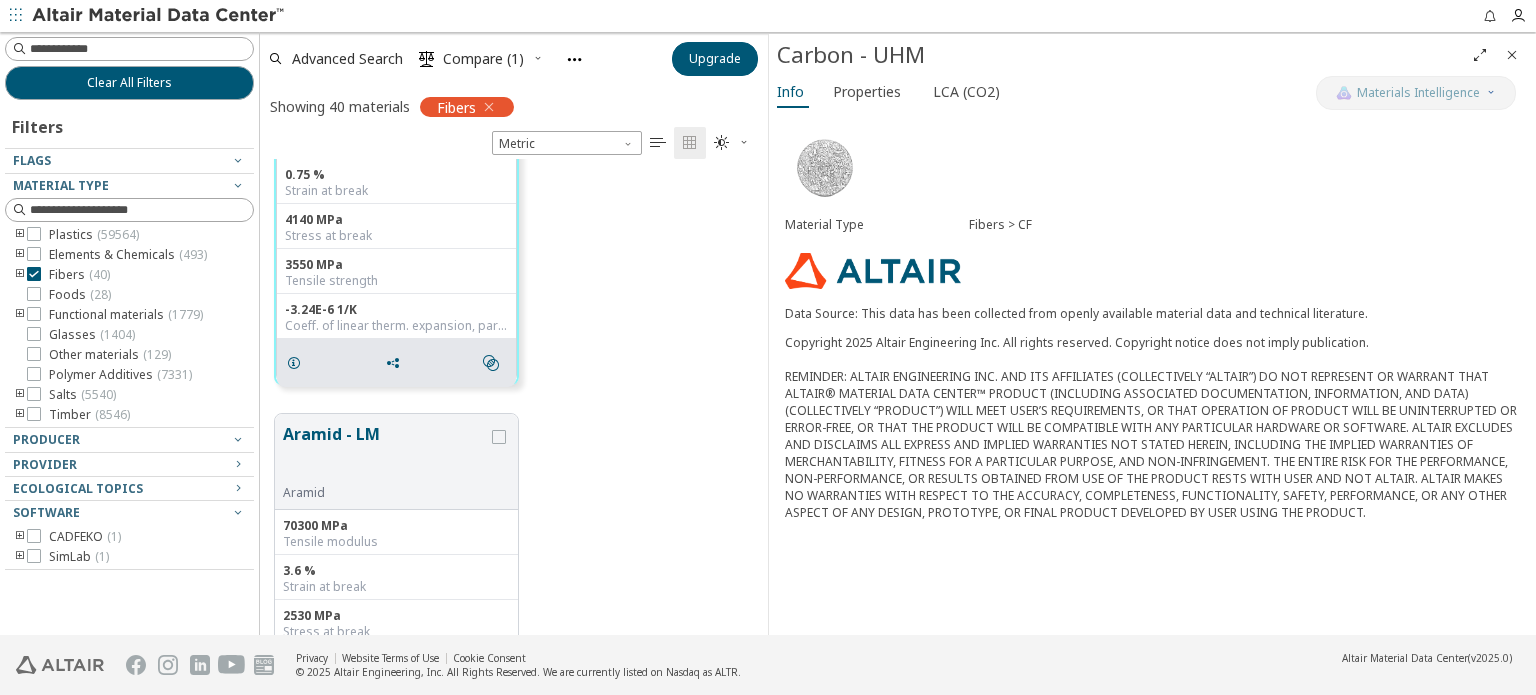 scroll, scrollTop: 1001, scrollLeft: 0, axis: vertical 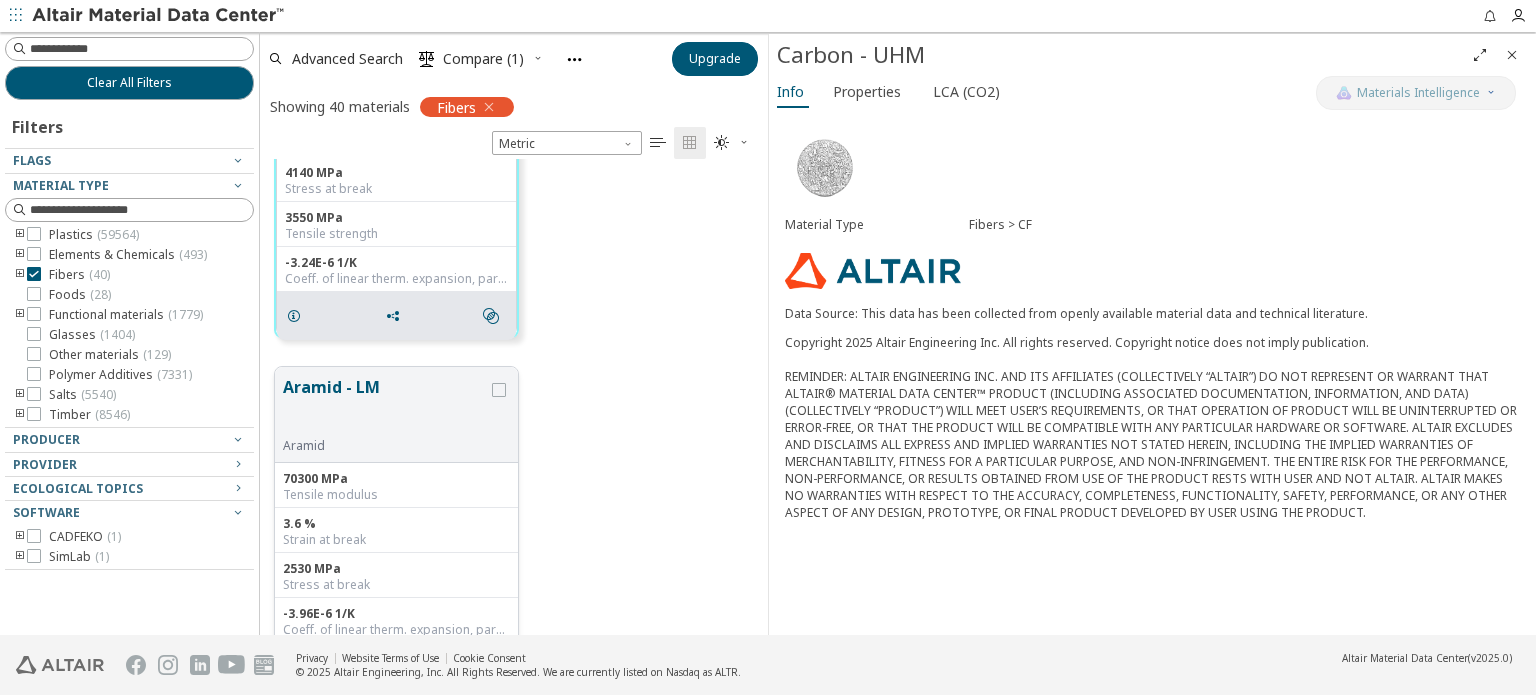 click on "Aramid - LM" at bounding box center (385, 406) 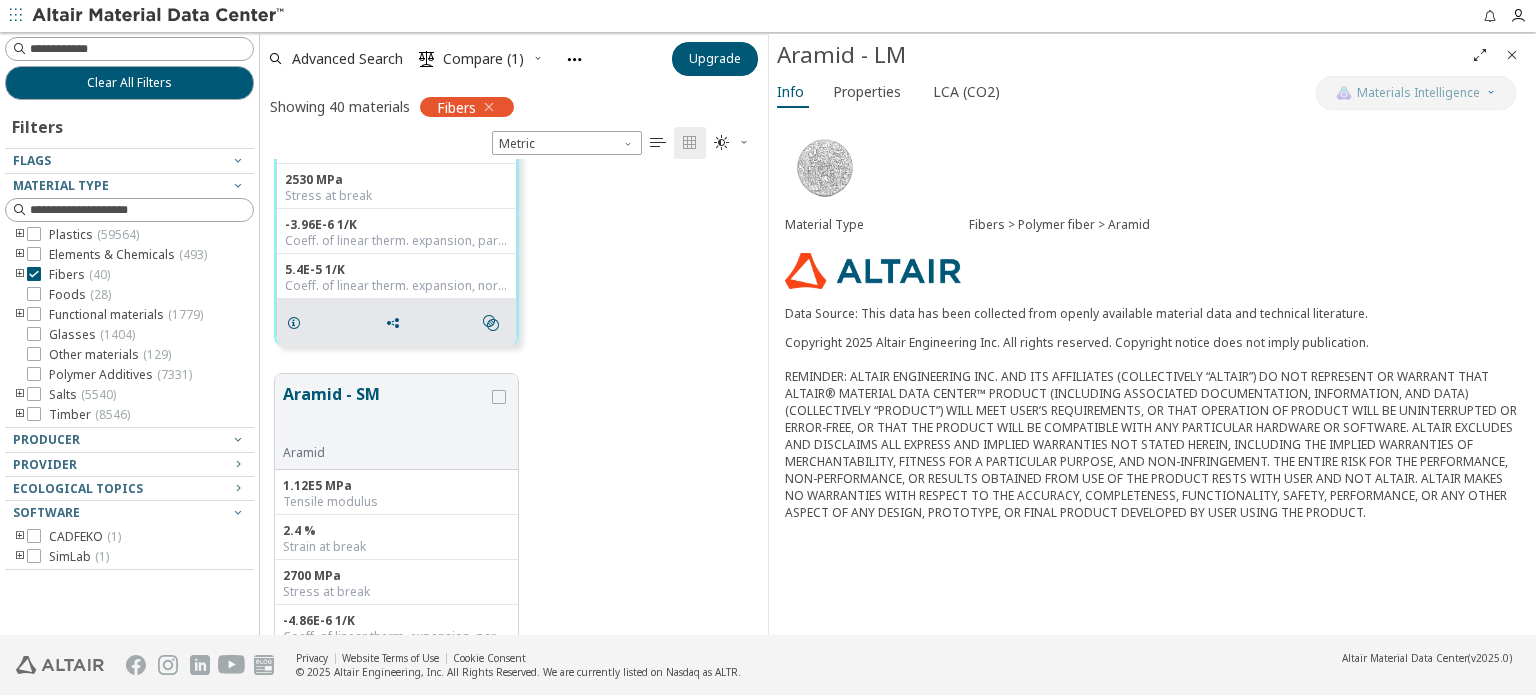 scroll, scrollTop: 1400, scrollLeft: 0, axis: vertical 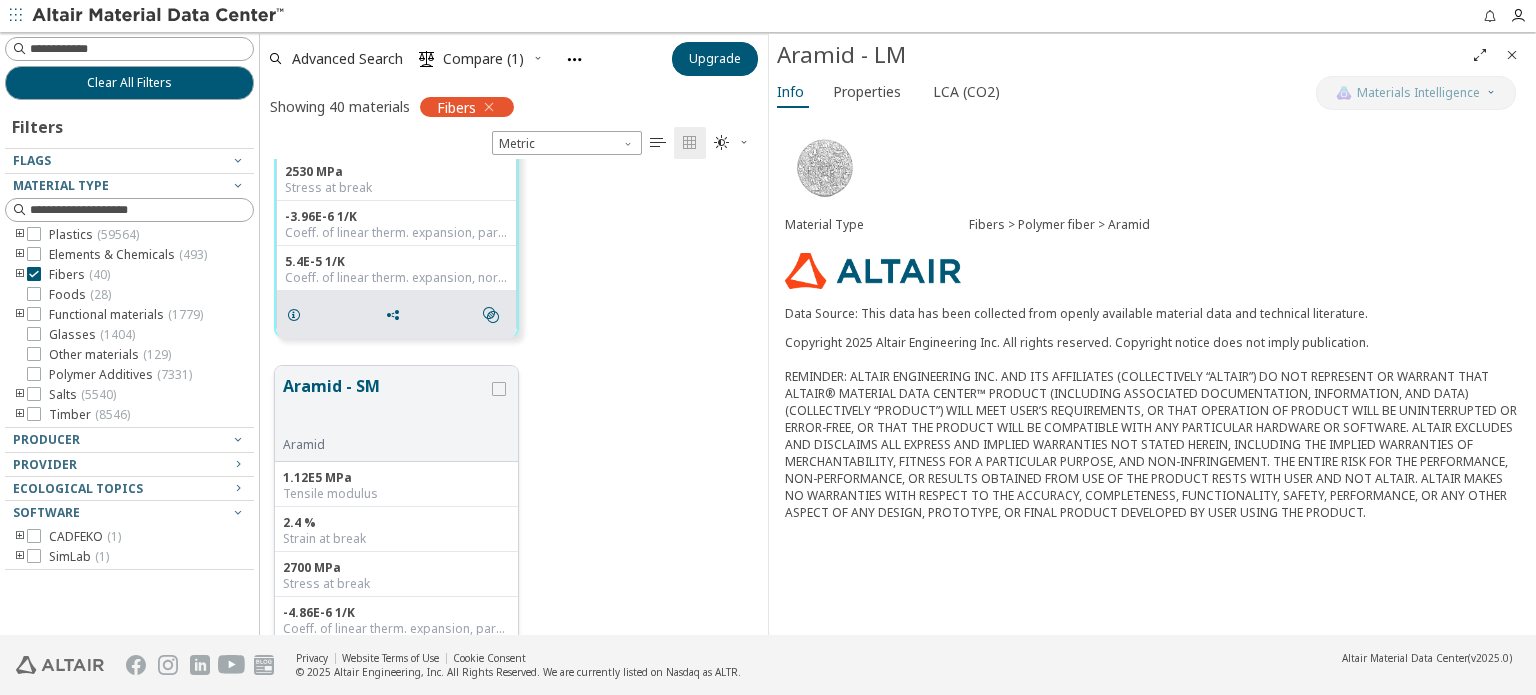 click on "Aramid - SM" at bounding box center (385, 405) 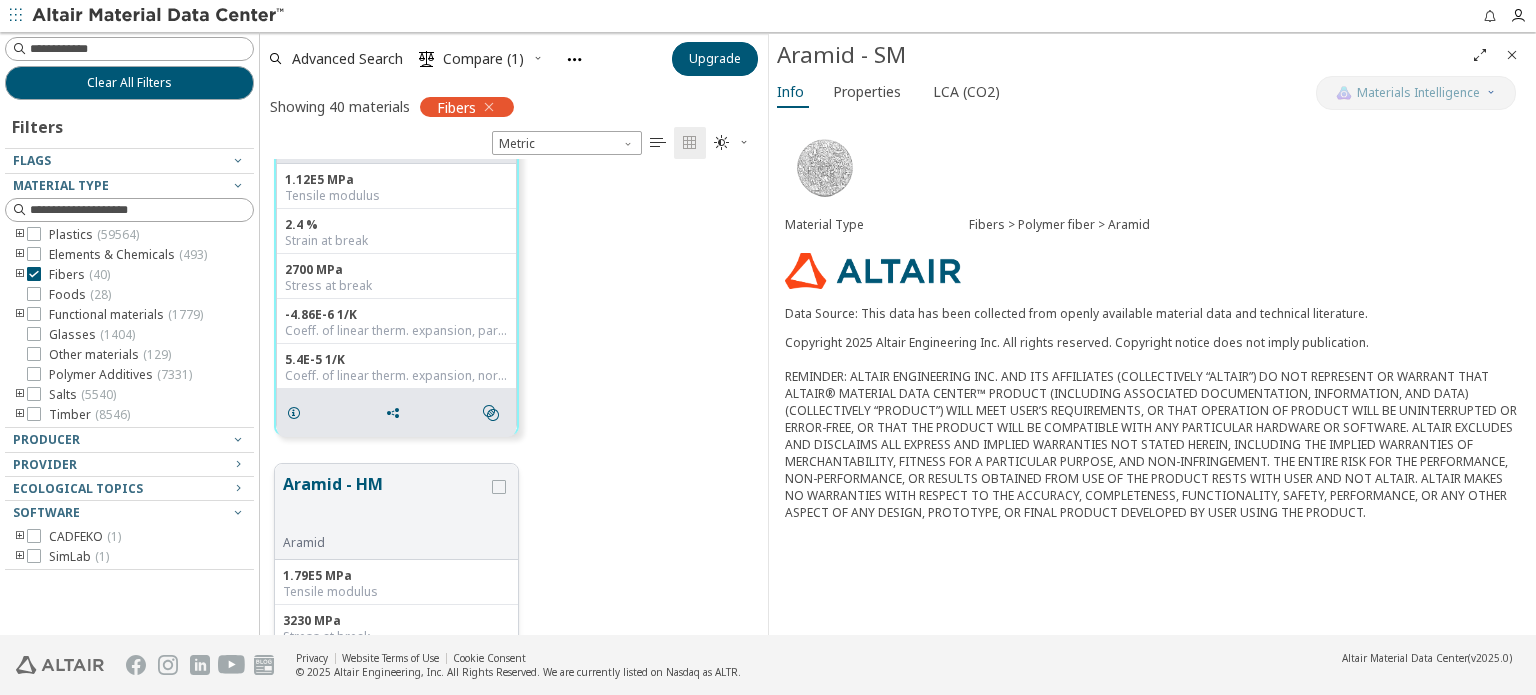 scroll, scrollTop: 1701, scrollLeft: 0, axis: vertical 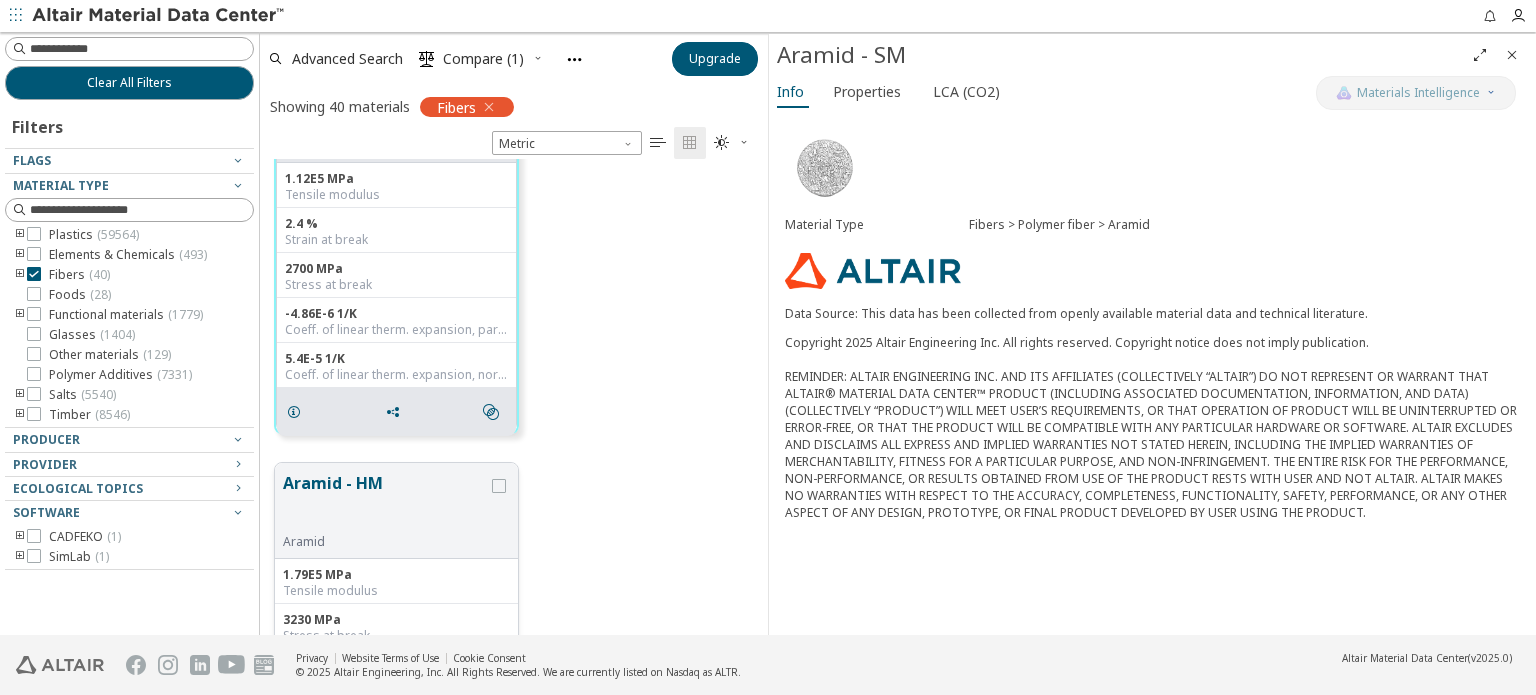 click on "Aramid - HM" at bounding box center (385, 502) 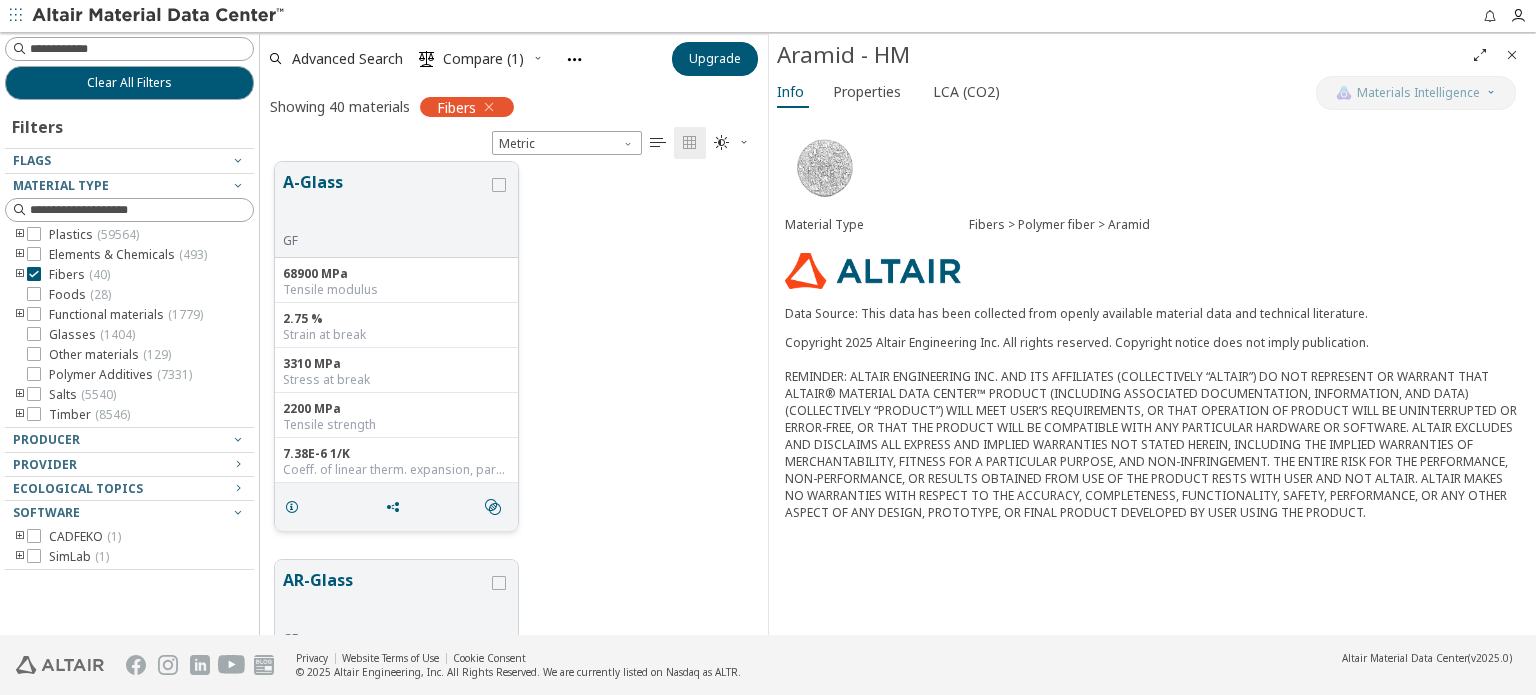 click on "A-Glass" at bounding box center [385, 201] 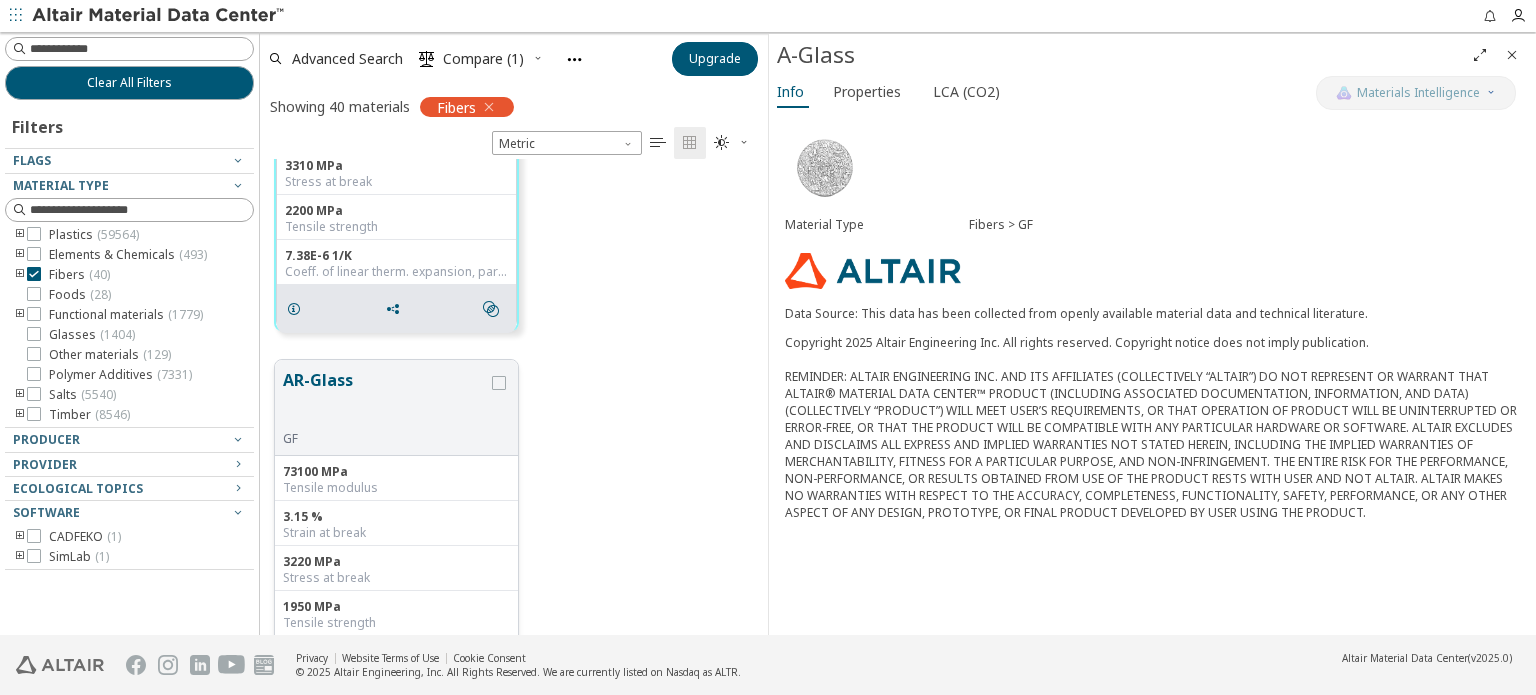 scroll, scrollTop: 2601, scrollLeft: 0, axis: vertical 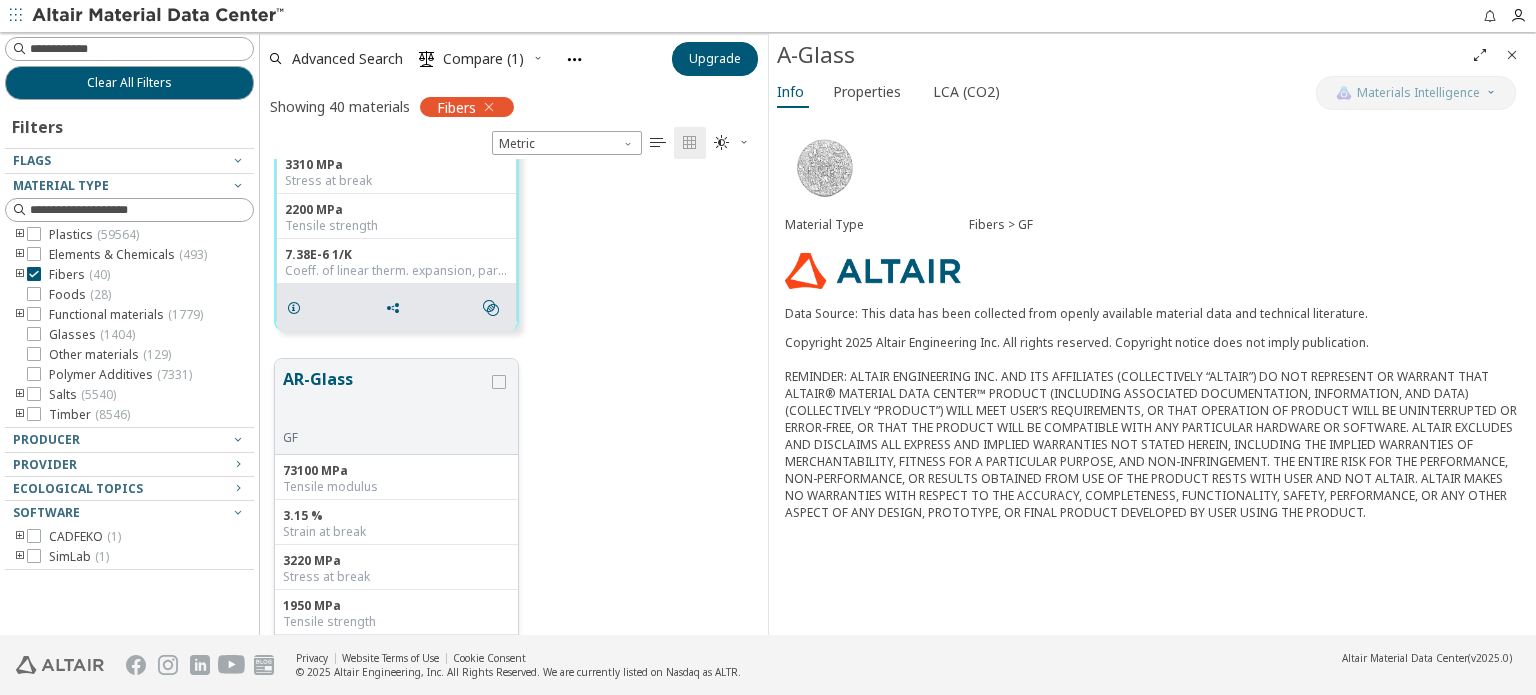 click on "AR-Glass" at bounding box center (385, 398) 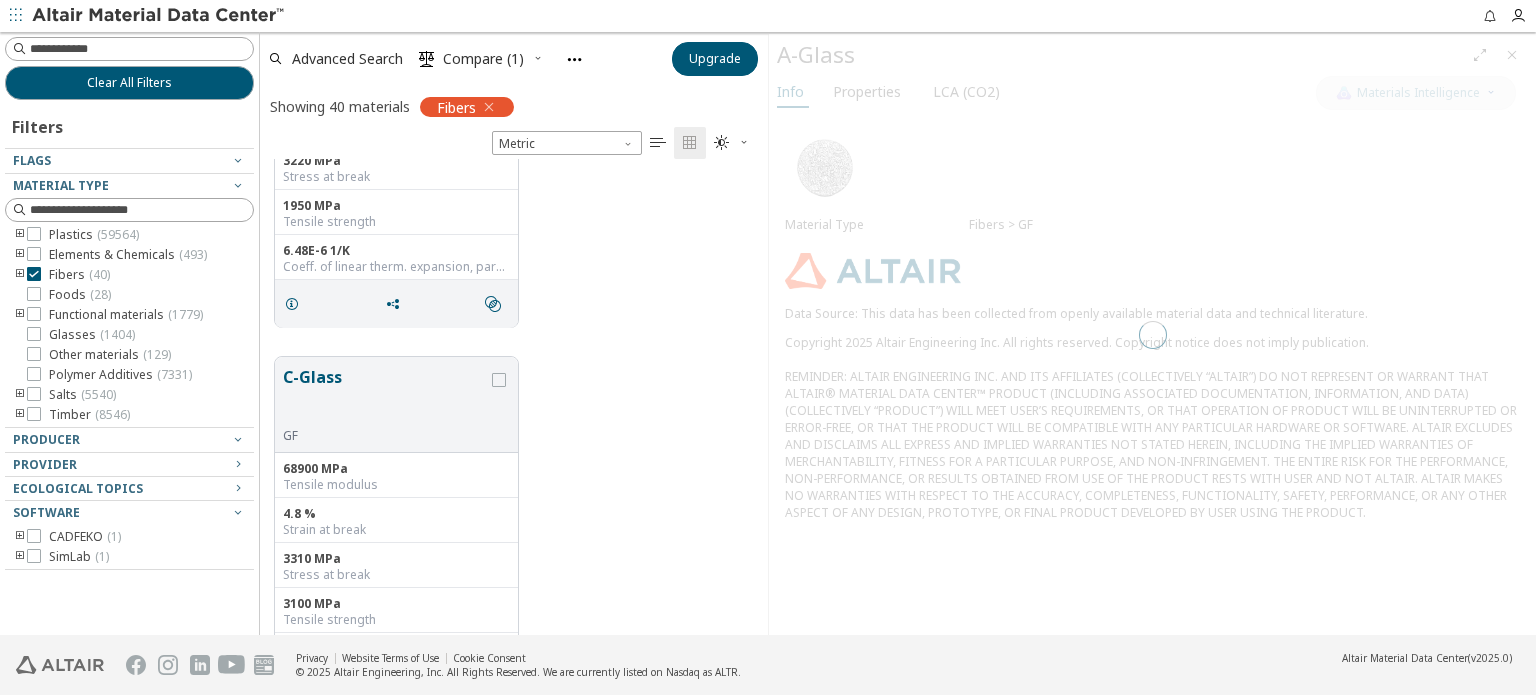 scroll, scrollTop: 3501, scrollLeft: 0, axis: vertical 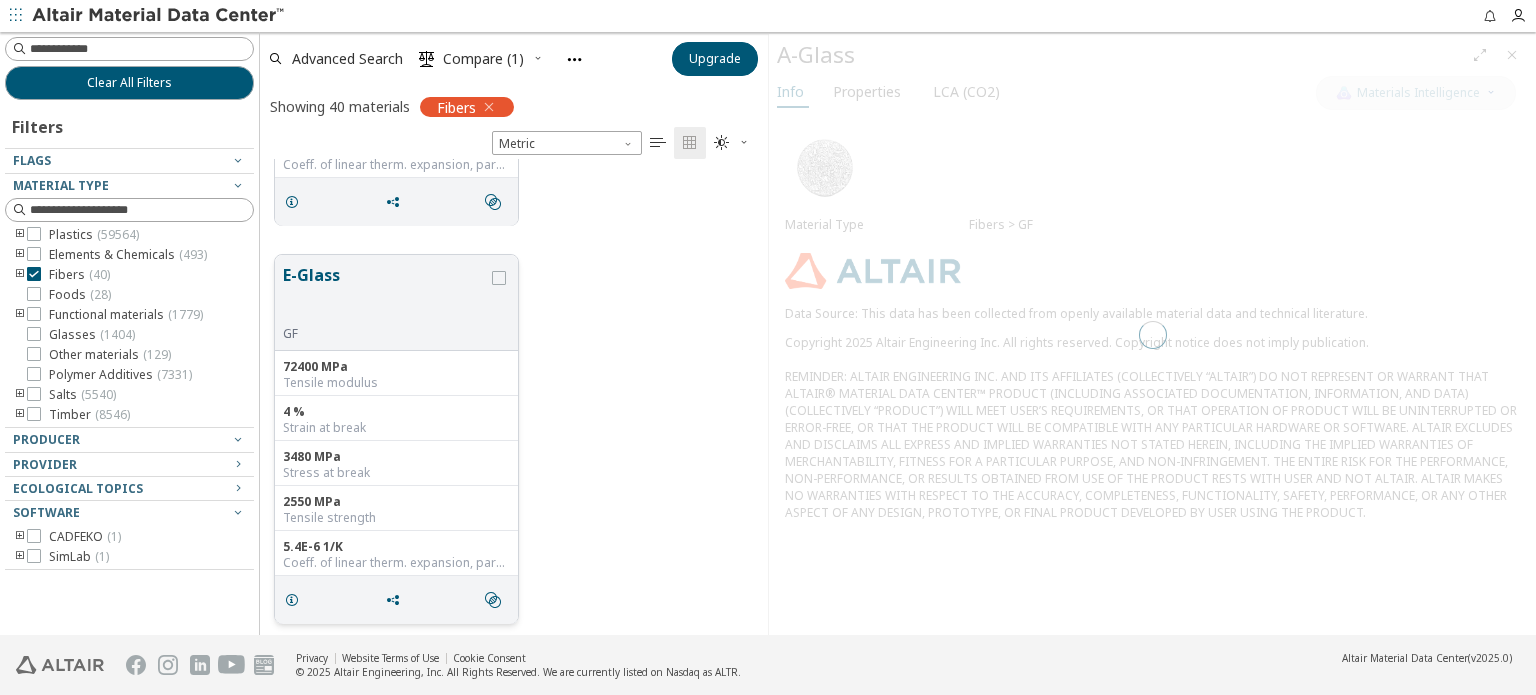 click on "E-Glass" at bounding box center (385, 294) 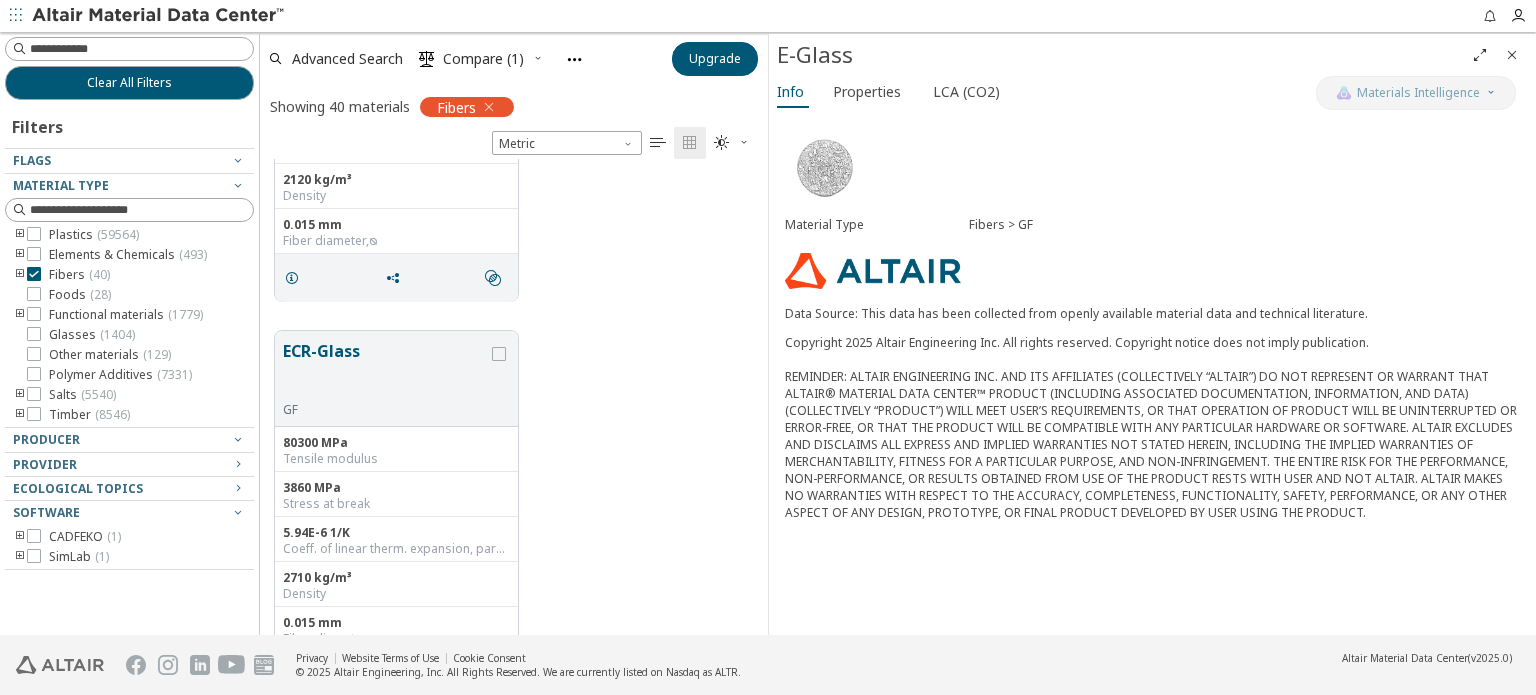scroll, scrollTop: 4608, scrollLeft: 0, axis: vertical 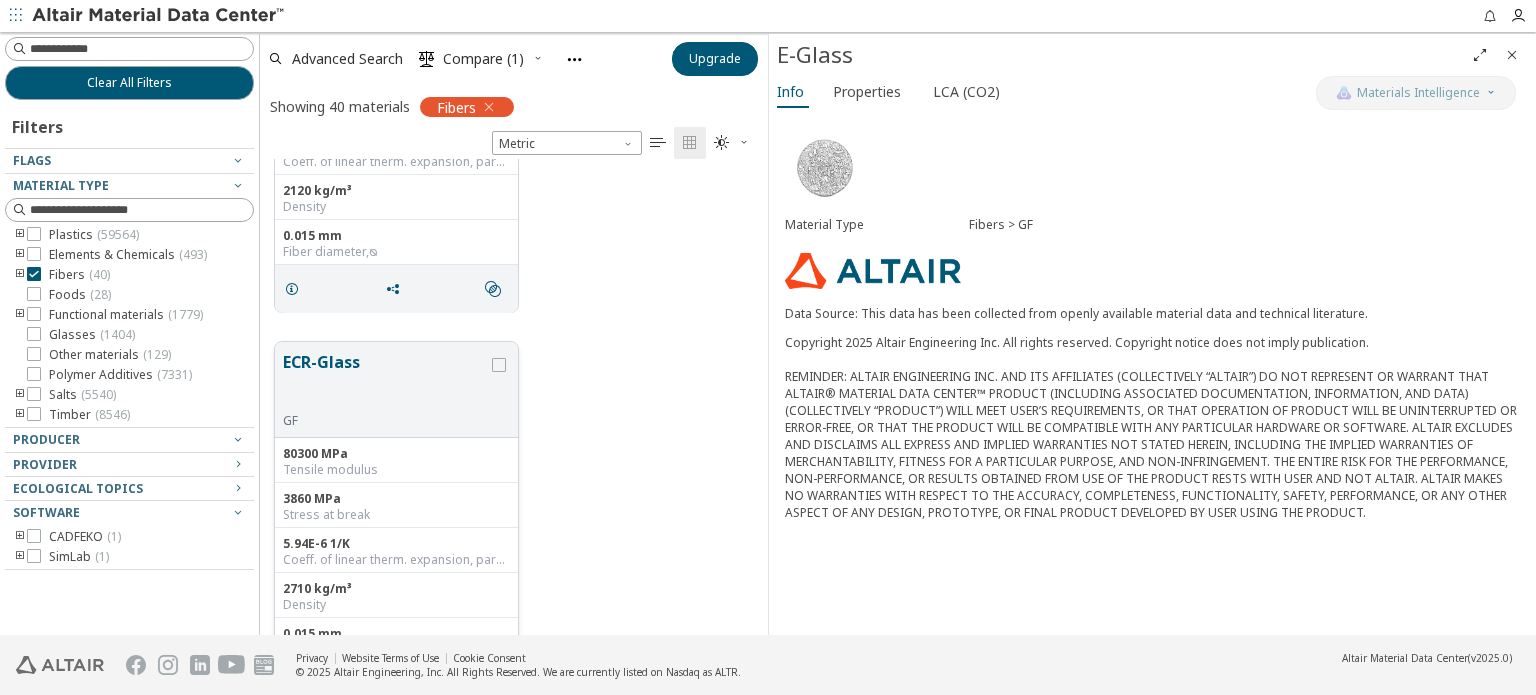 click on "ECR-Glass" at bounding box center [385, 381] 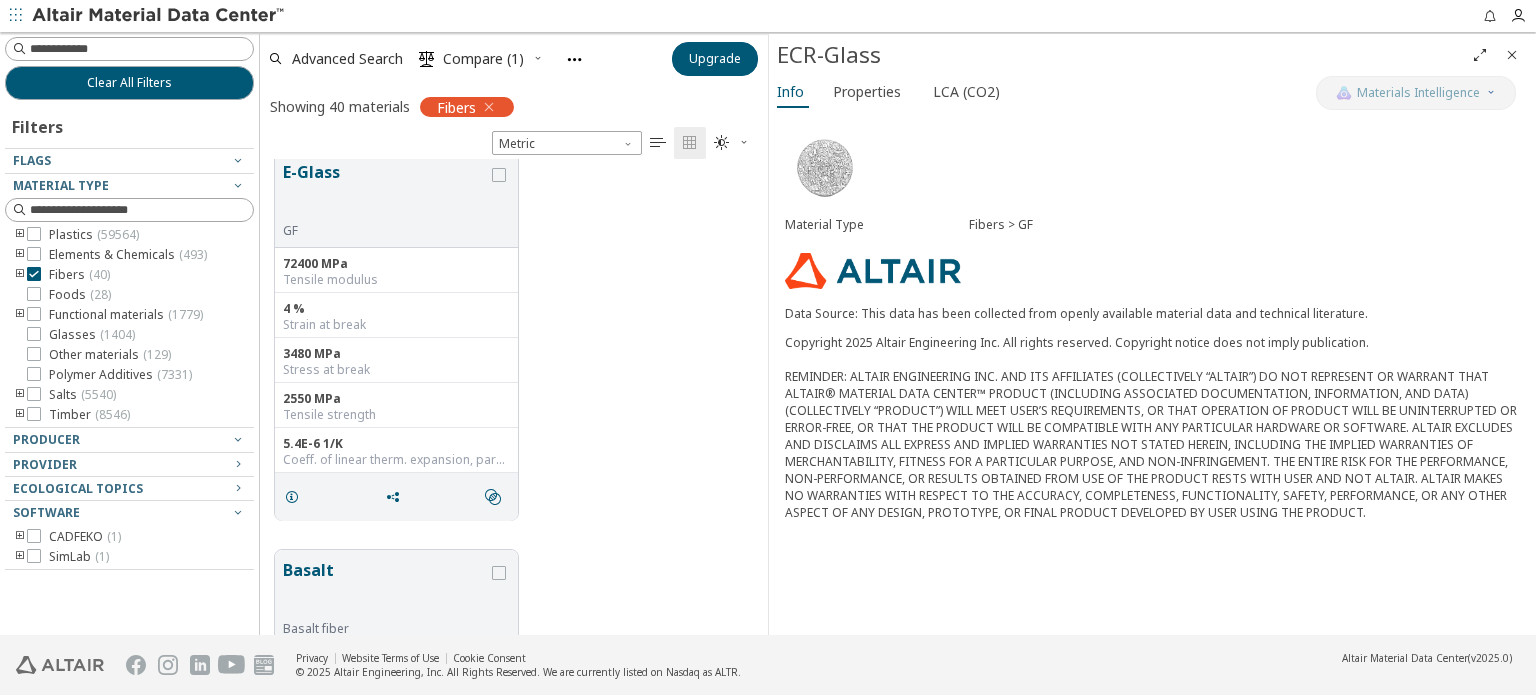 scroll, scrollTop: 3608, scrollLeft: 0, axis: vertical 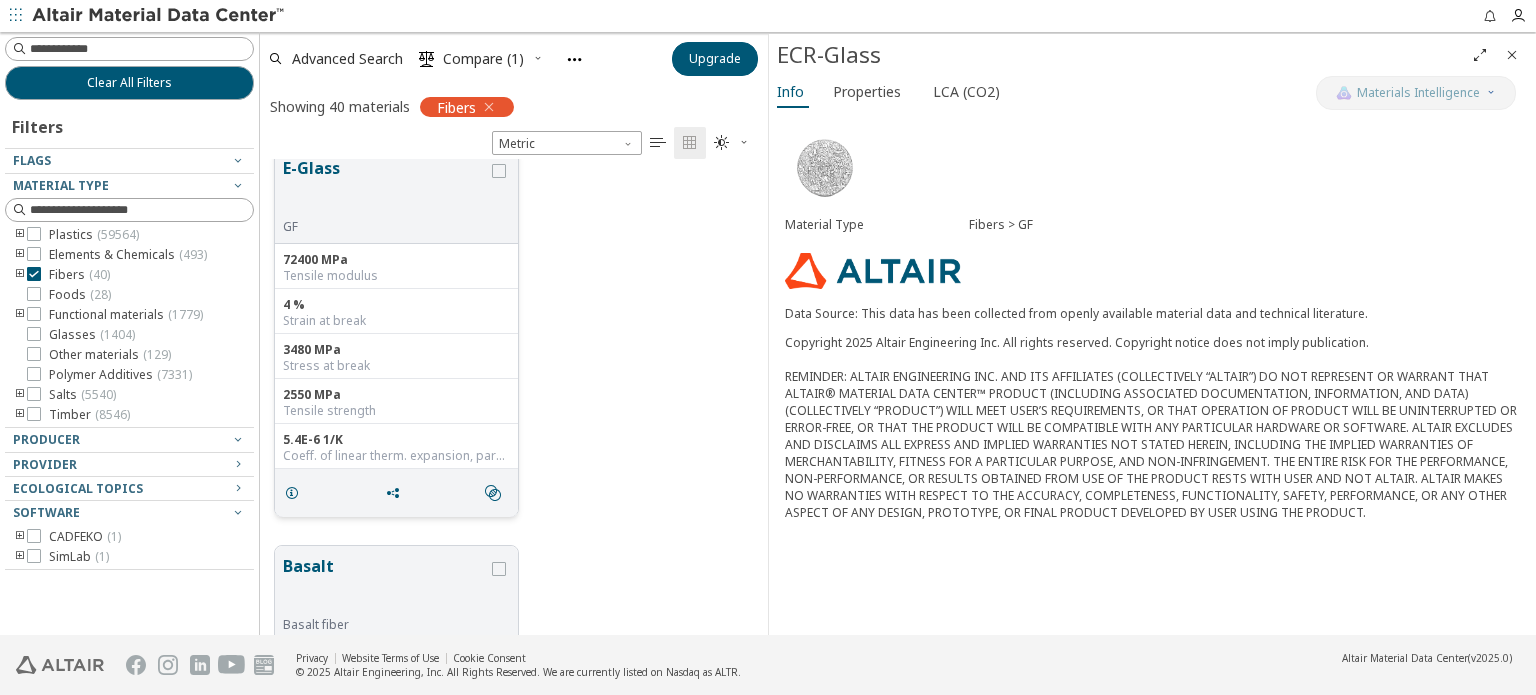 click on "E-Glass" at bounding box center [385, 187] 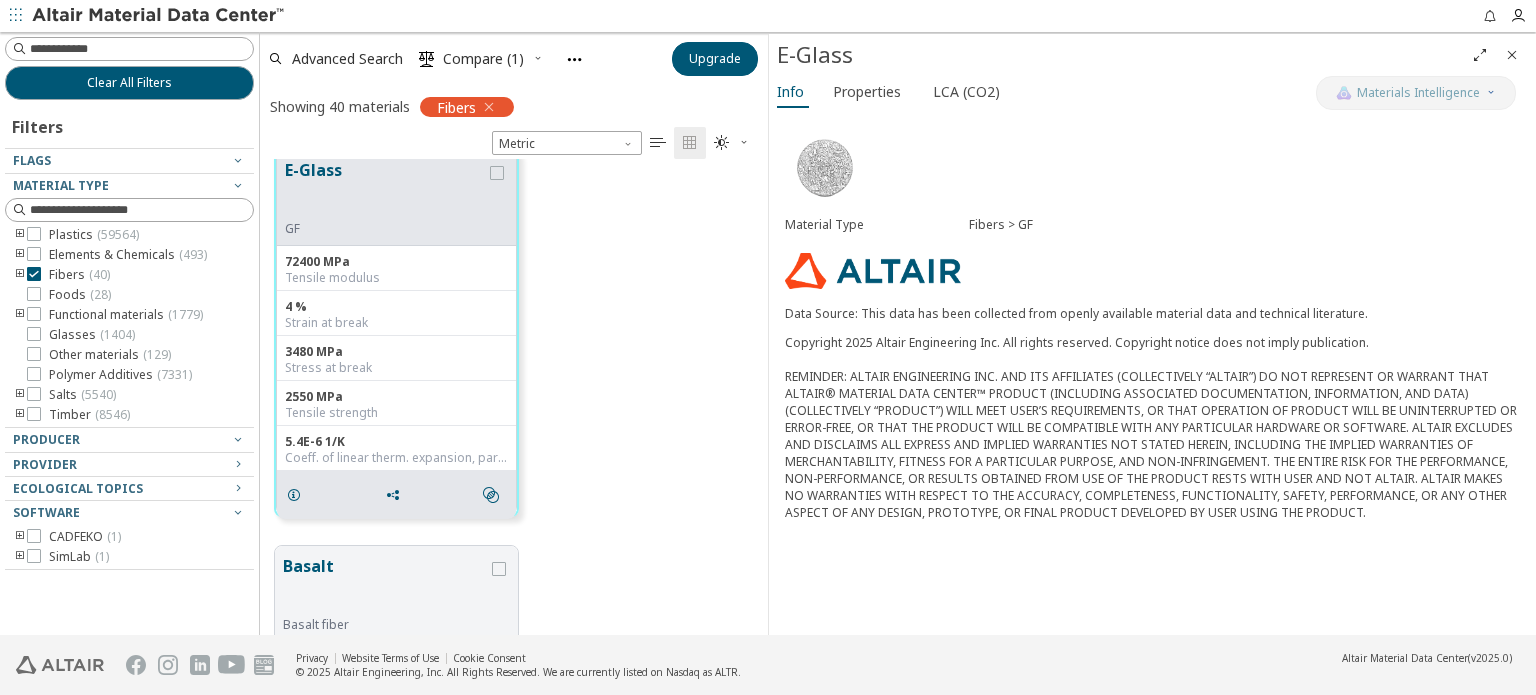 type 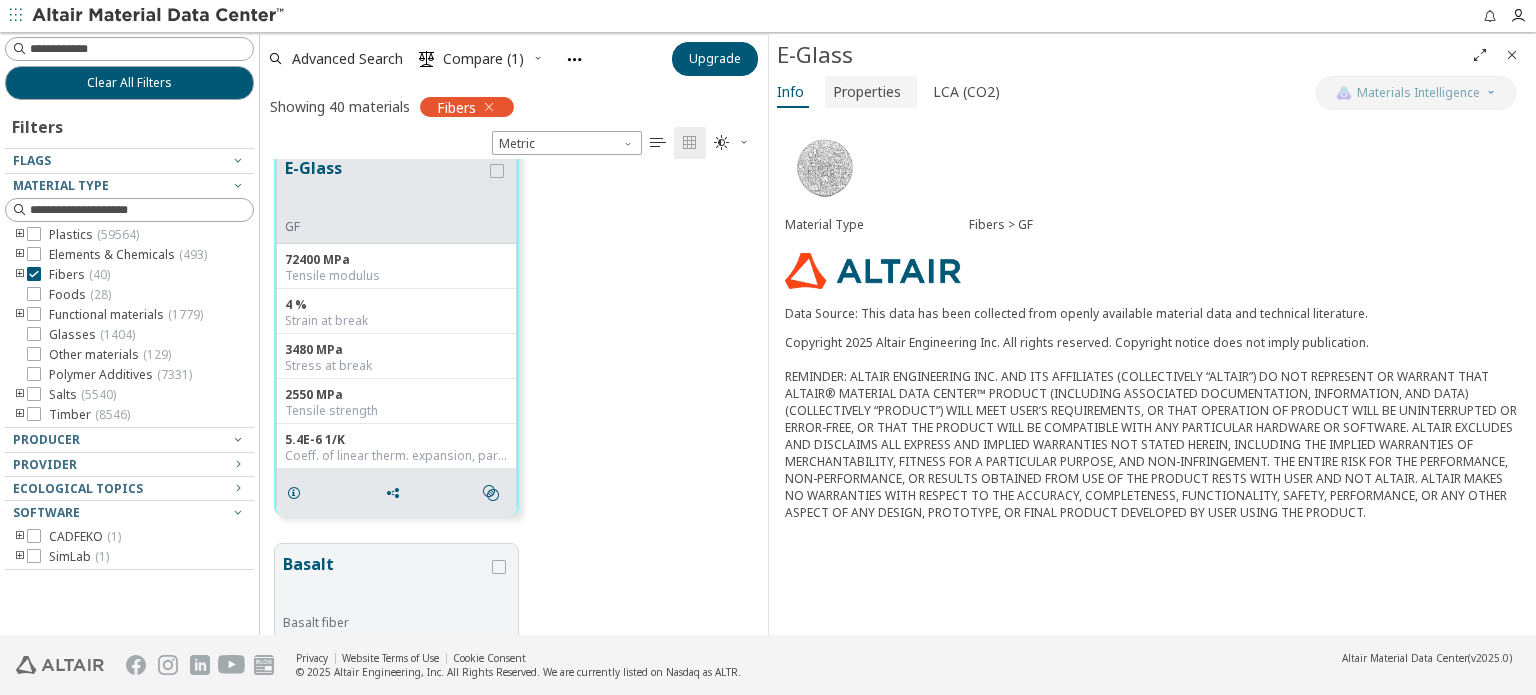 click on "Properties" at bounding box center (867, 92) 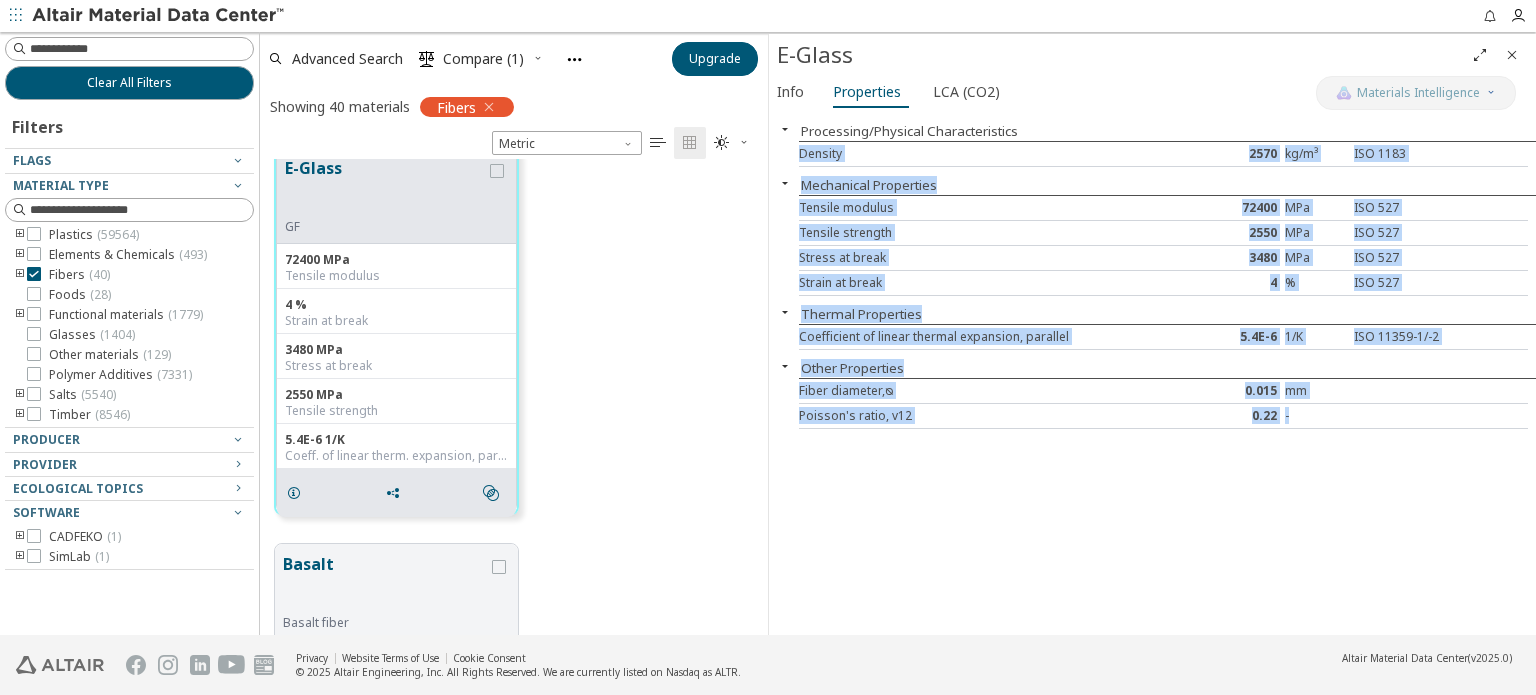 drag, startPoint x: 1296, startPoint y: 423, endPoint x: 786, endPoint y: 153, distance: 577.0615 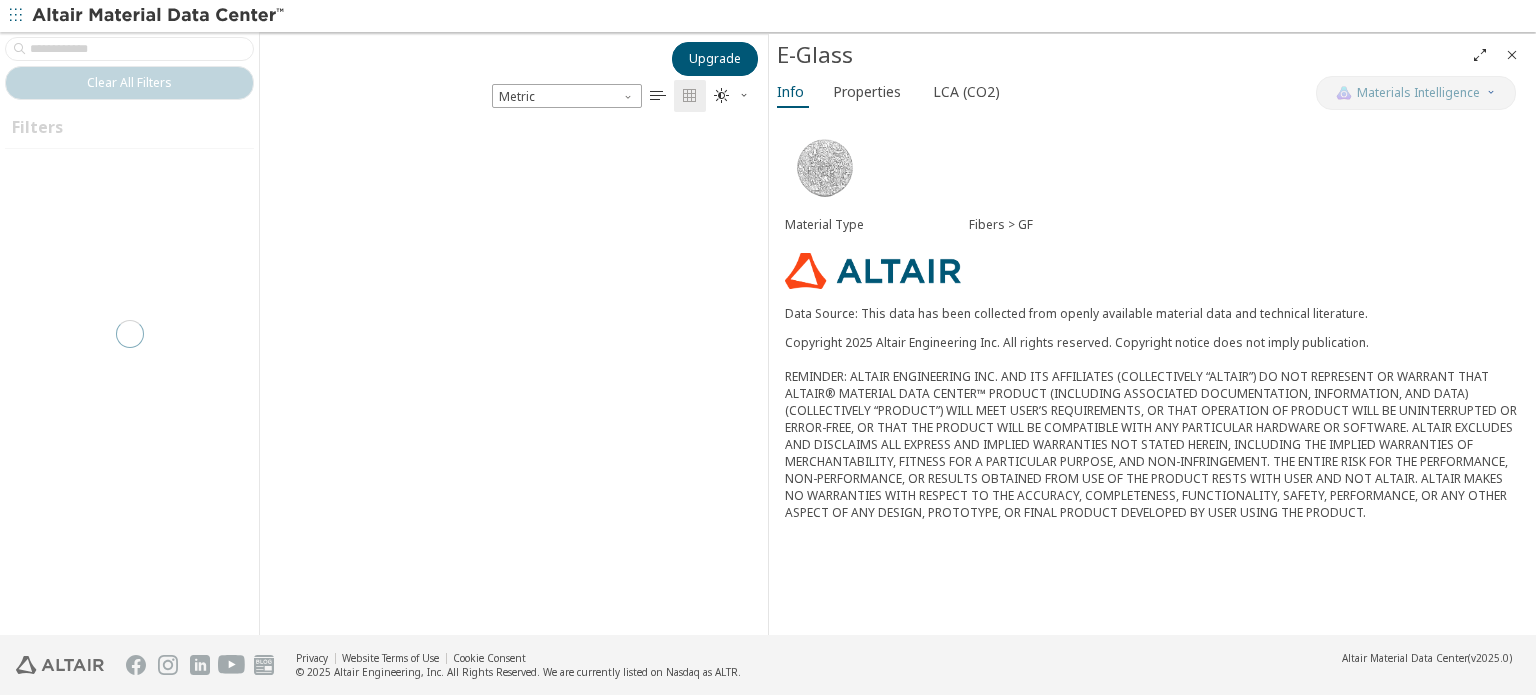 scroll, scrollTop: 0, scrollLeft: 0, axis: both 